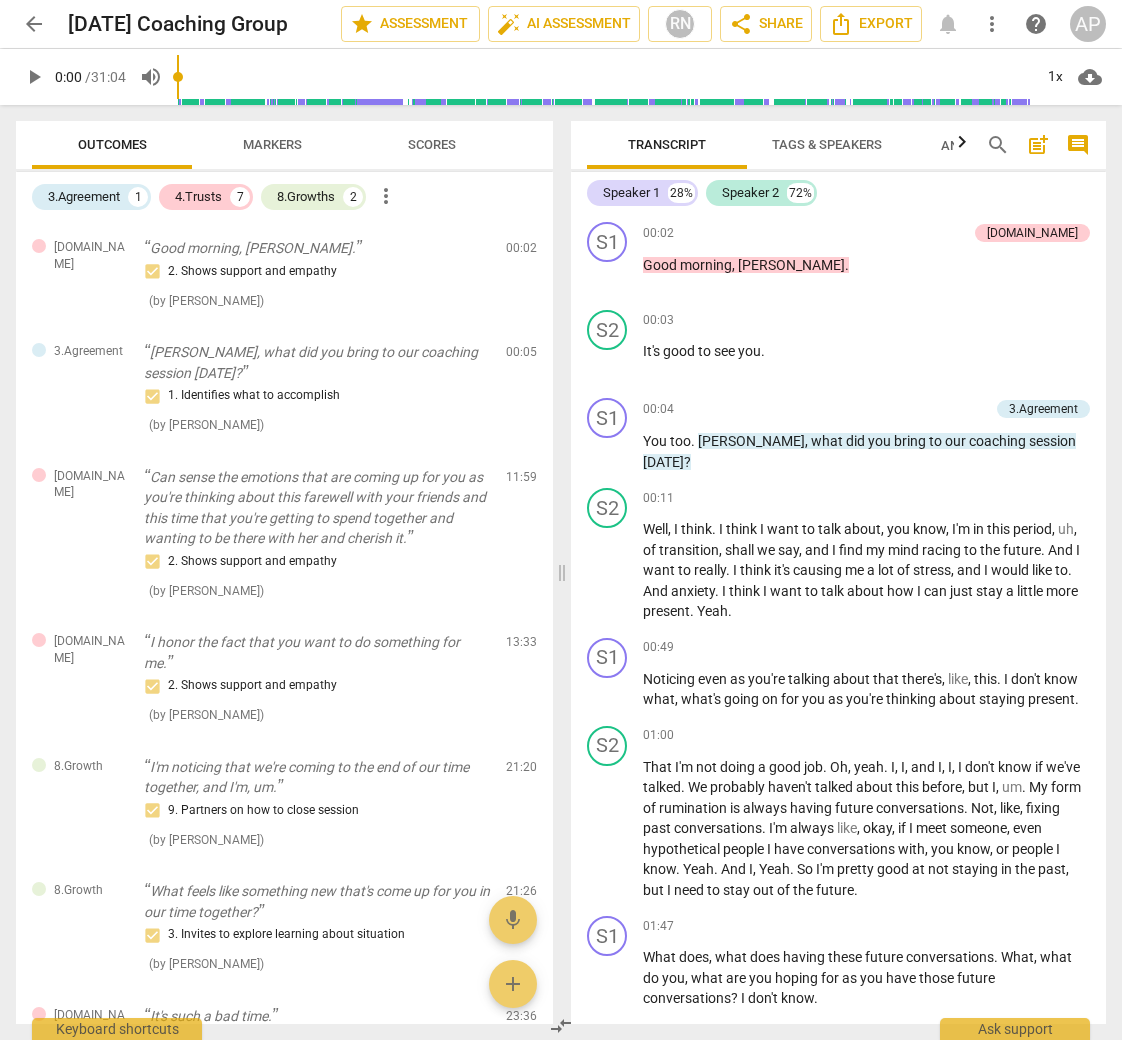 scroll, scrollTop: 0, scrollLeft: 0, axis: both 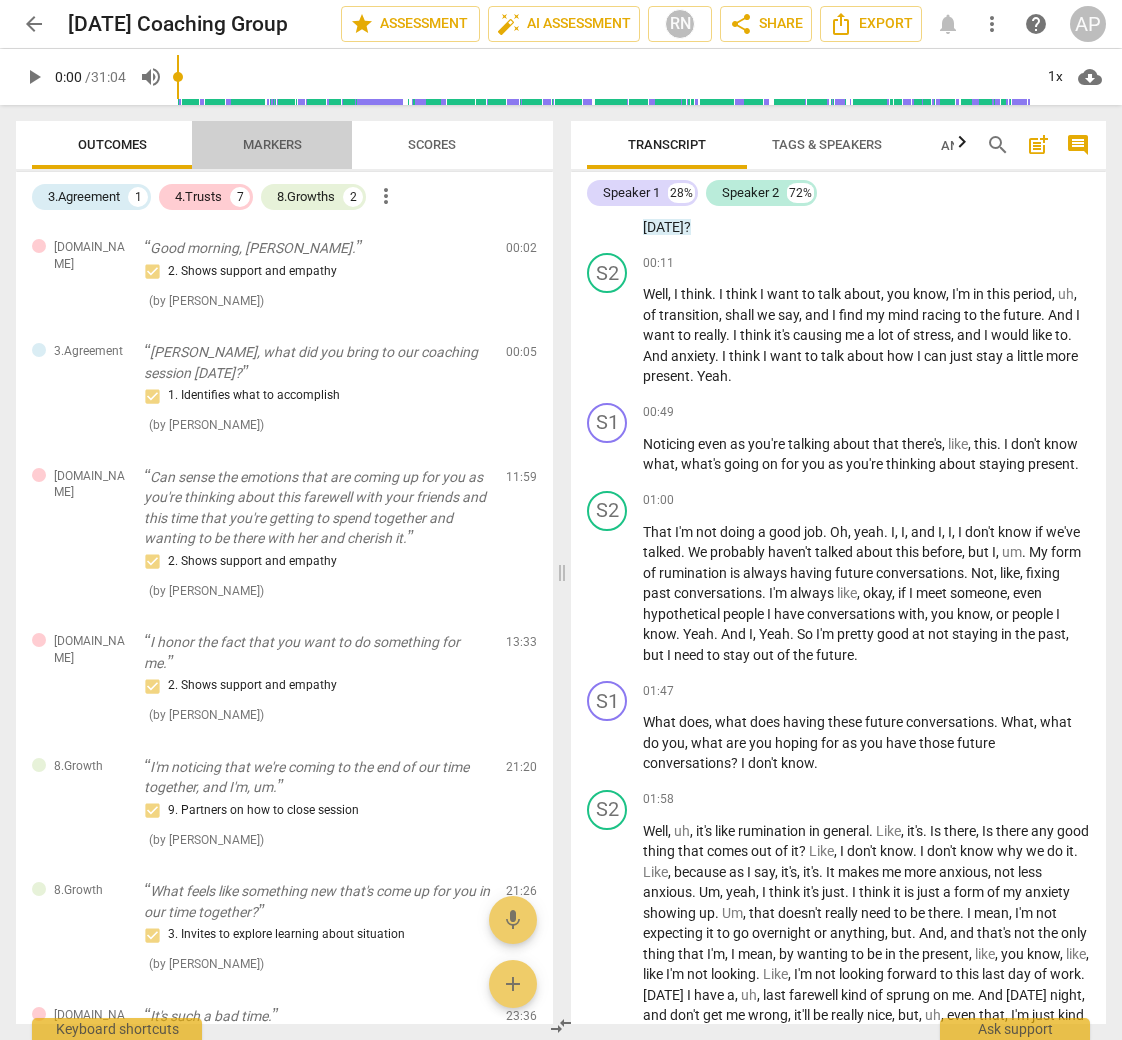 click on "Markers" at bounding box center (272, 144) 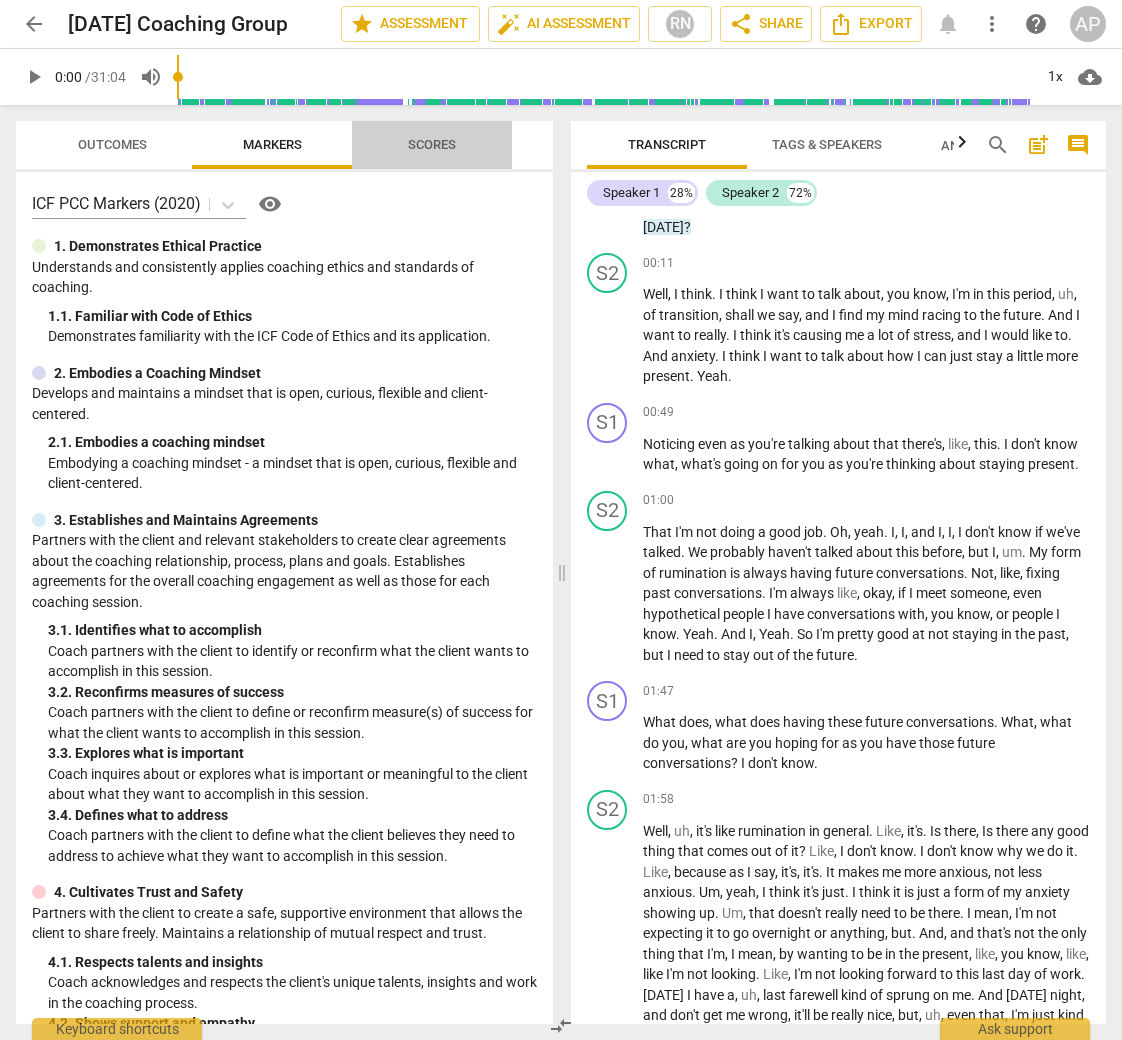 click on "Scores" at bounding box center (432, 144) 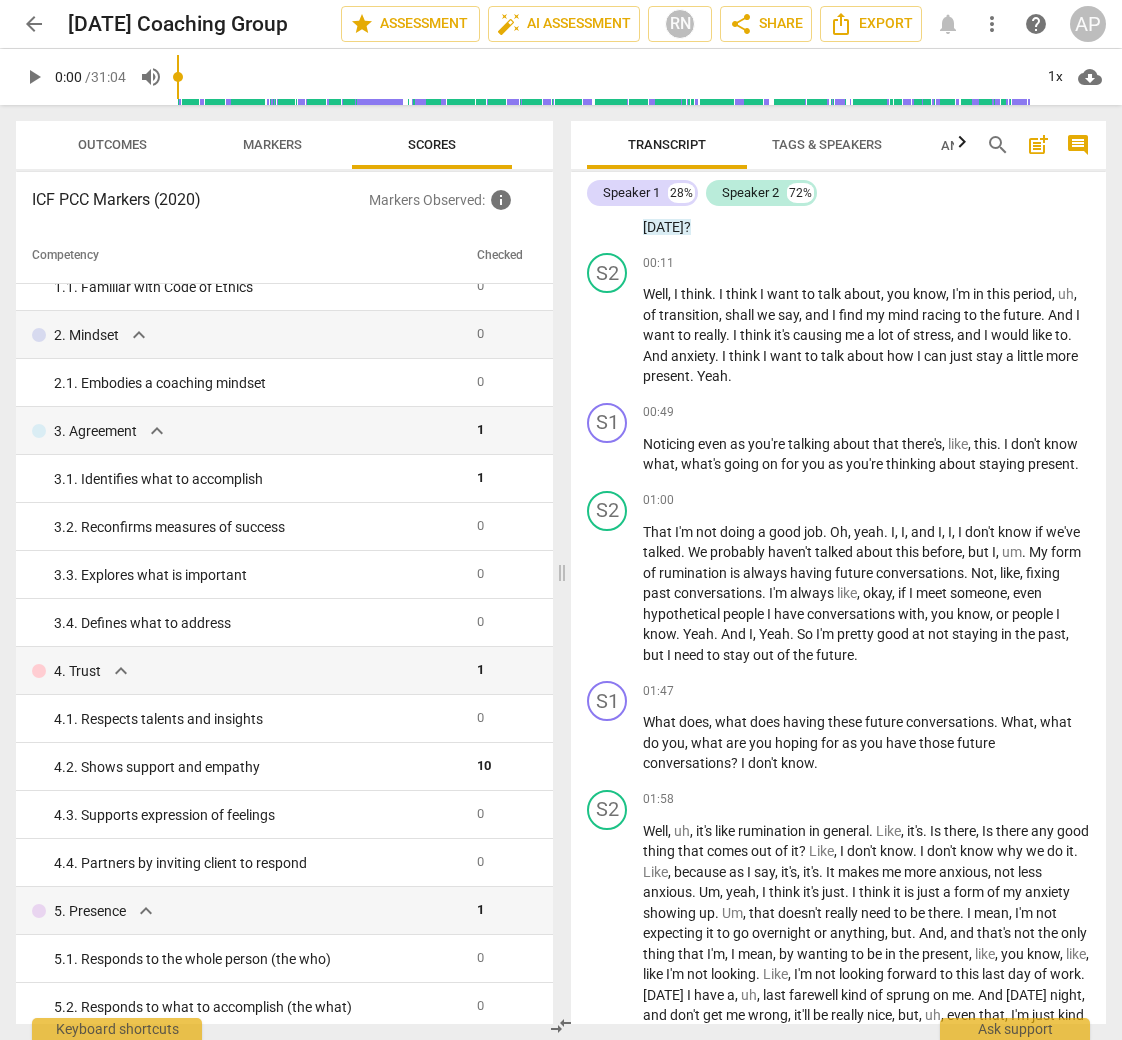 scroll, scrollTop: 0, scrollLeft: 0, axis: both 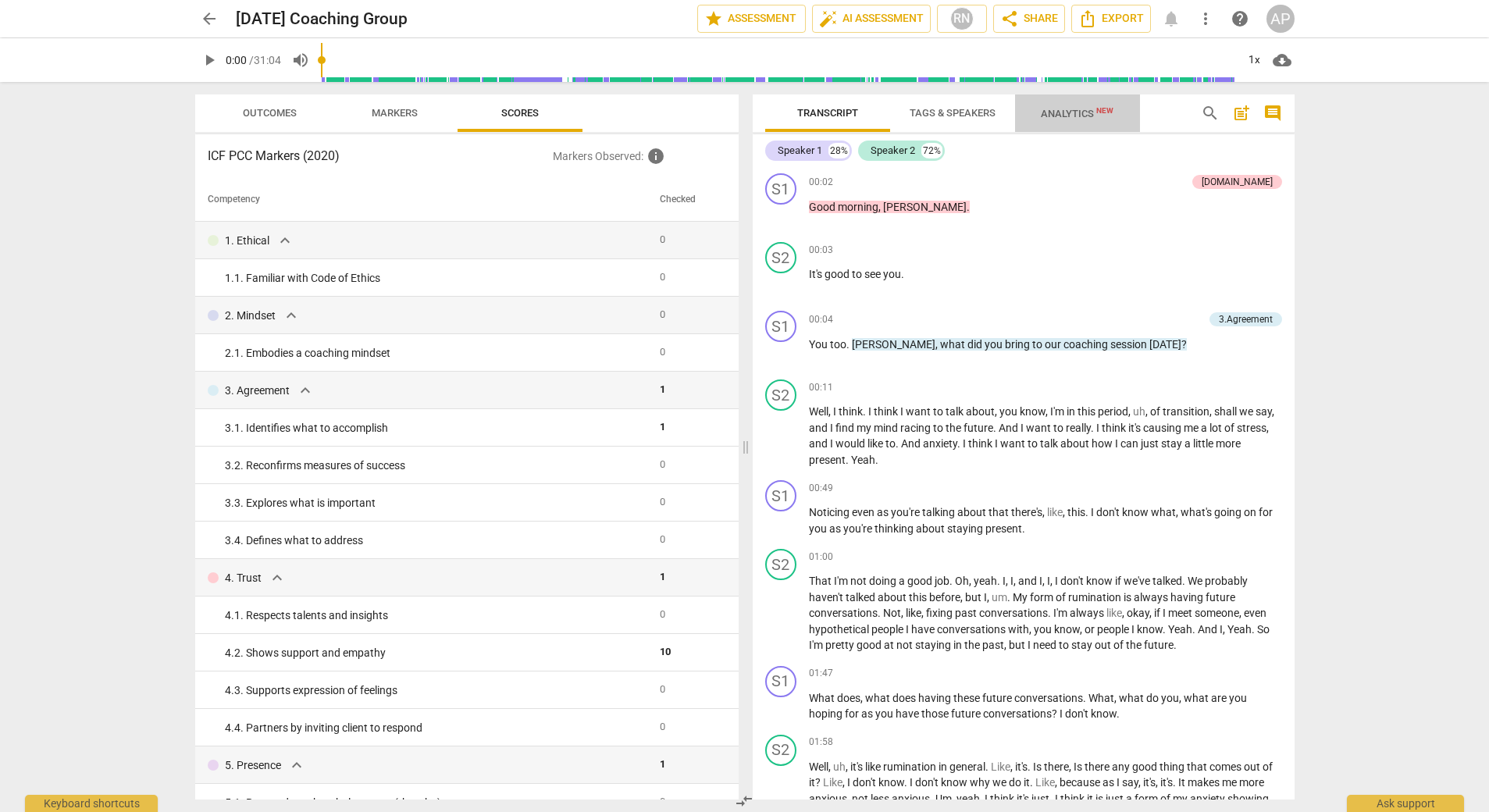 click on "Analytics   New" at bounding box center [1077, 113] 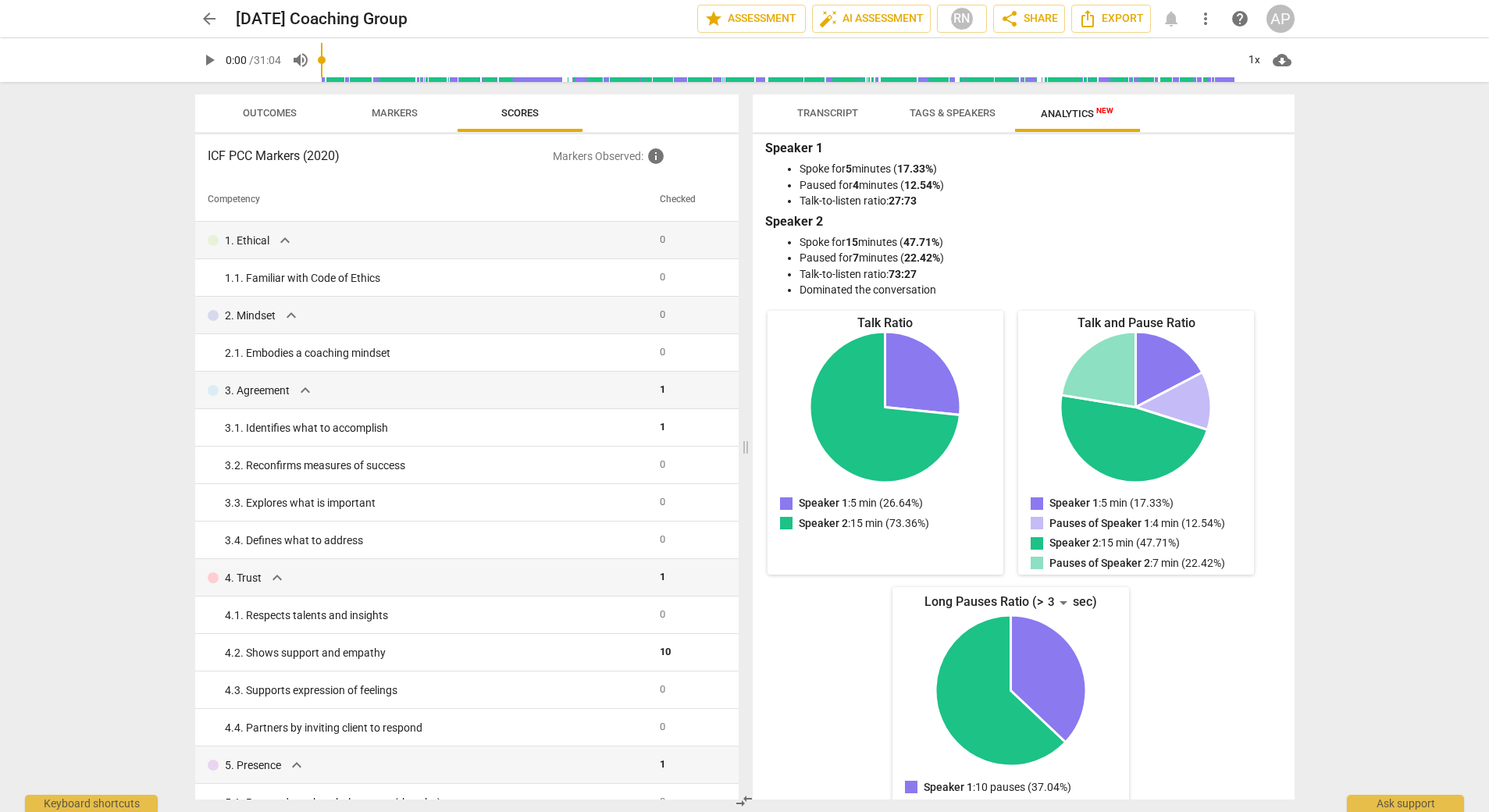 scroll, scrollTop: 0, scrollLeft: 0, axis: both 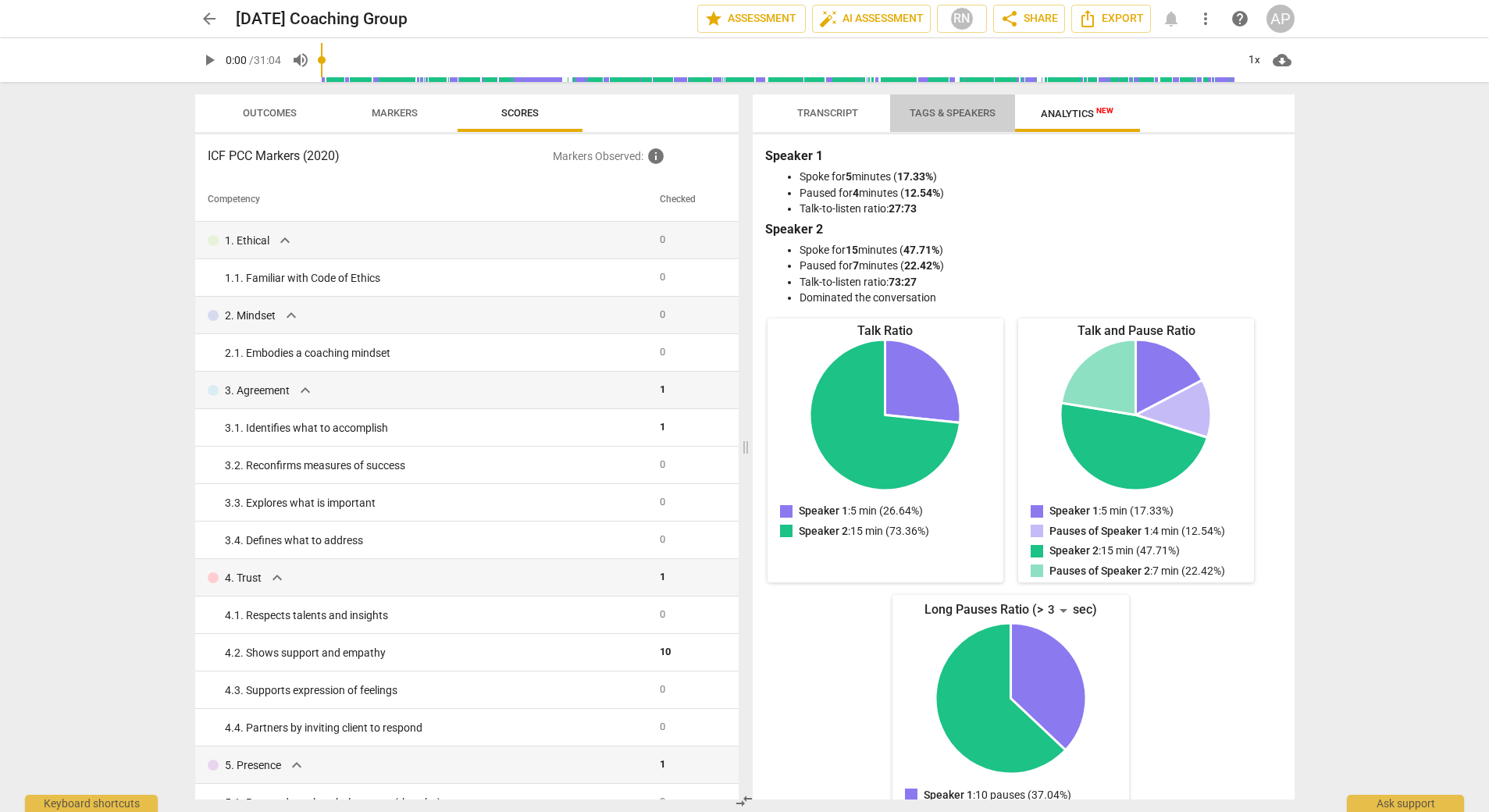 click on "Tags & Speakers" at bounding box center (953, 113) 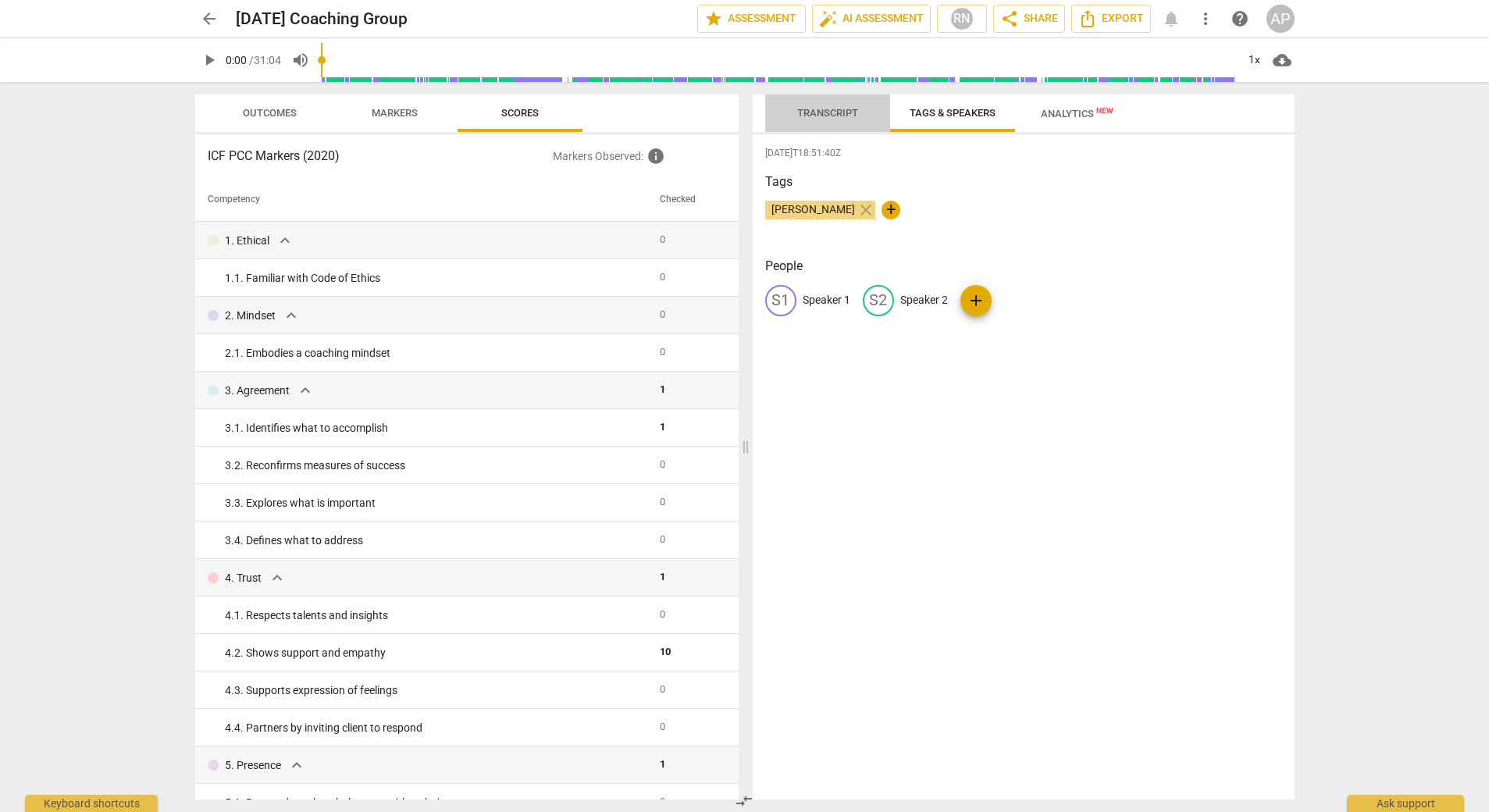 click on "Transcript" at bounding box center (828, 113) 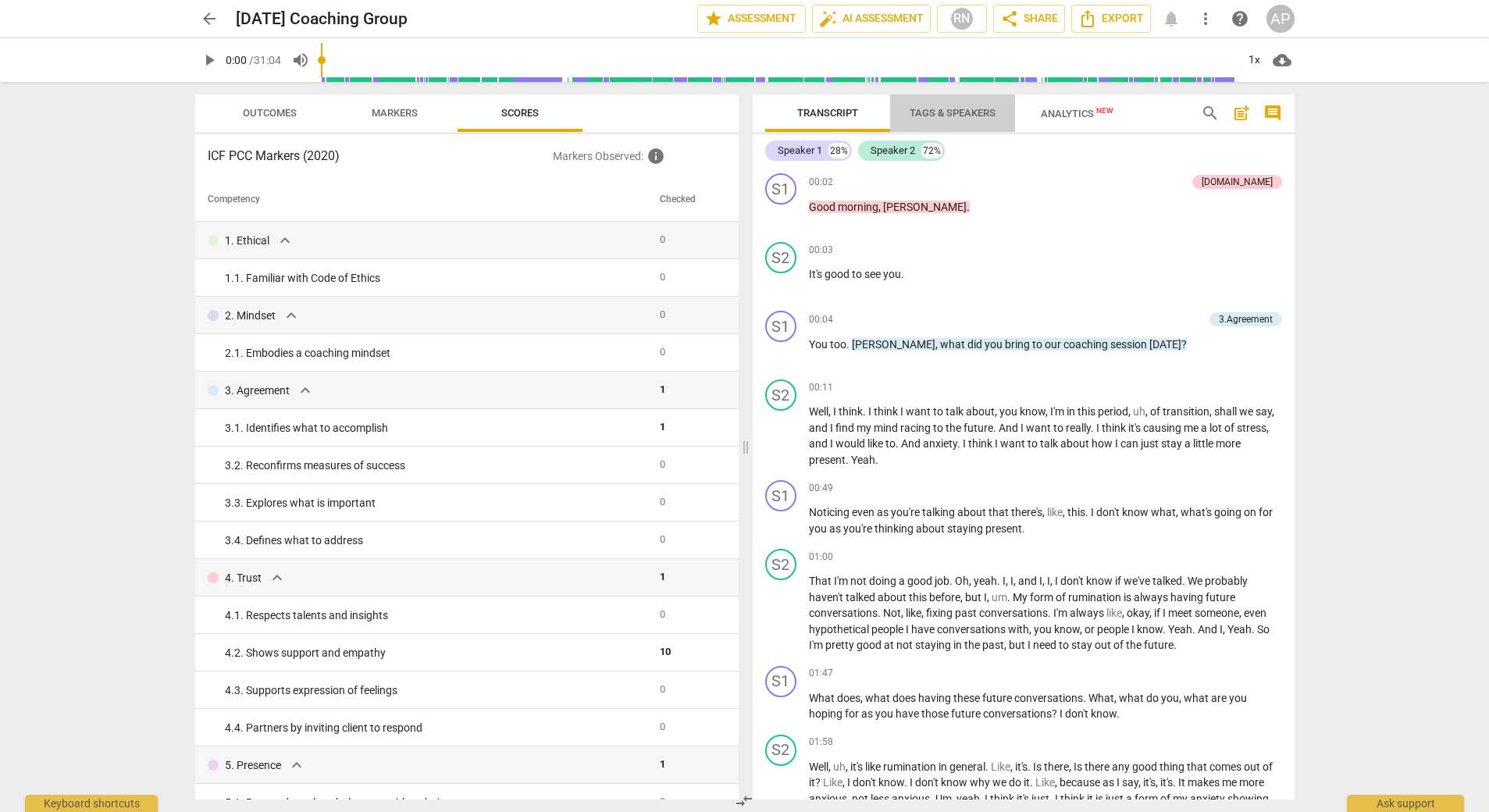 click on "Tags & Speakers" at bounding box center (953, 112) 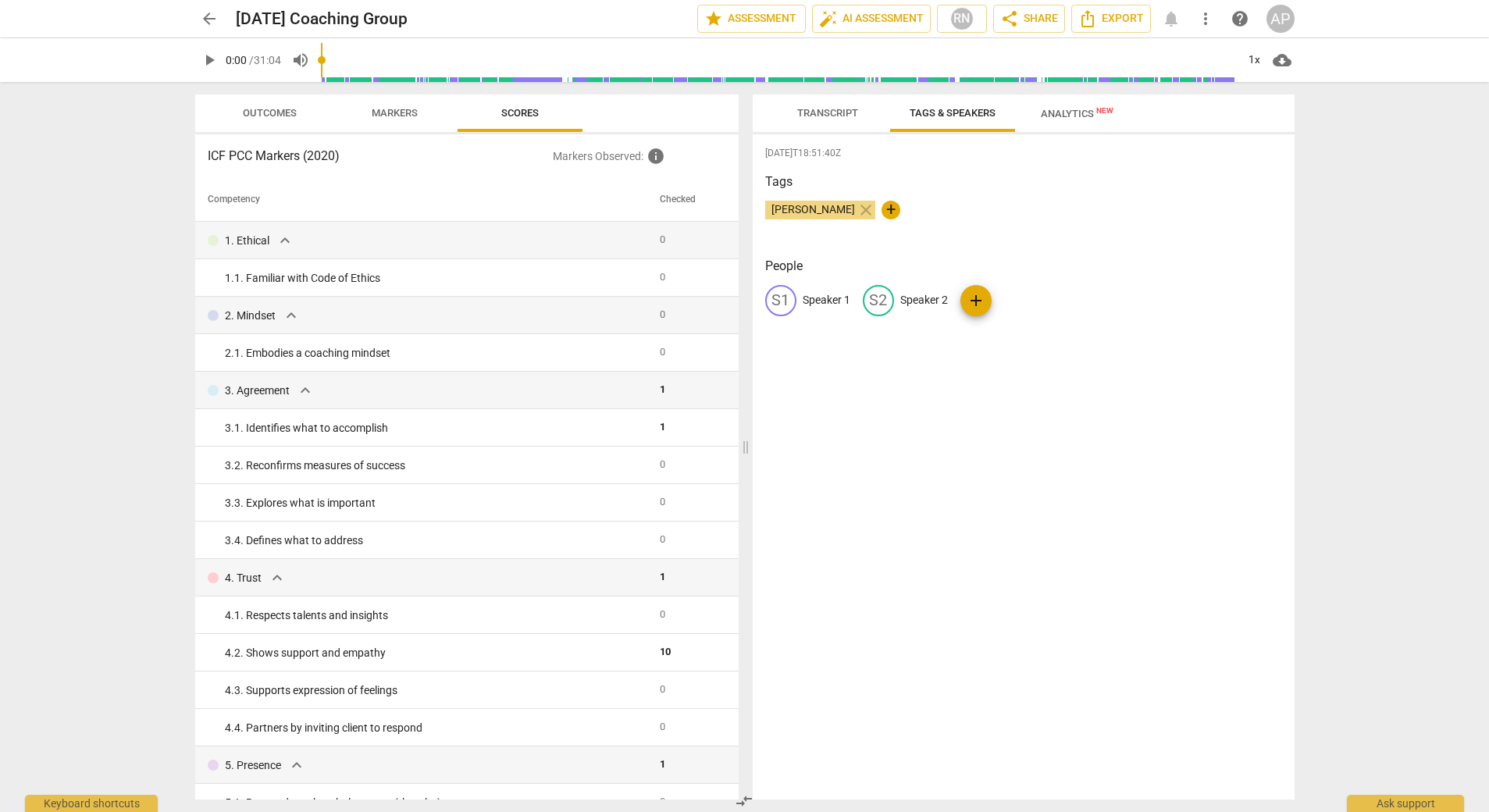 click on "Transcript" at bounding box center (828, 113) 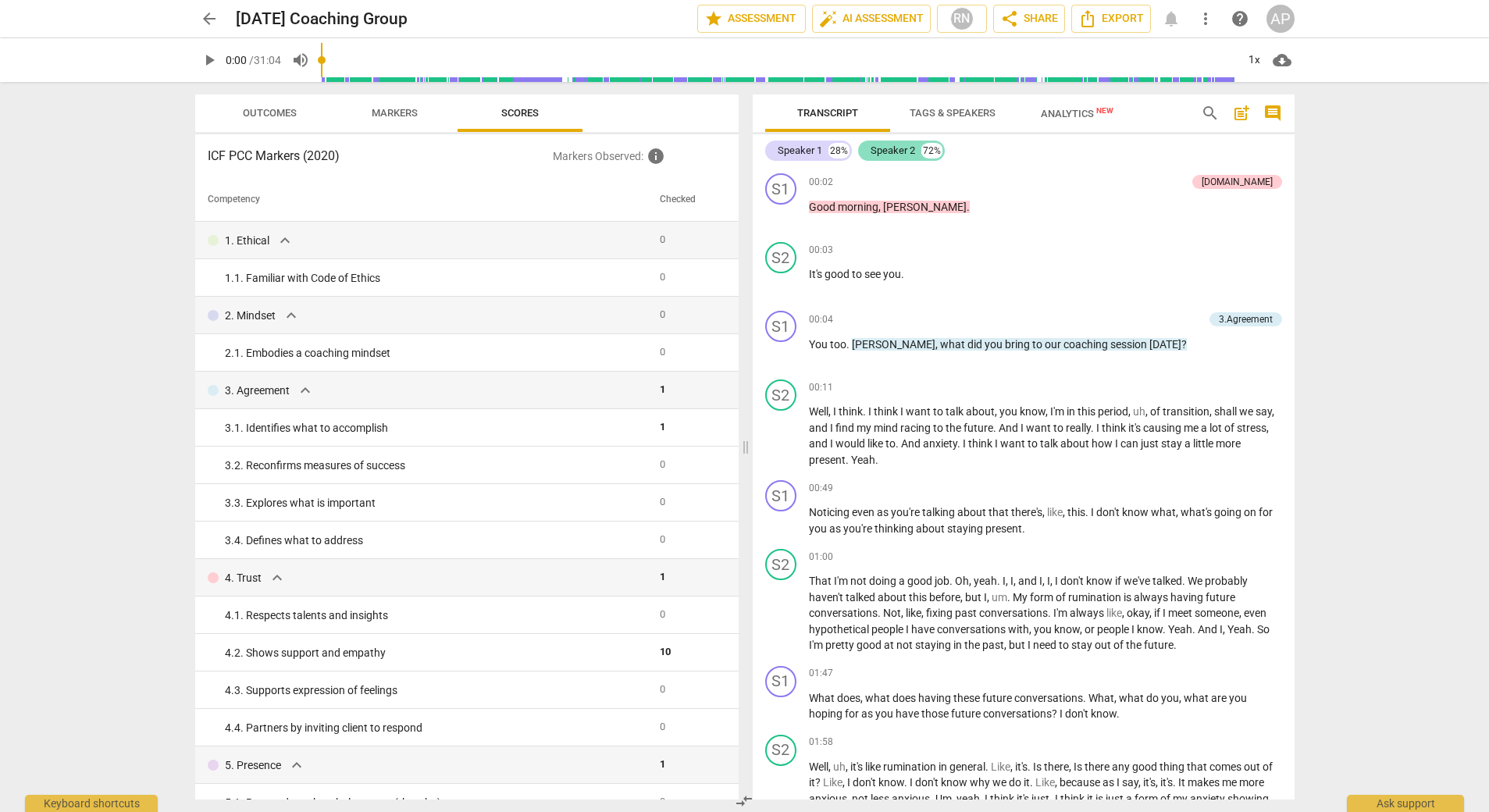 click on "Speaker 2" at bounding box center [892, 151] 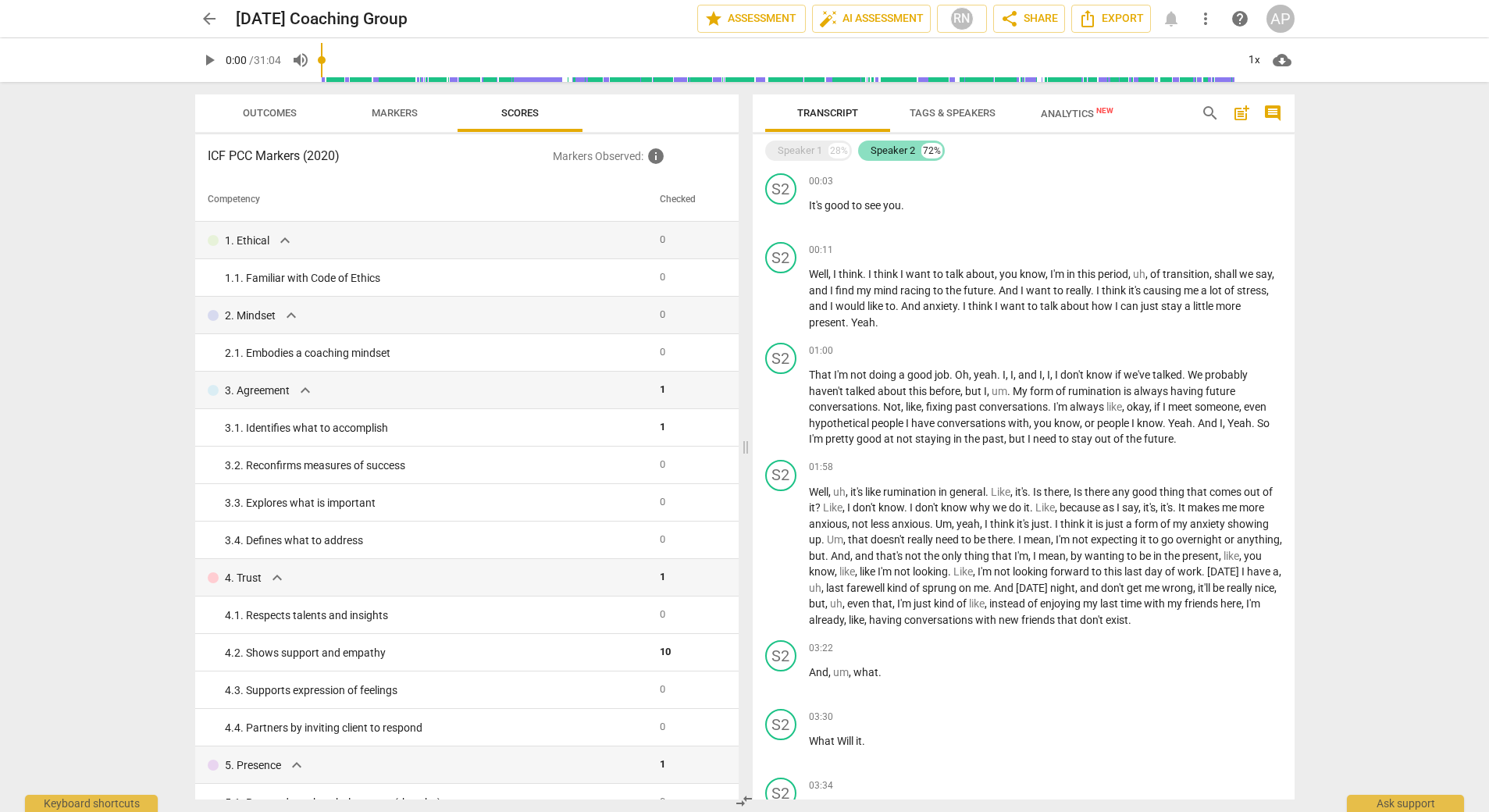 click on "Speaker 2" at bounding box center (892, 151) 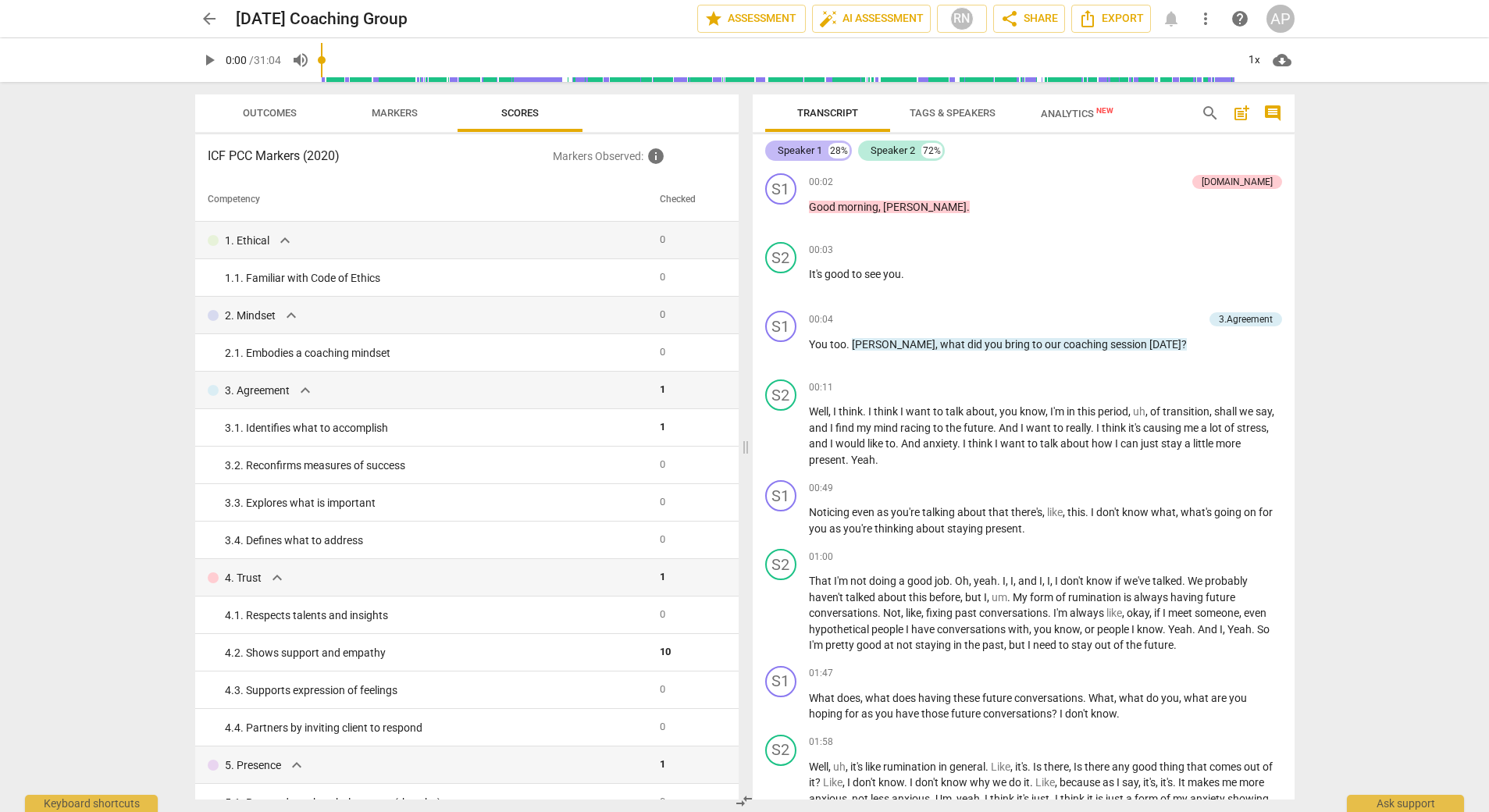 click on "Speaker 1" at bounding box center [800, 151] 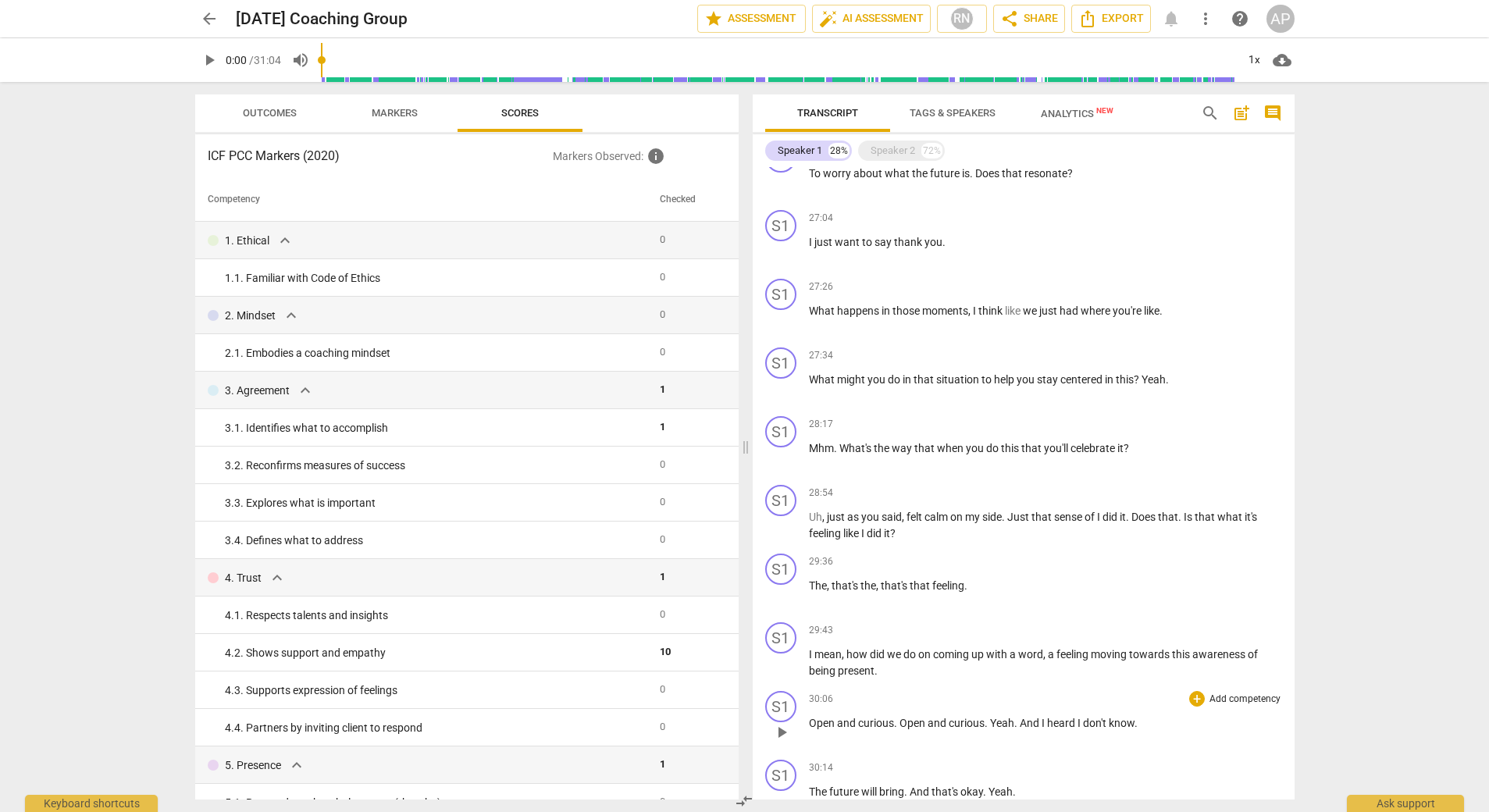 scroll, scrollTop: 3728, scrollLeft: 0, axis: vertical 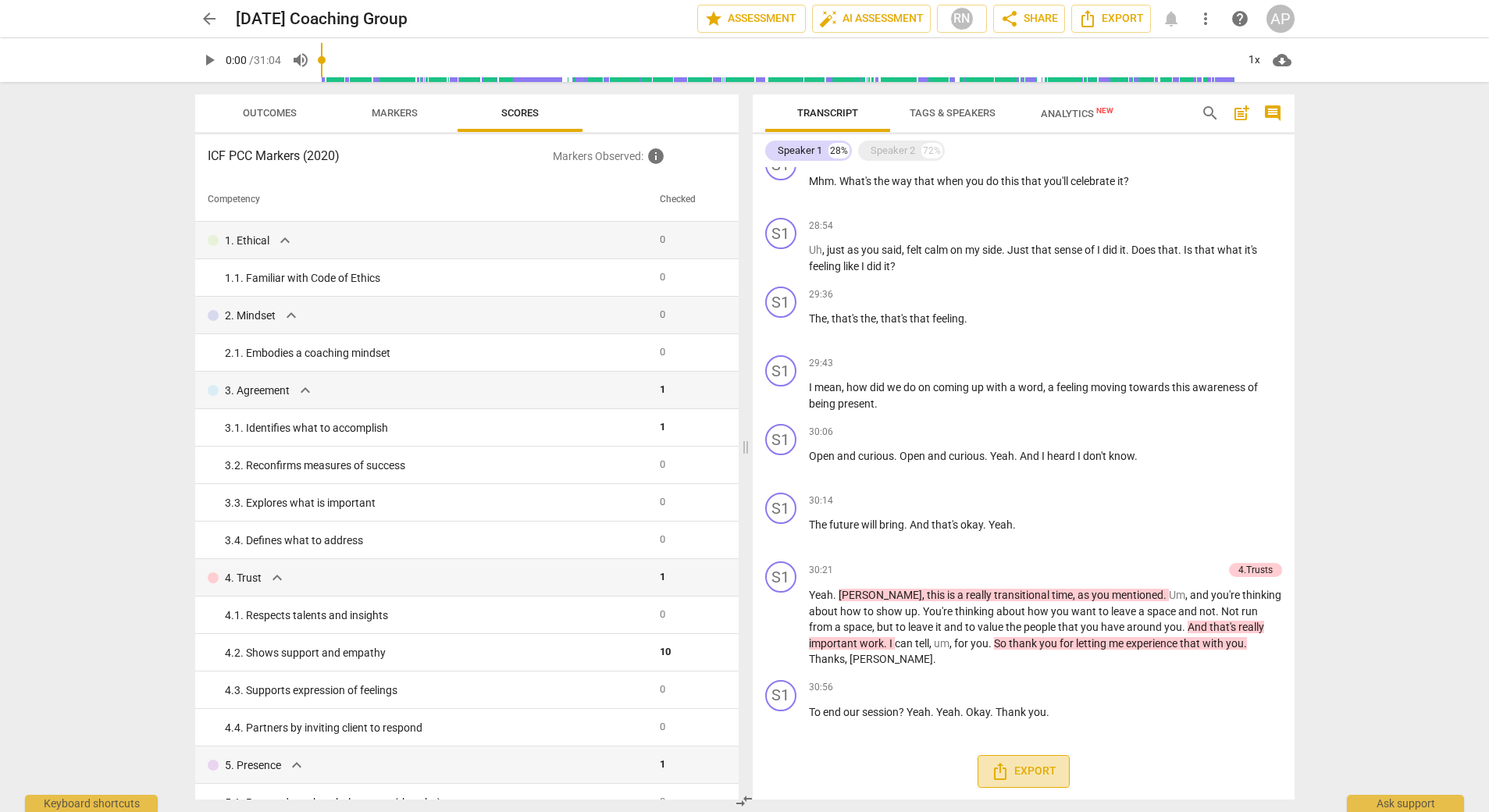 click on "Export" at bounding box center [1024, 771] 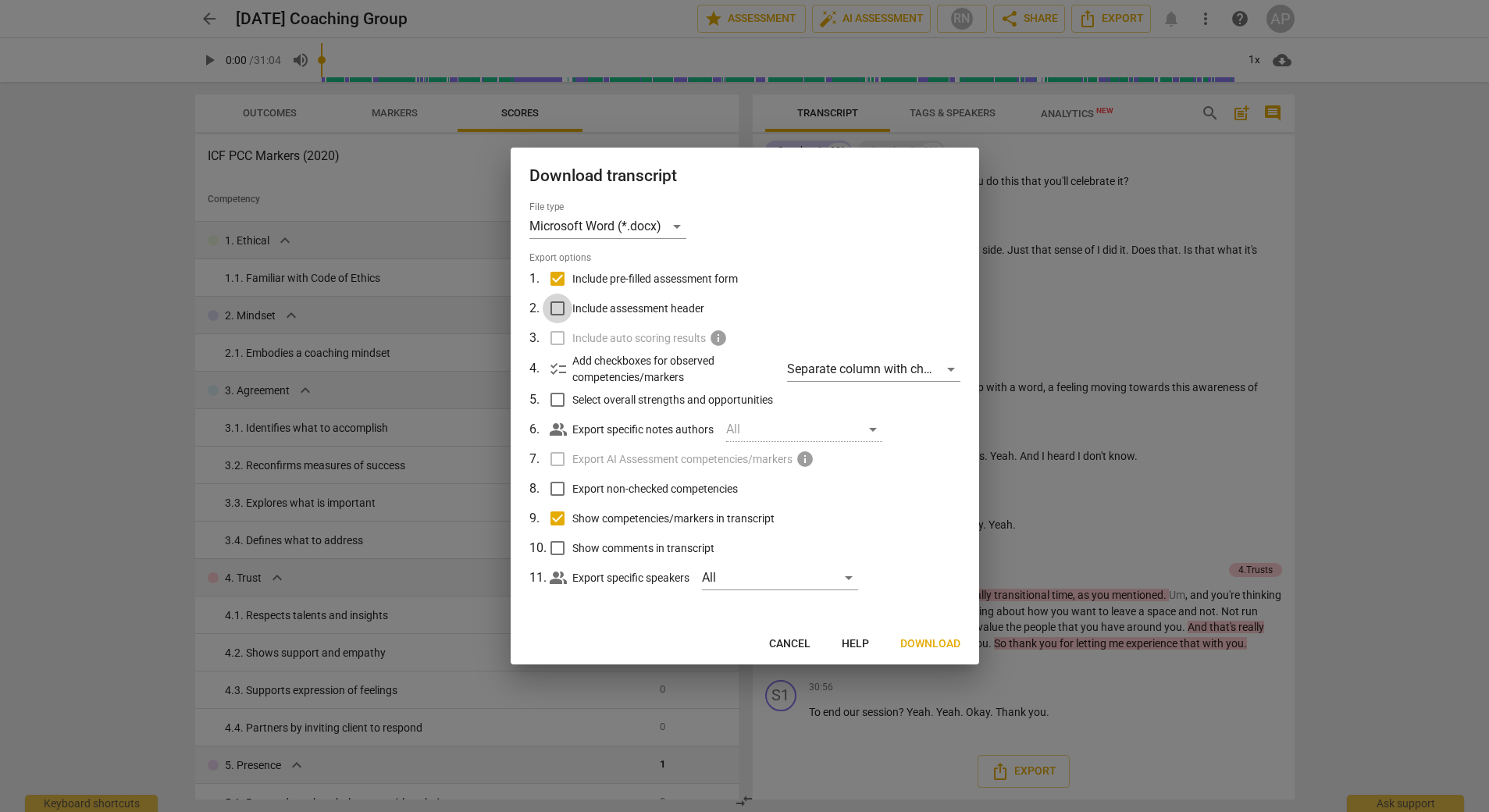 click on "Include assessment header" at bounding box center [557, 308] 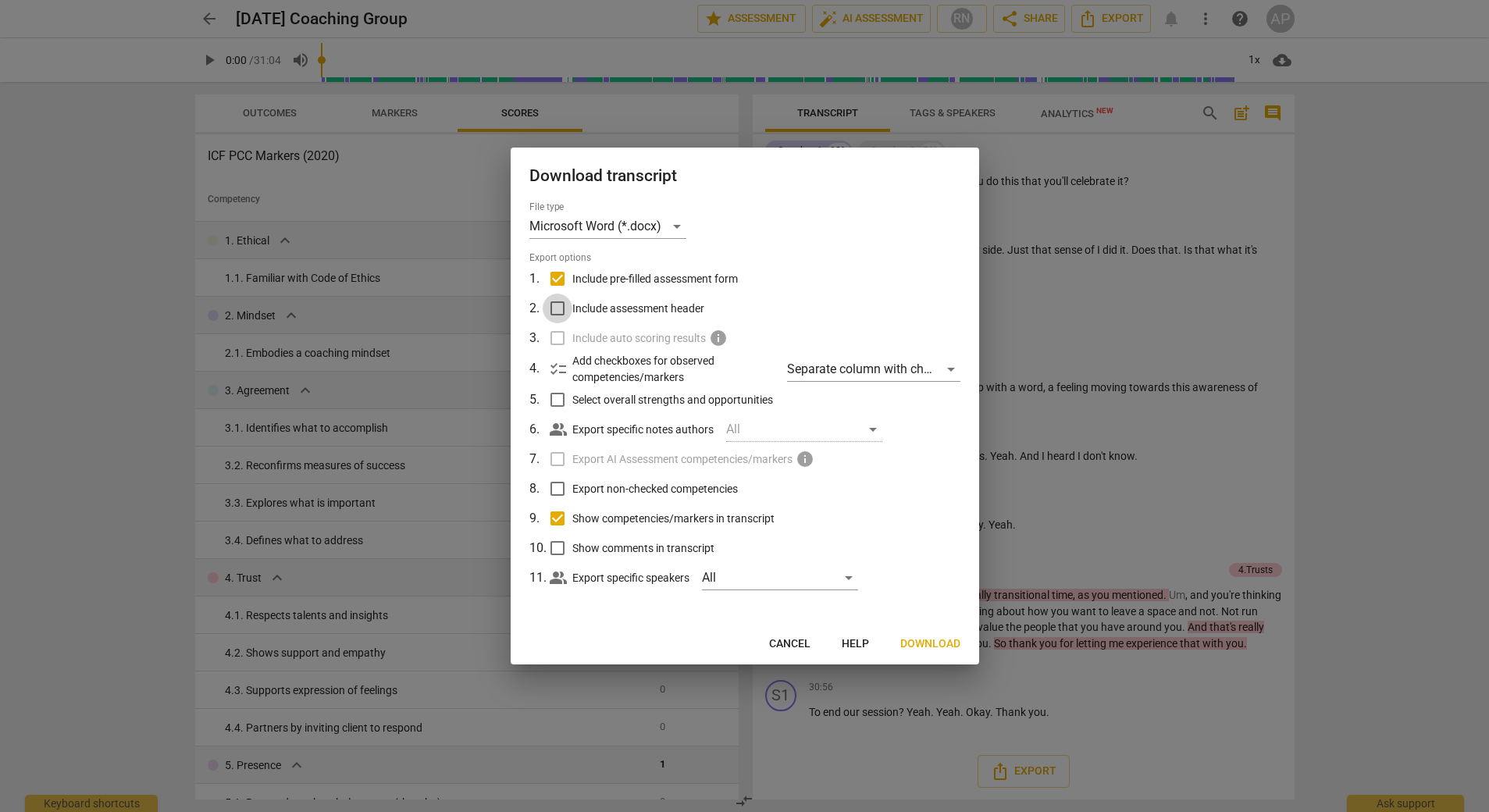 checkbox on "true" 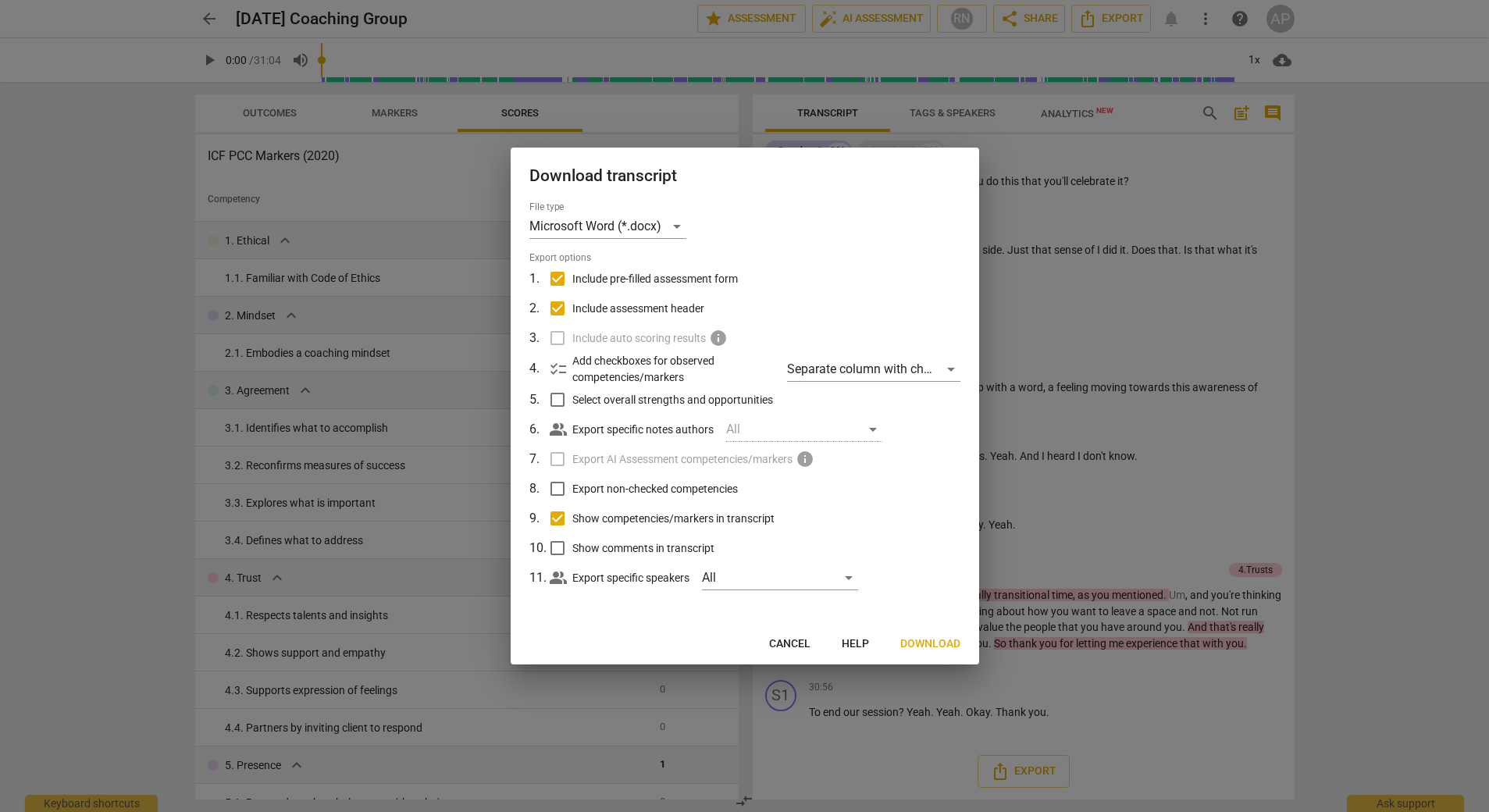 click on "Include auto scoring results info" at bounding box center [743, 338] 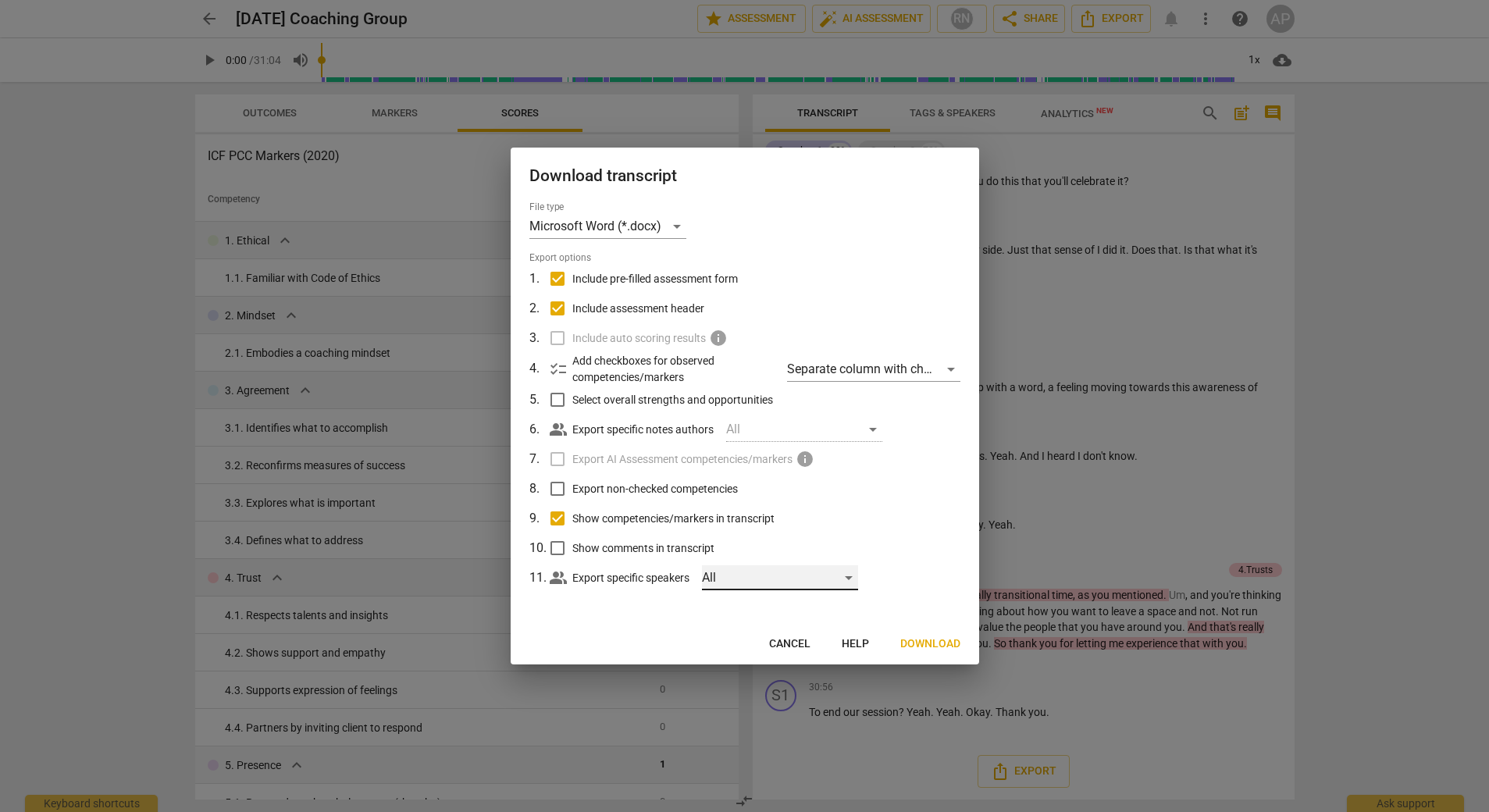 click on "All" at bounding box center [780, 578] 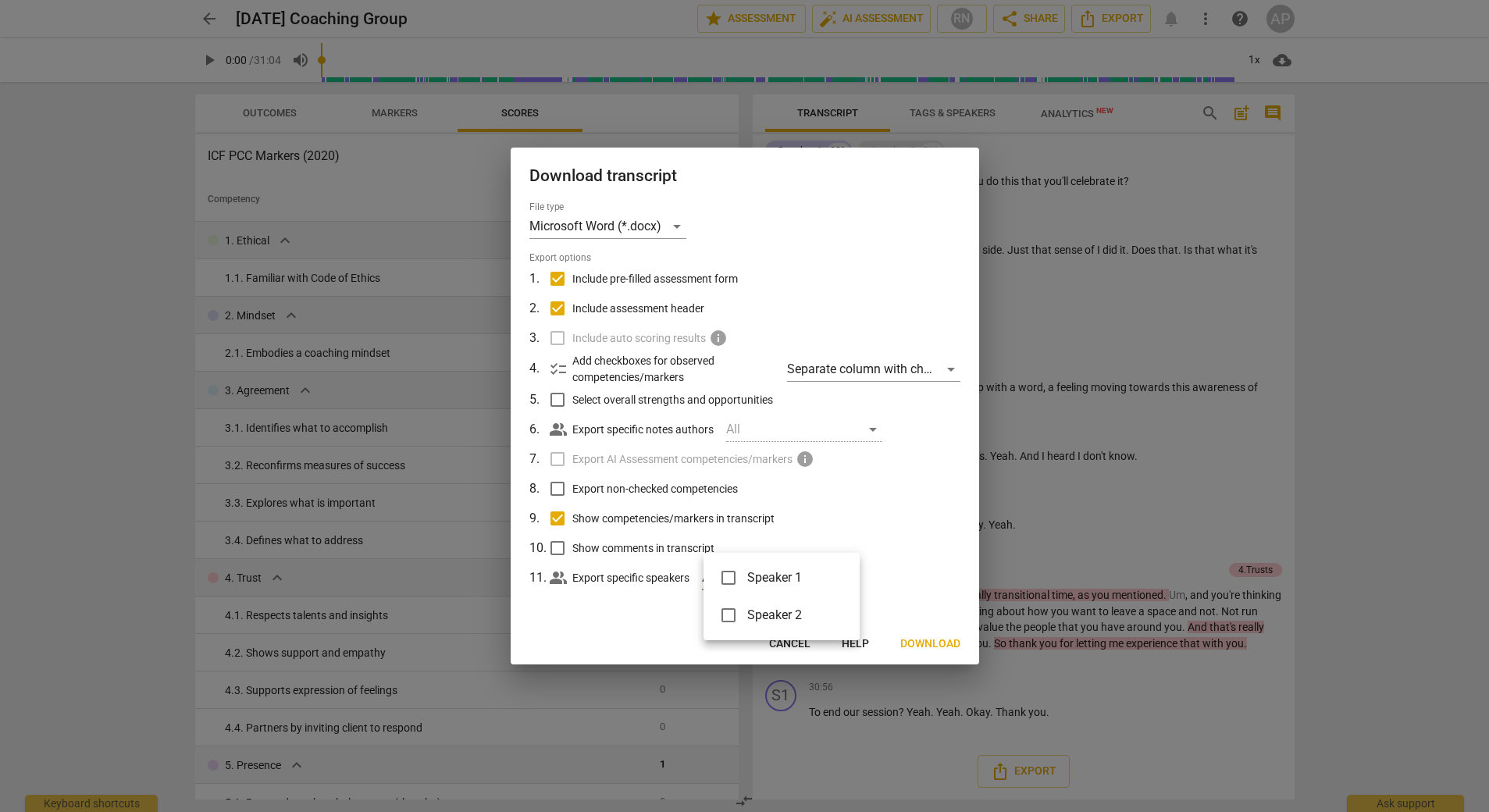 click at bounding box center [728, 578] 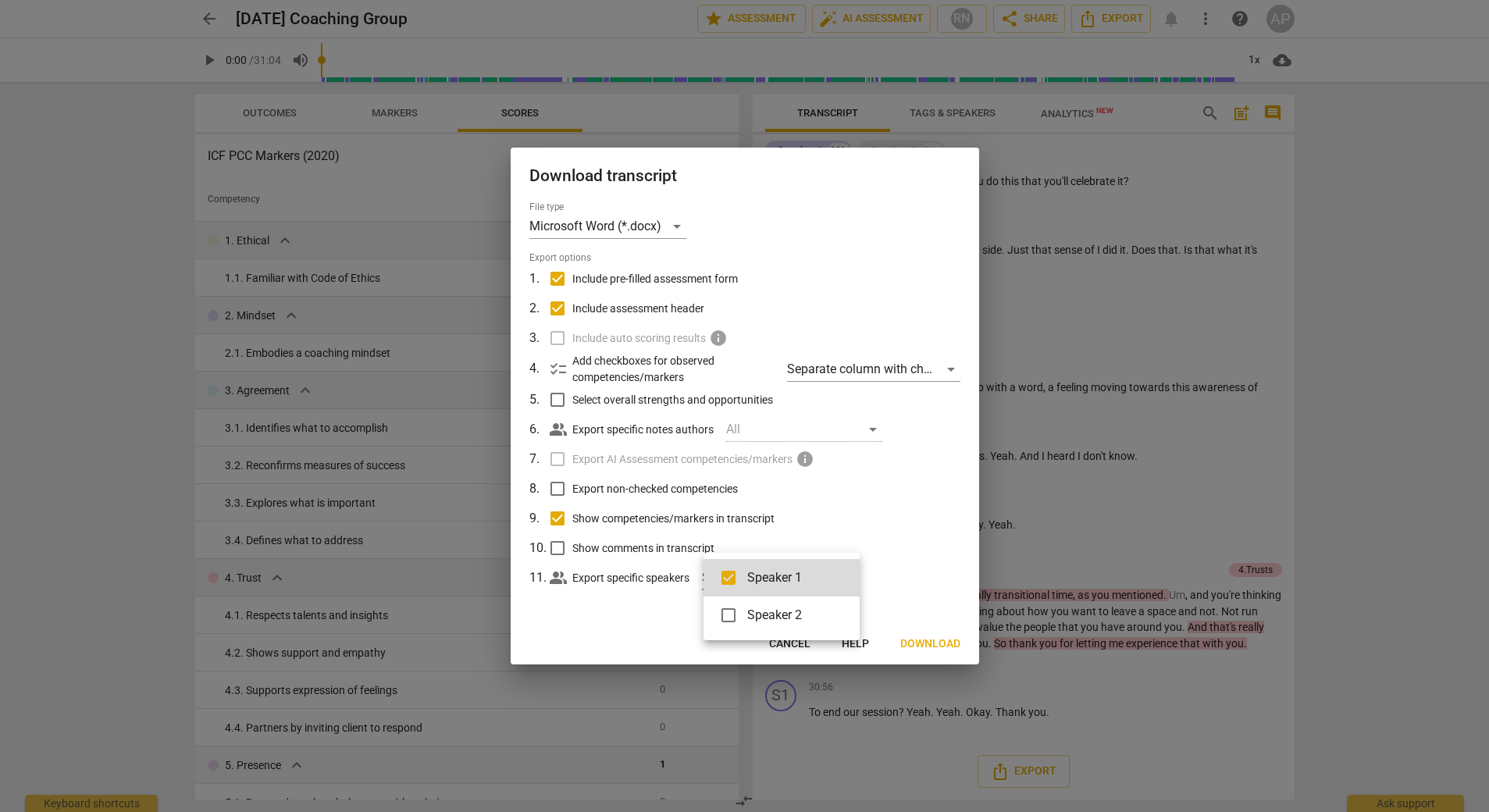 click at bounding box center (744, 406) 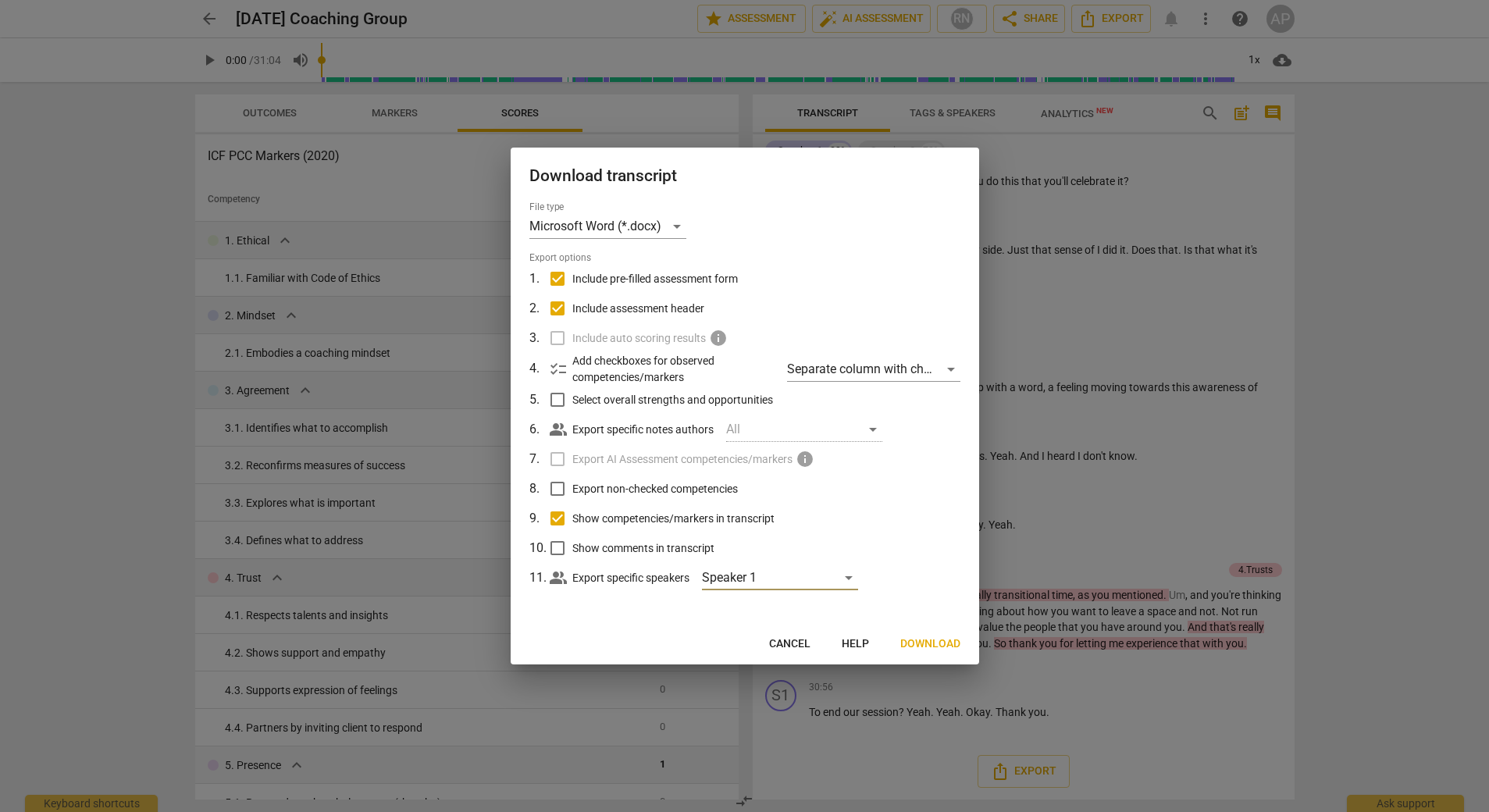 click on "Download" at bounding box center [930, 644] 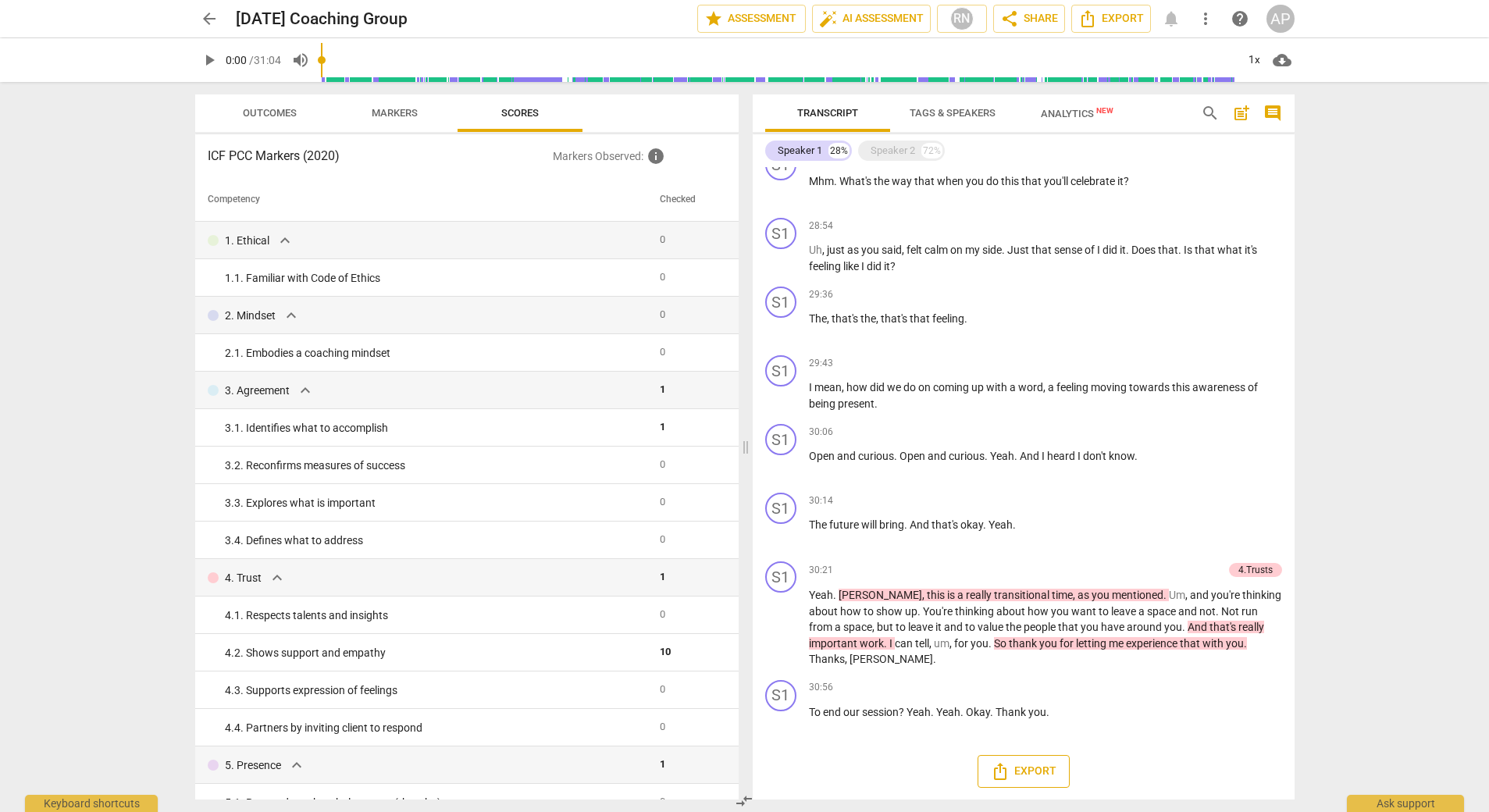 click on "Export" at bounding box center [1024, 771] 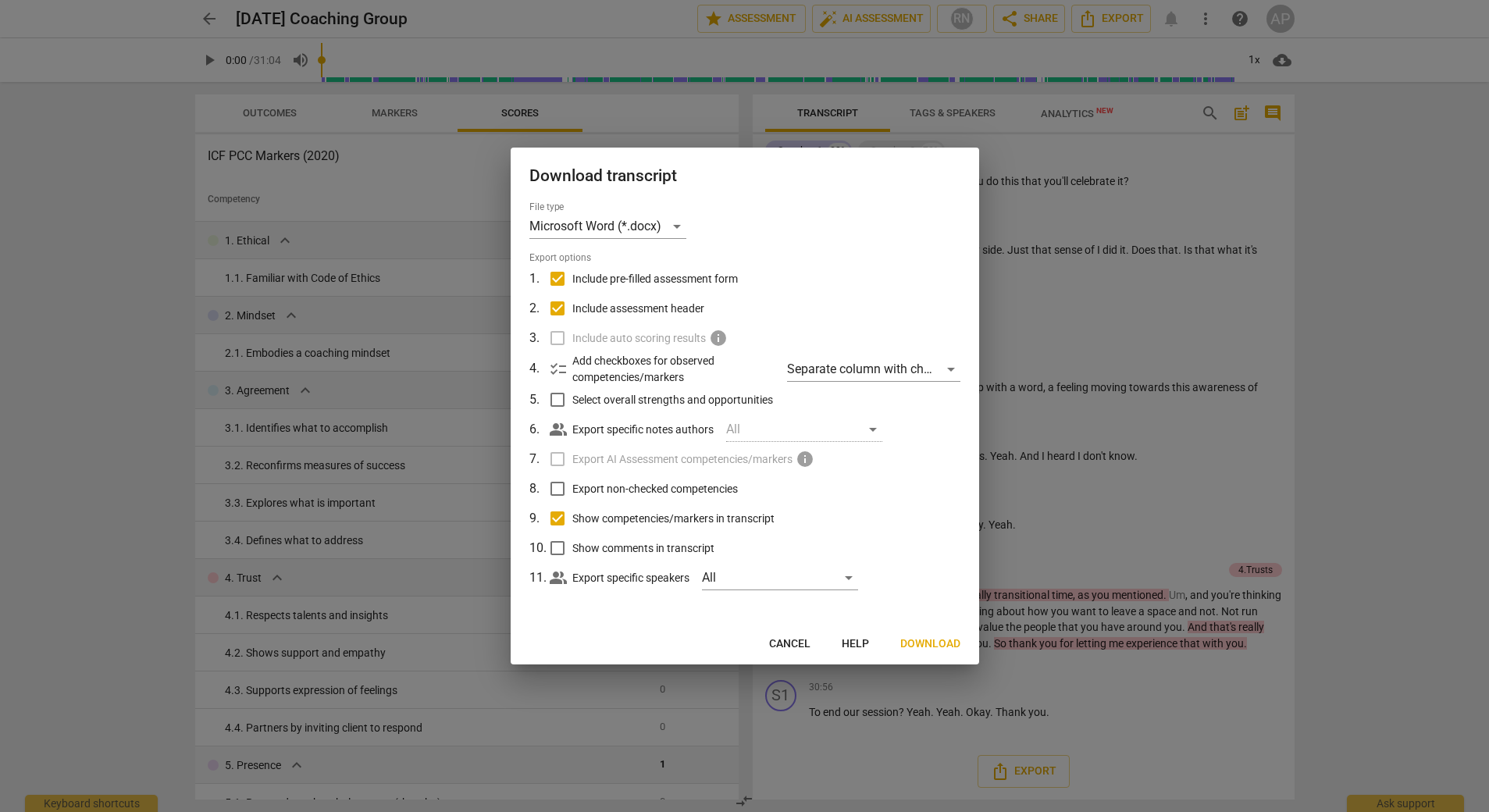 click on "Include pre-filled assessment form" at bounding box center [557, 279] 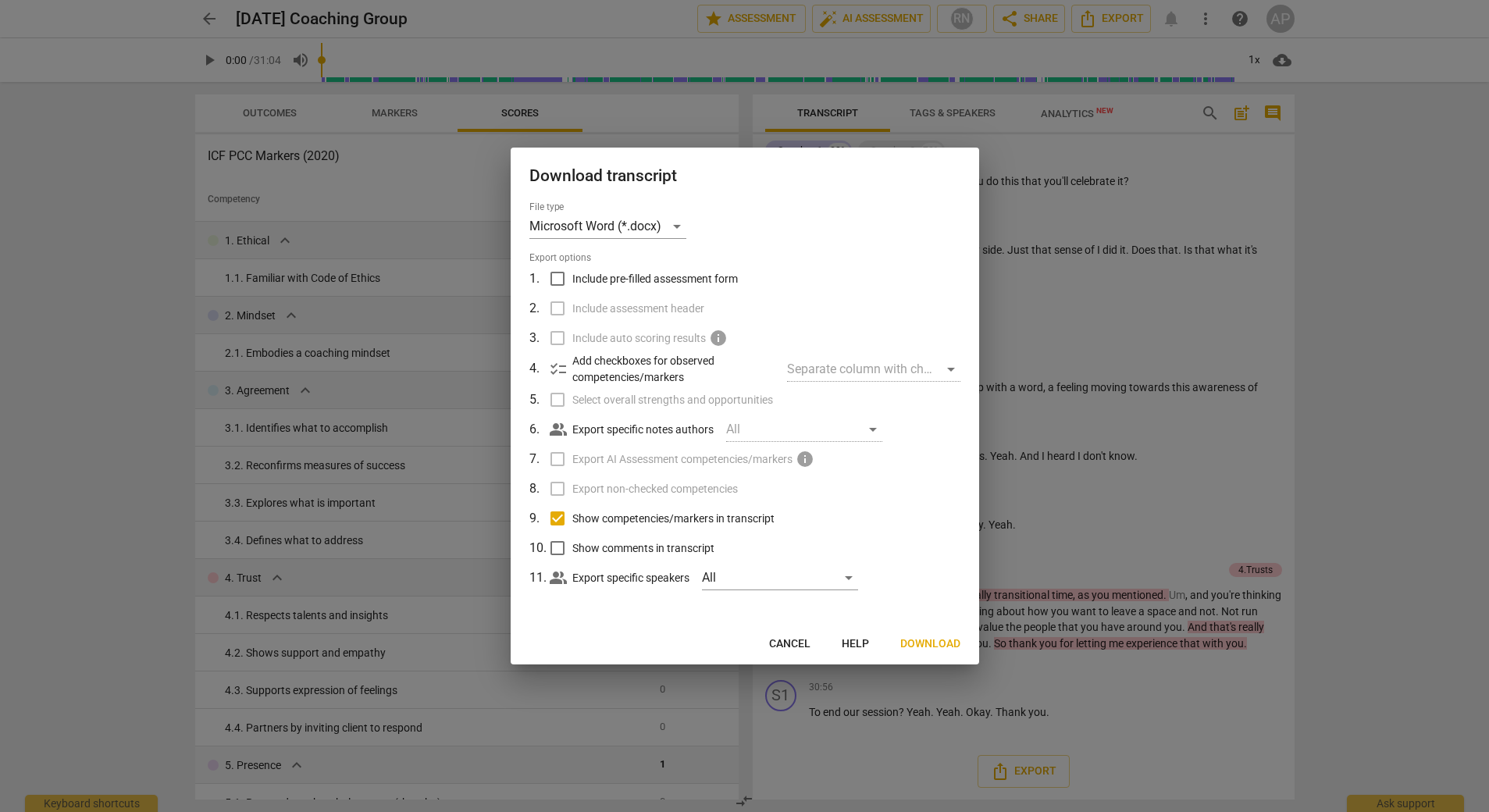 click on "Show competencies/markers in transcript" at bounding box center [557, 518] 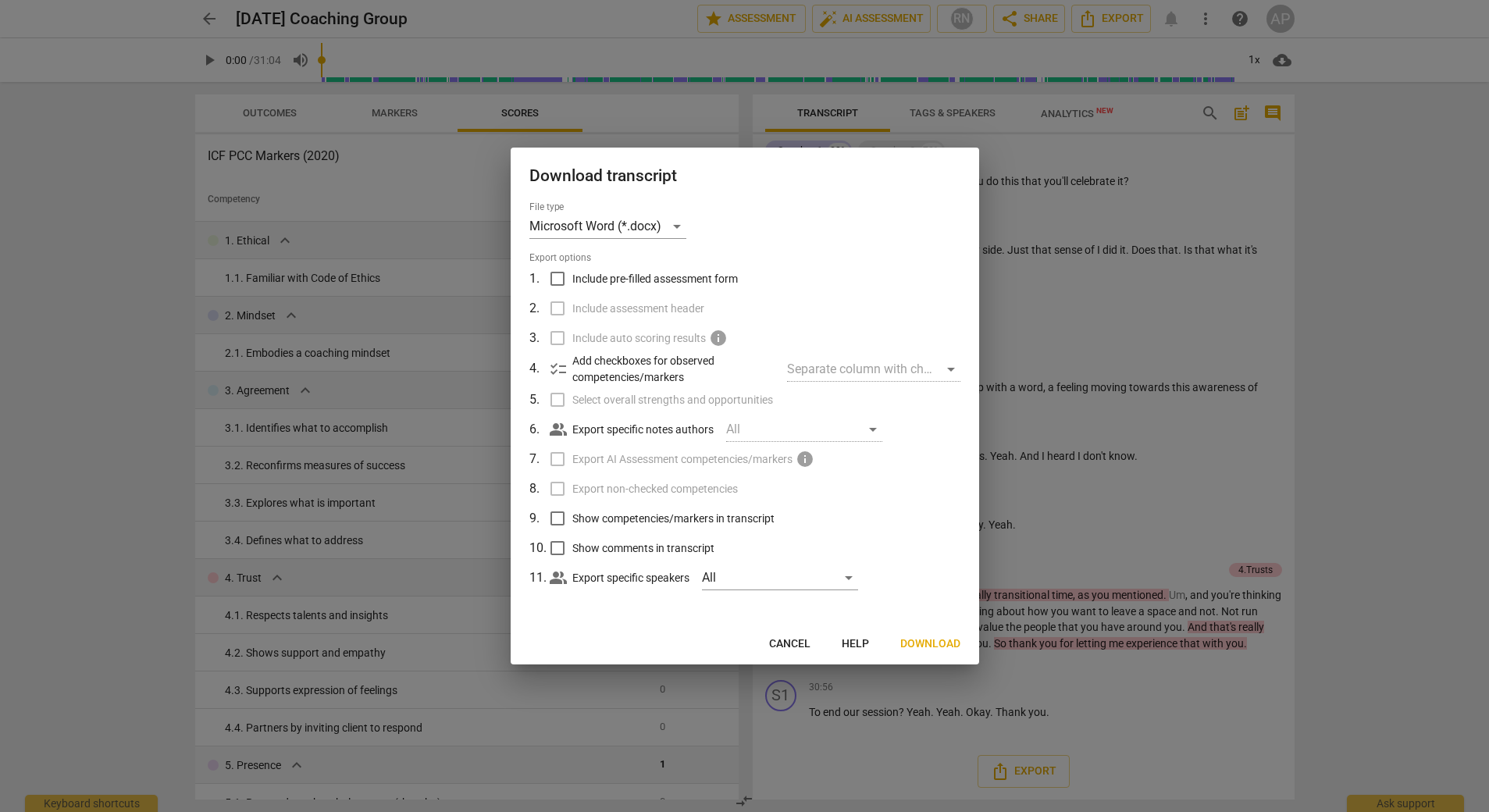 click on "Download" at bounding box center [930, 644] 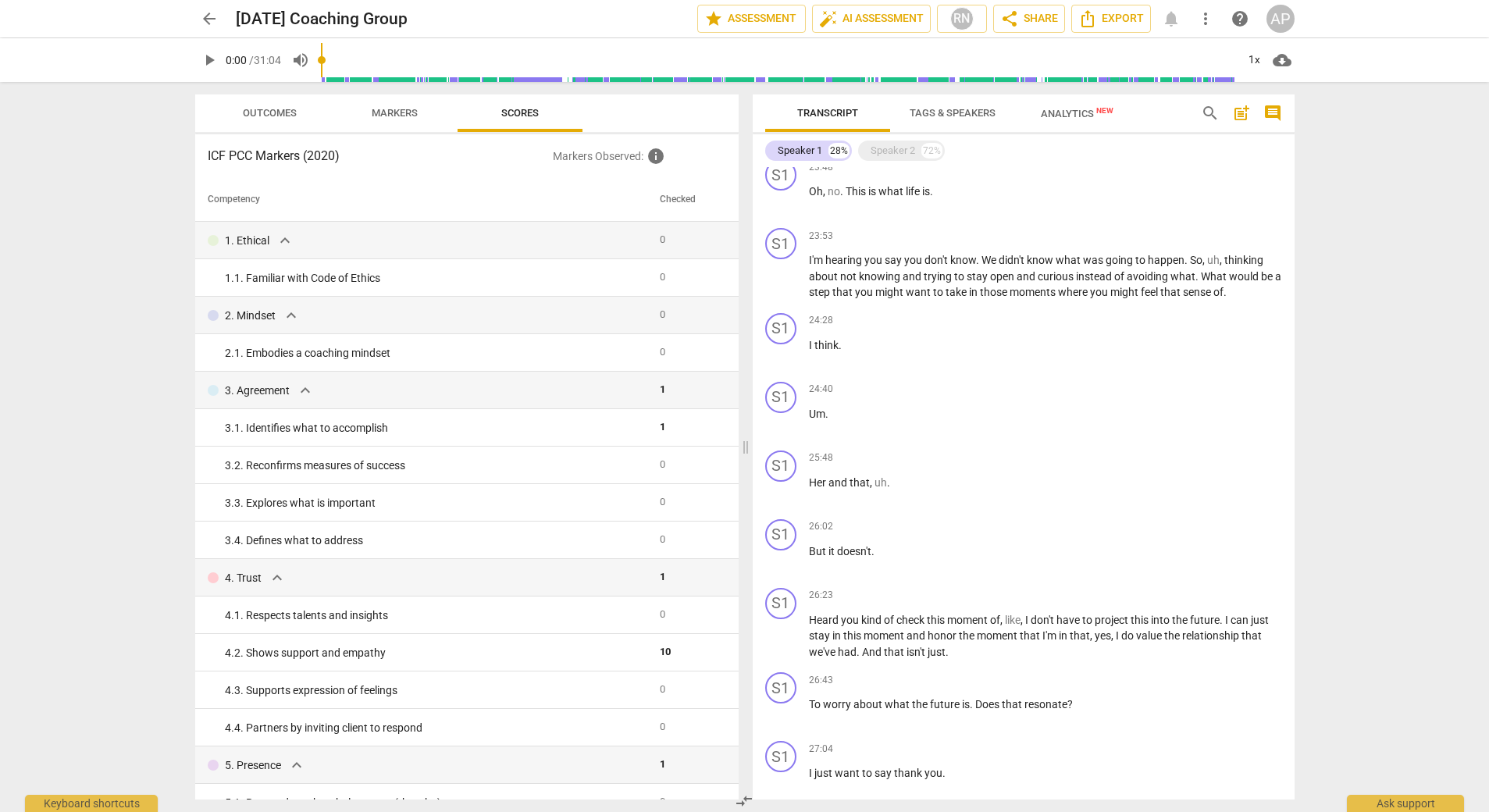 scroll, scrollTop: 2379, scrollLeft: 0, axis: vertical 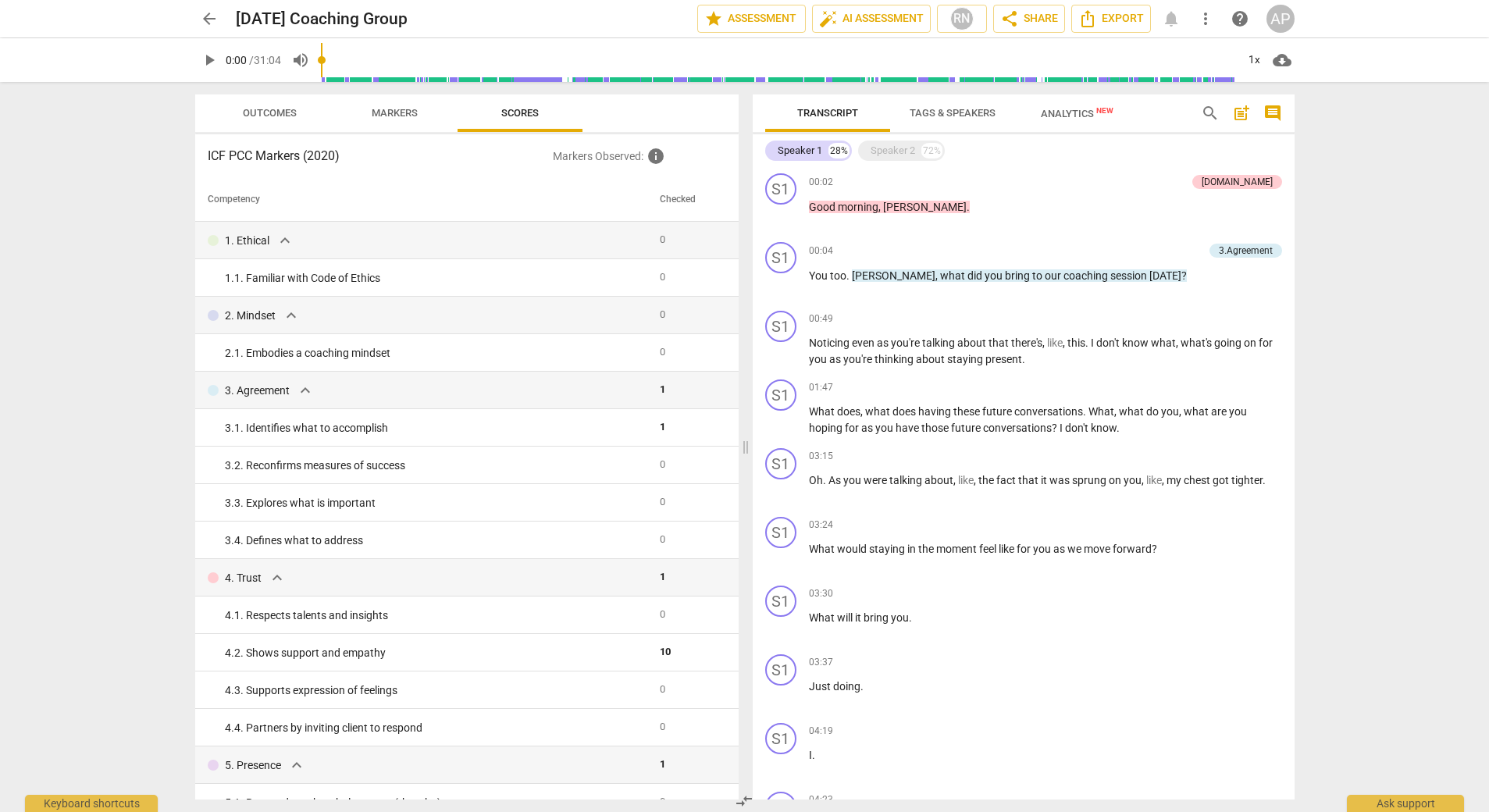 click on "play_arrow" at bounding box center [209, 60] 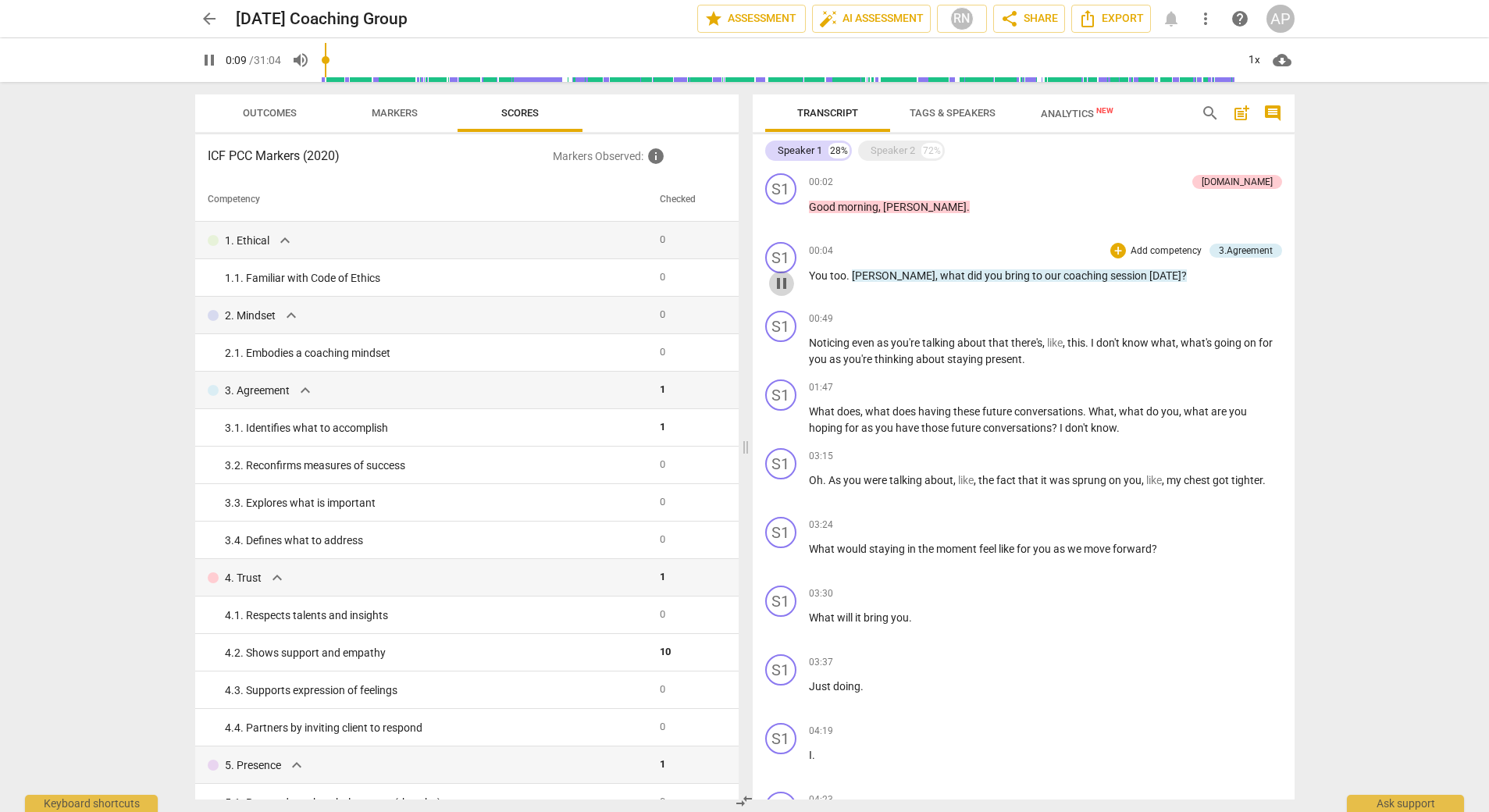 click on "pause" at bounding box center [782, 283] 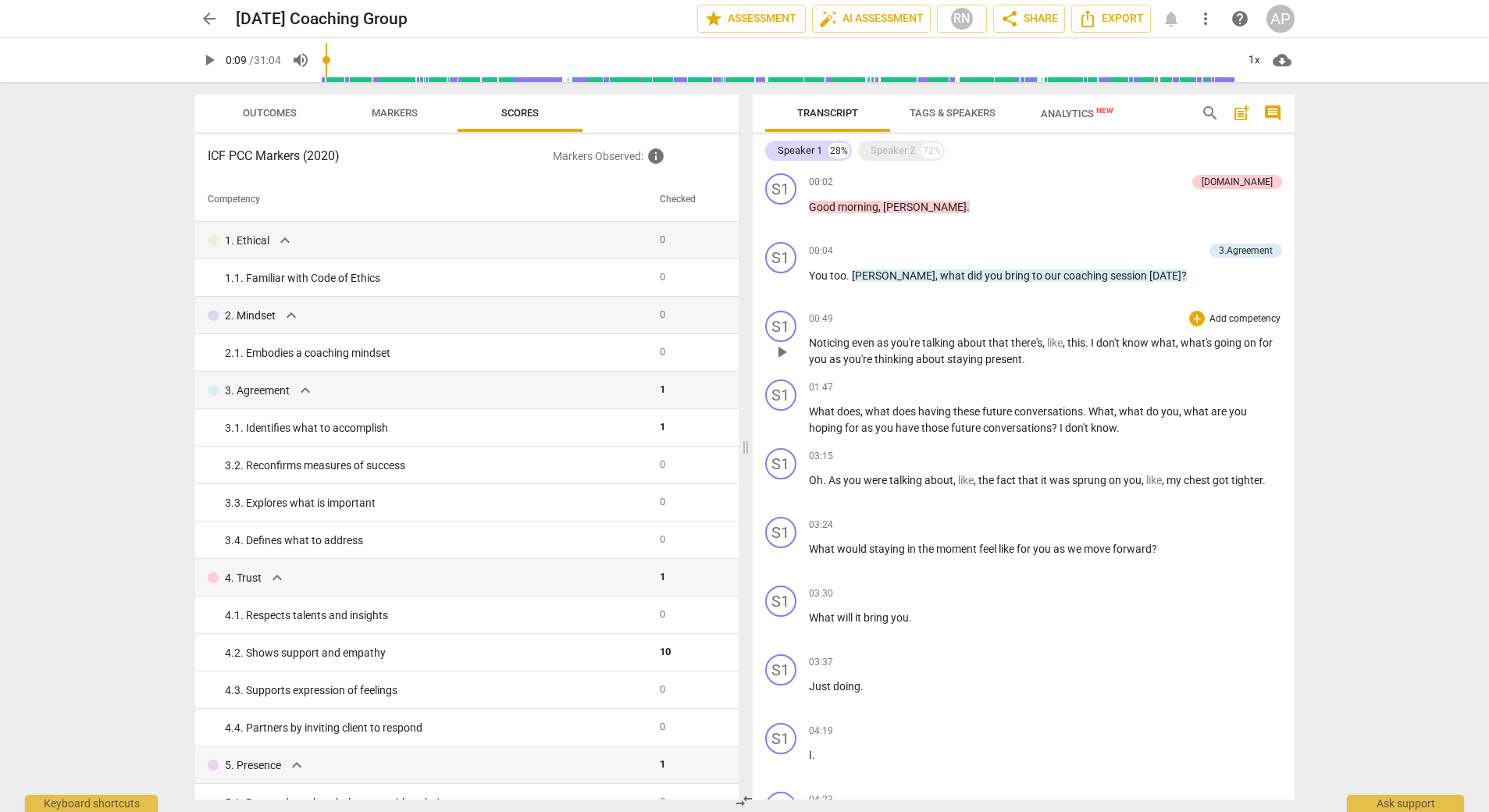 click on "thinking" at bounding box center [895, 359] 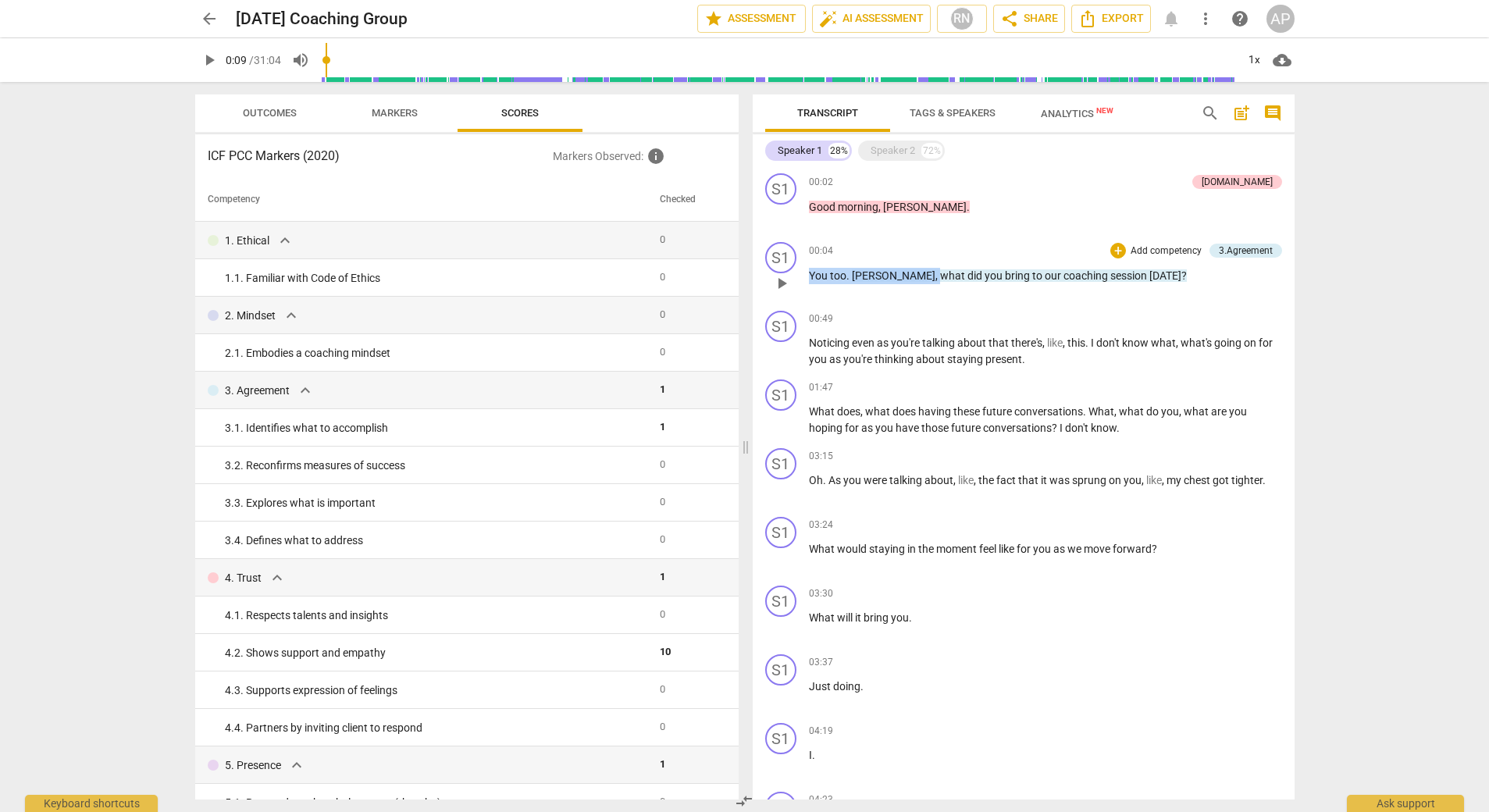 drag, startPoint x: 891, startPoint y: 276, endPoint x: 798, endPoint y: 276, distance: 93 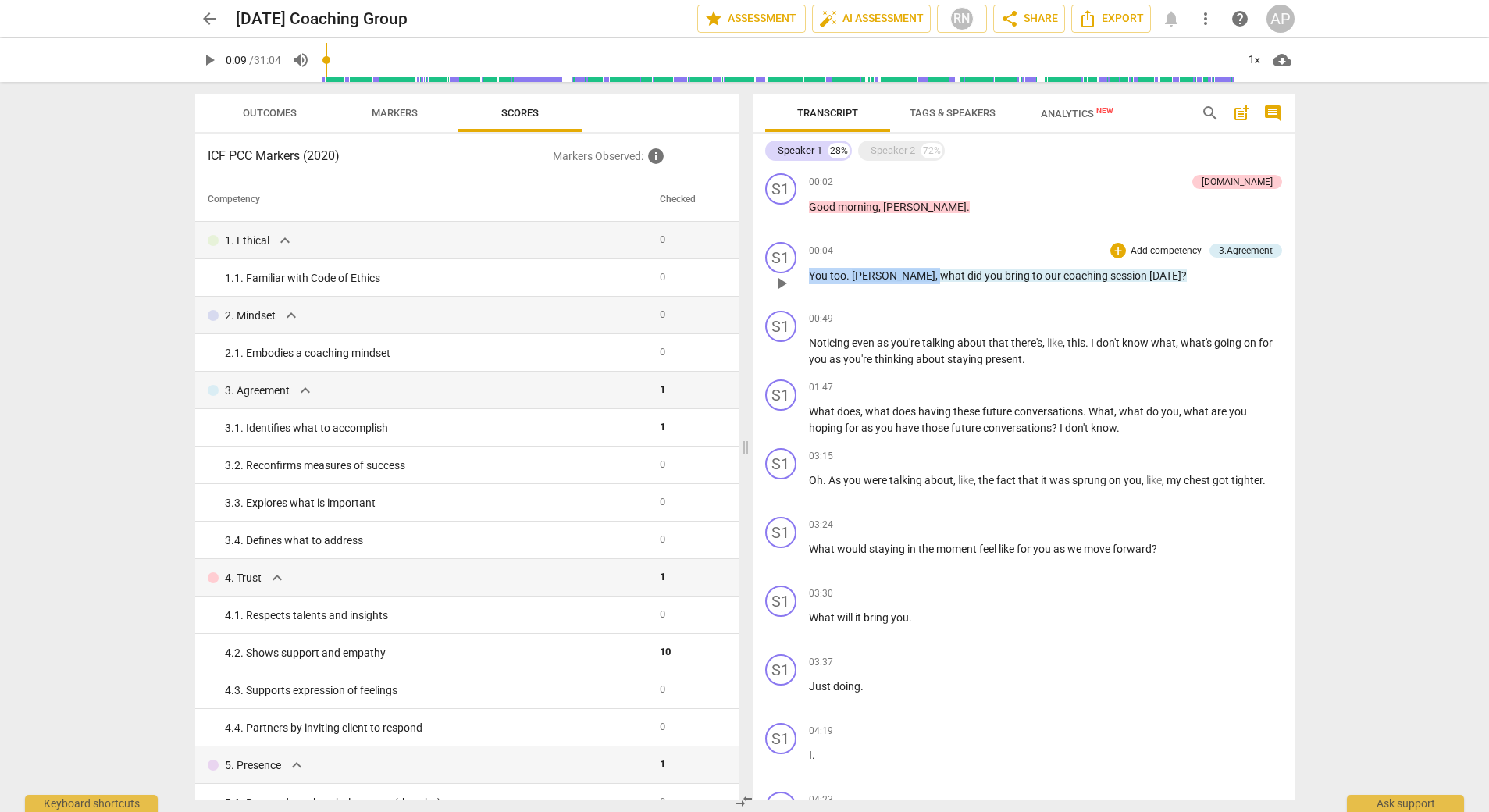 click on "S1 play_arrow pause 00:04 + Add competency 3.Agreement keyboard_arrow_right You   too .   [PERSON_NAME] ,   what   did   you   bring   to   our   coaching   session   [DATE] ? 3.Agreement auto_awesome AI check delete 16:43 [DATE] 1. Identifies what to accomplish" at bounding box center [1024, 270] 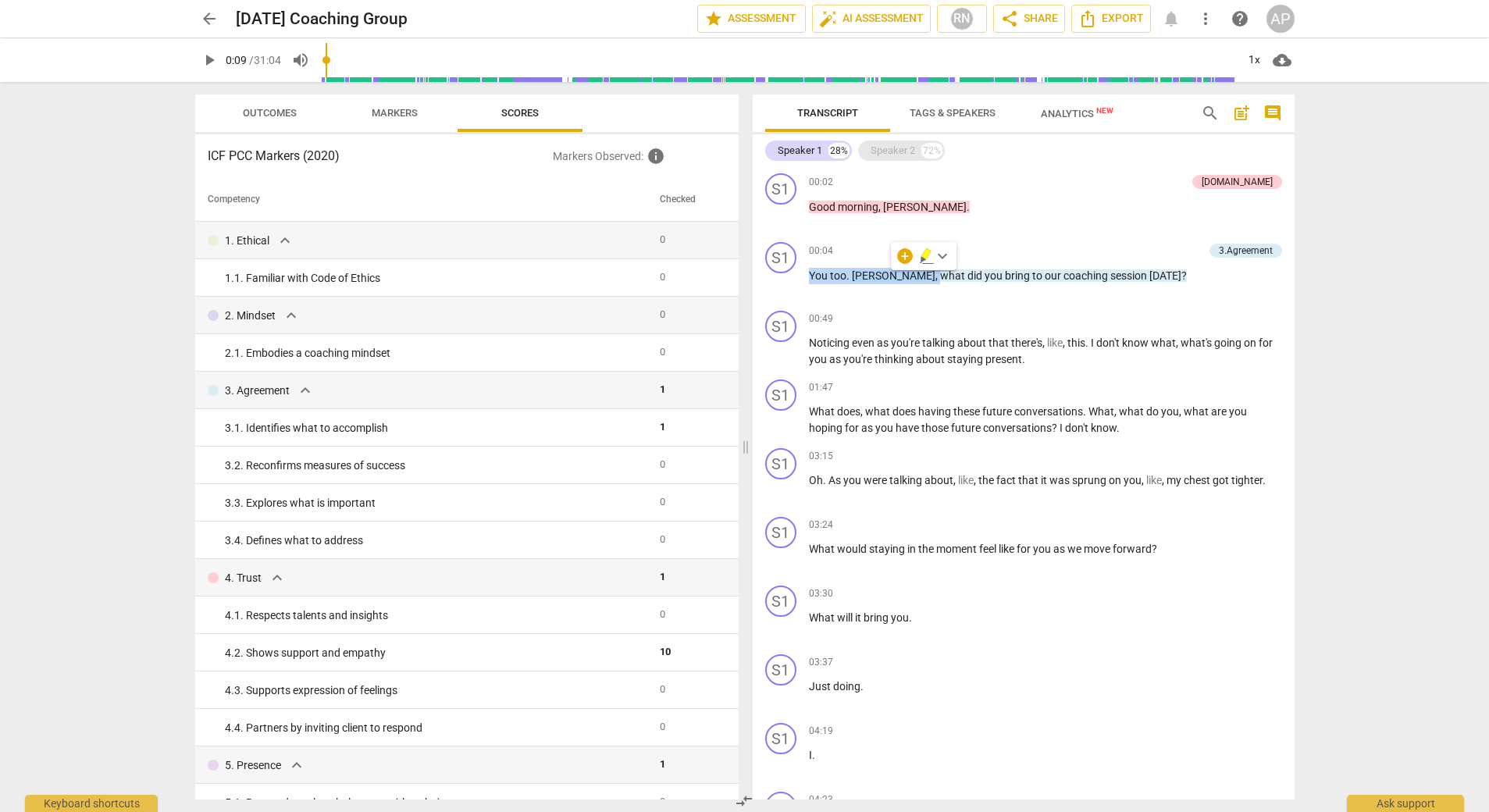 click on "Speaker 2" at bounding box center (892, 151) 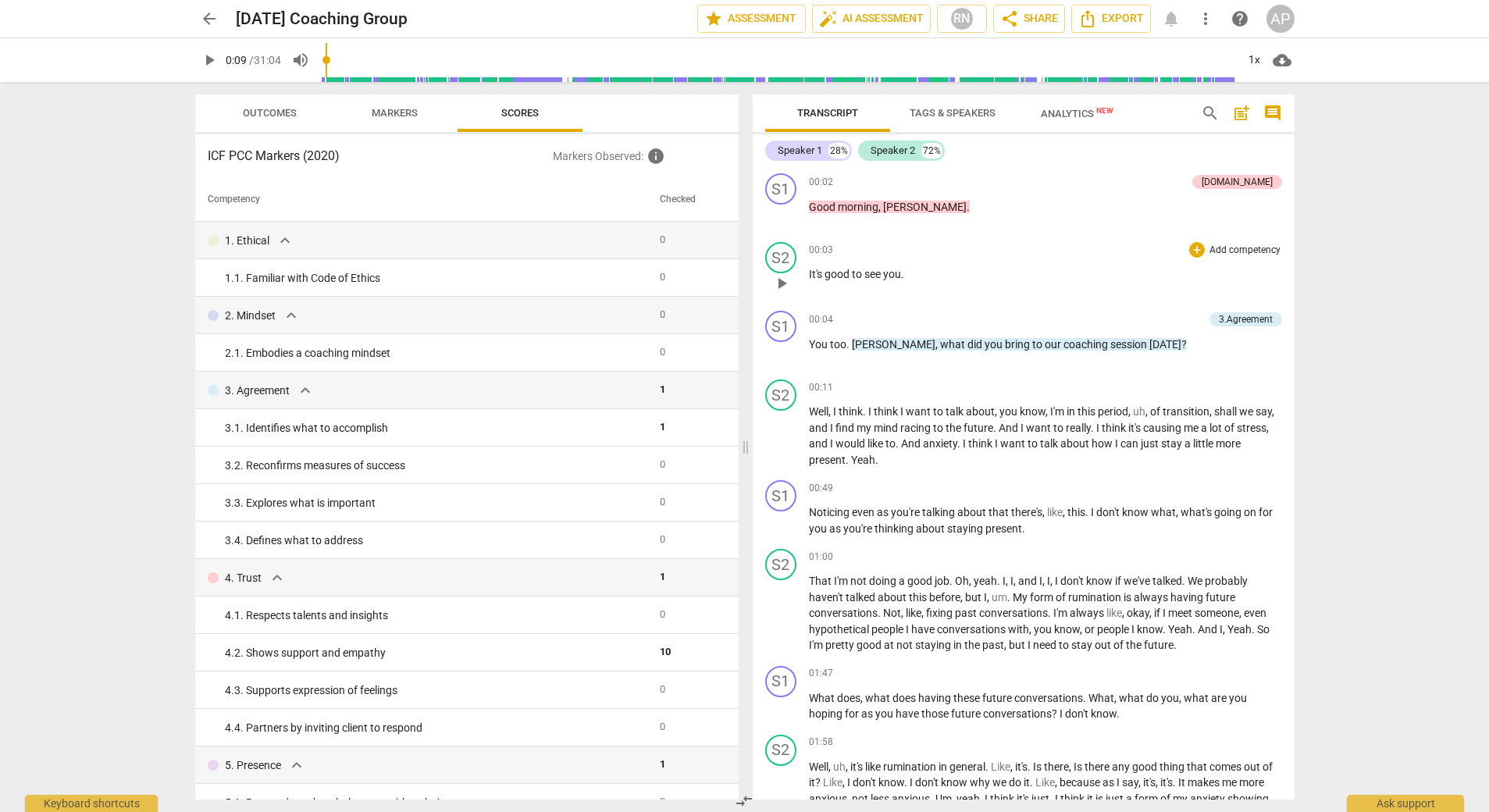 click on "you" at bounding box center (892, 274) 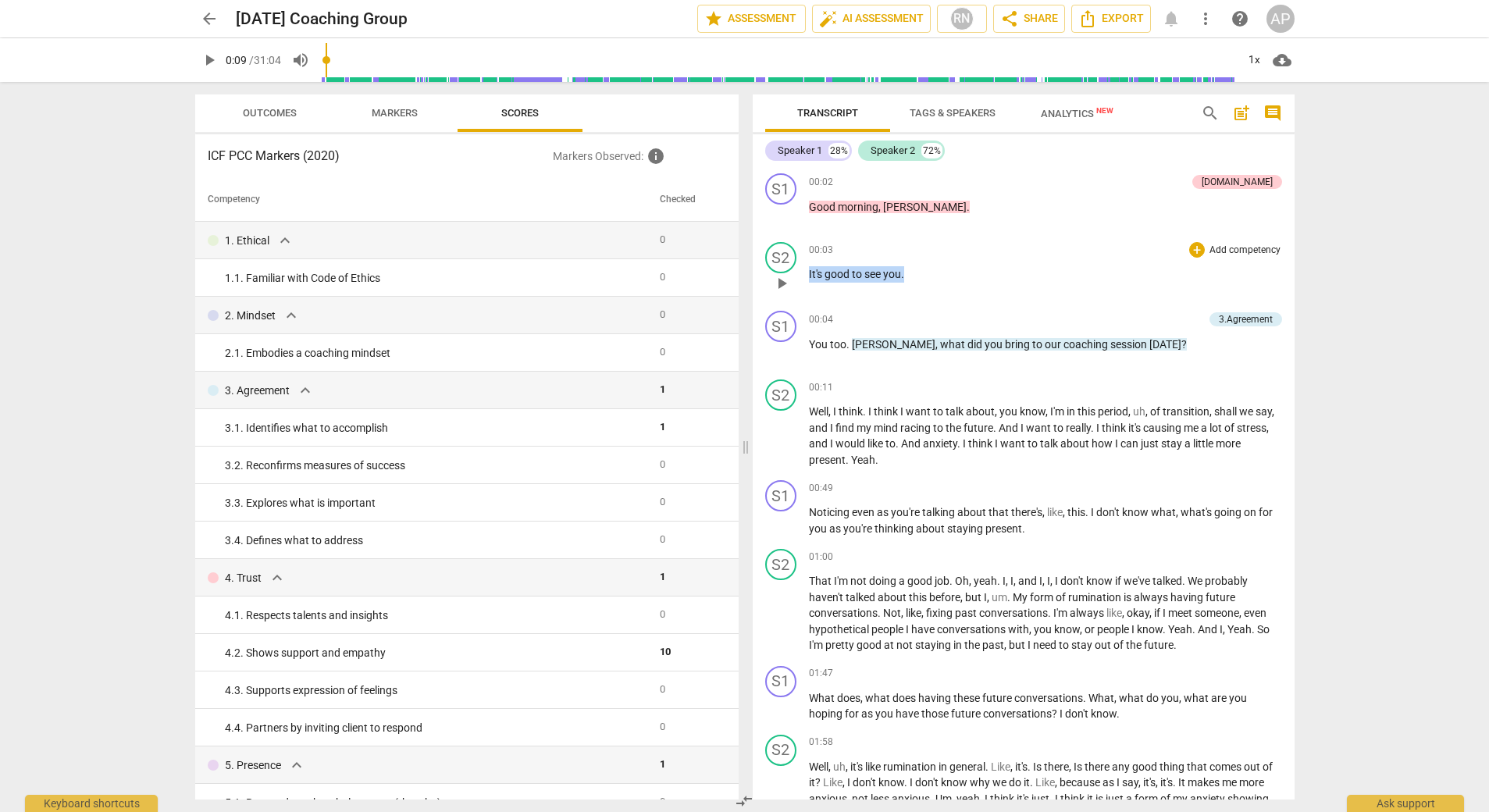 drag, startPoint x: 905, startPoint y: 276, endPoint x: 807, endPoint y: 273, distance: 98.04591 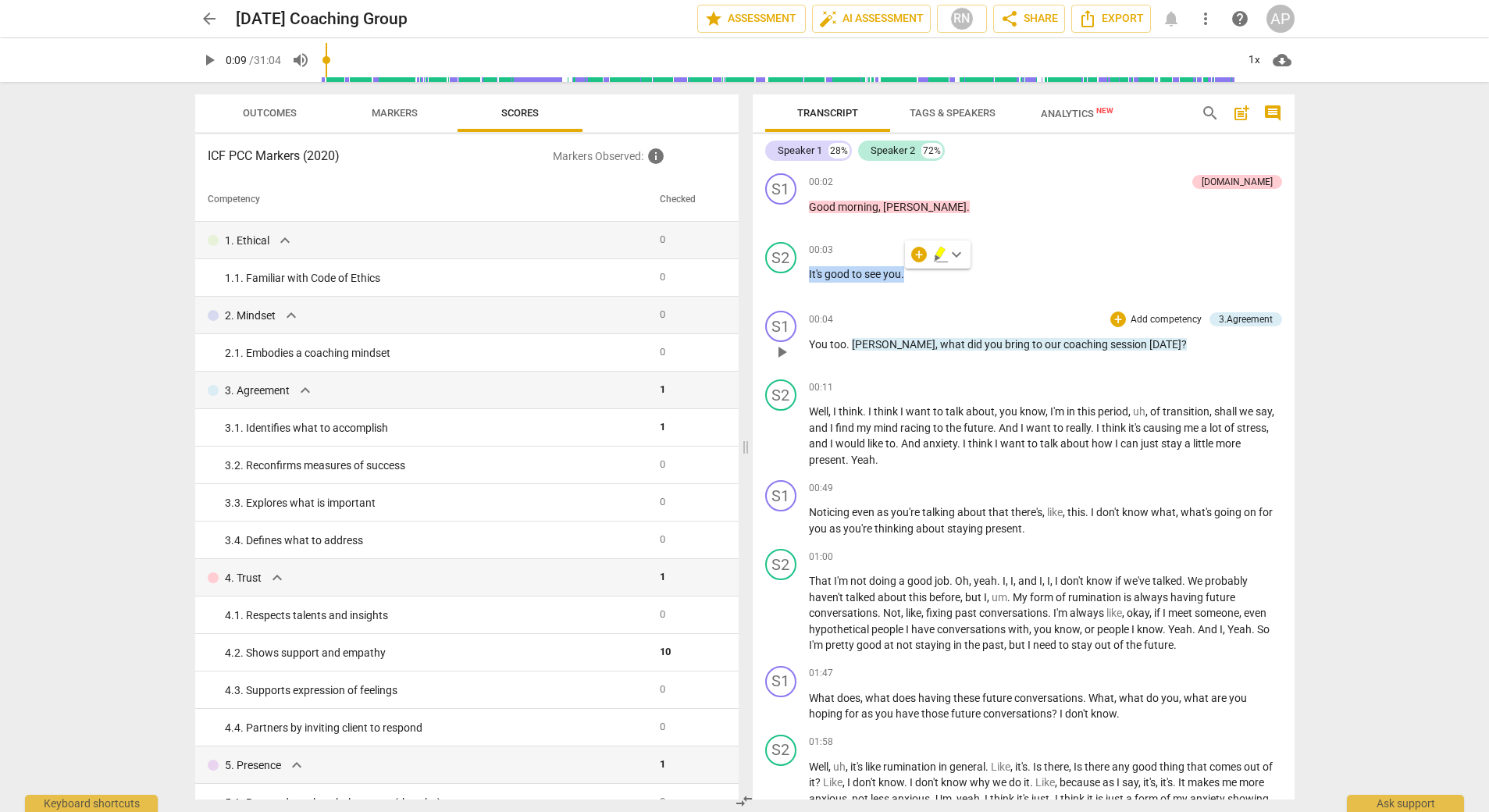 type 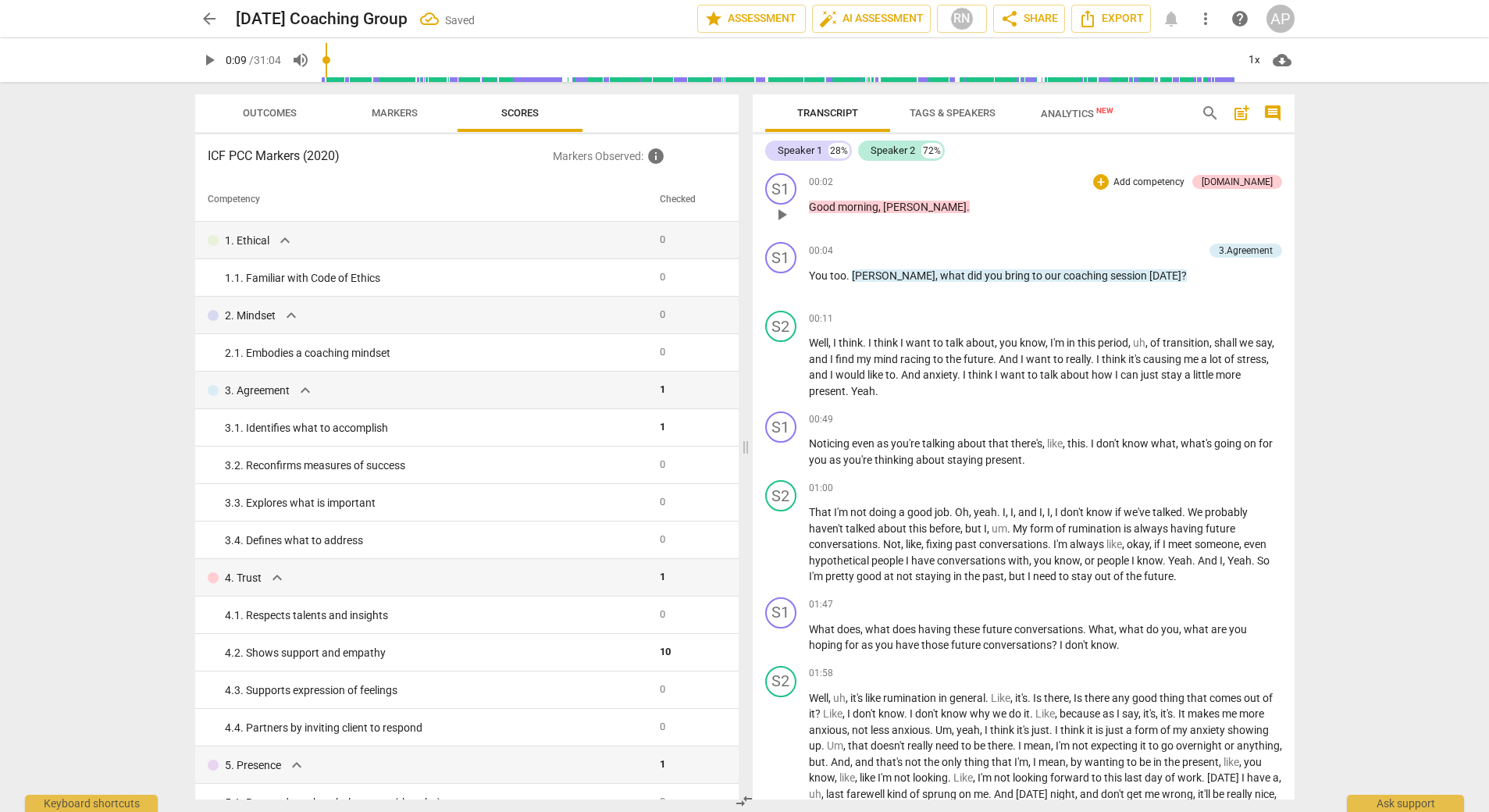 click on "Good   morning ,   [PERSON_NAME] ." at bounding box center [1046, 207] 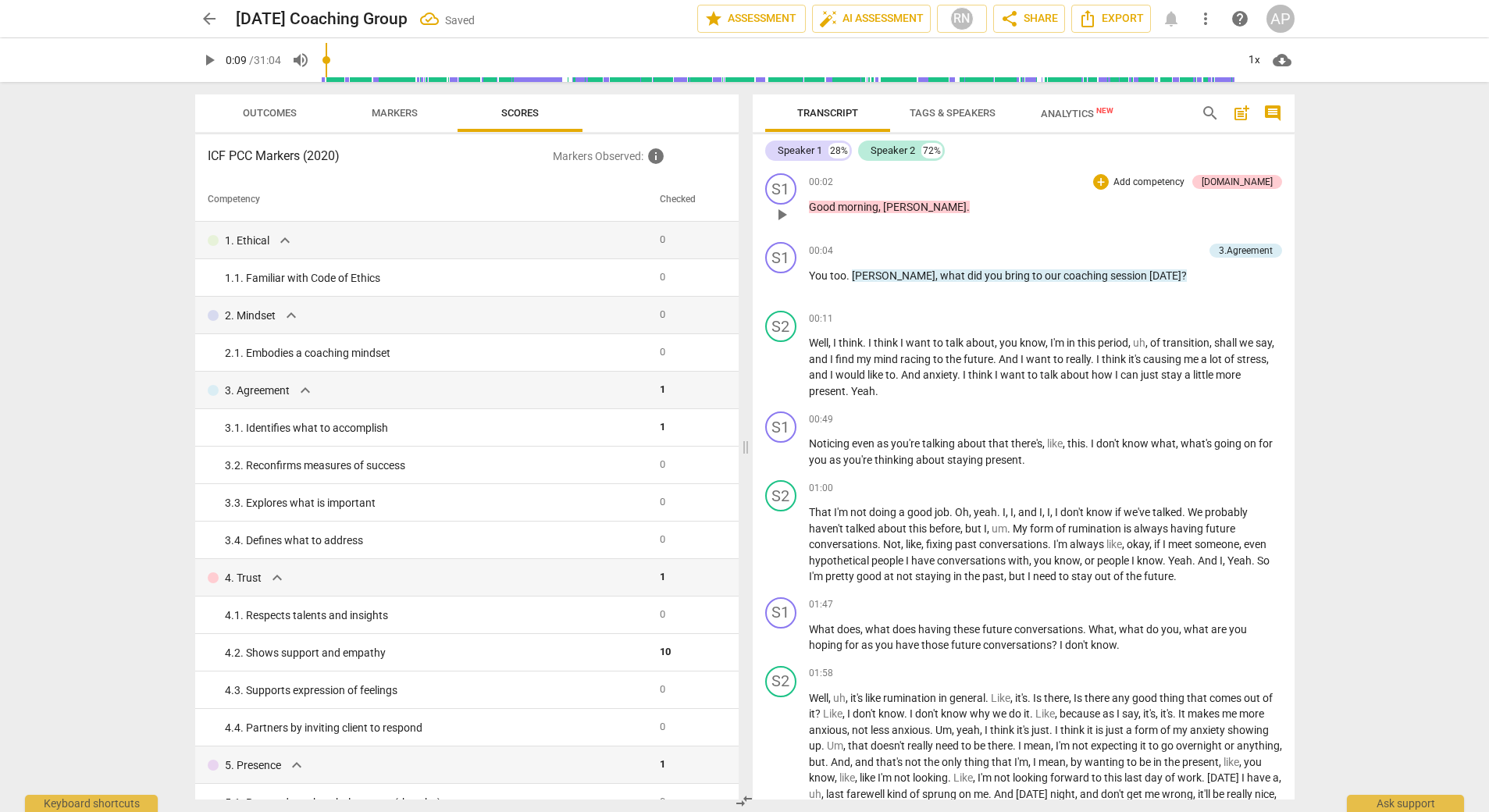 click on "Good   morning ,   [PERSON_NAME] ." at bounding box center [1046, 207] 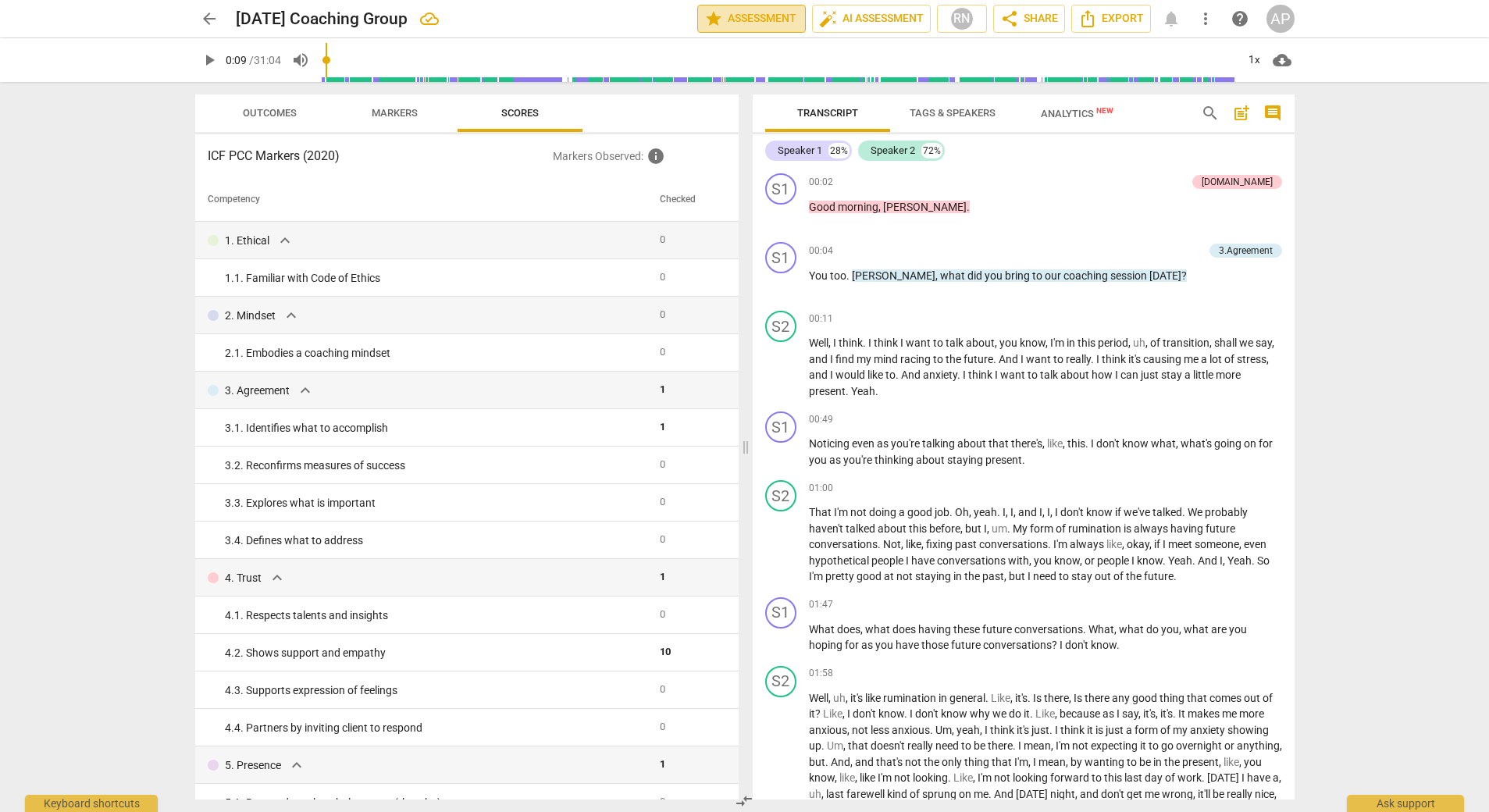 click on "star    Assessment" at bounding box center (751, 19) 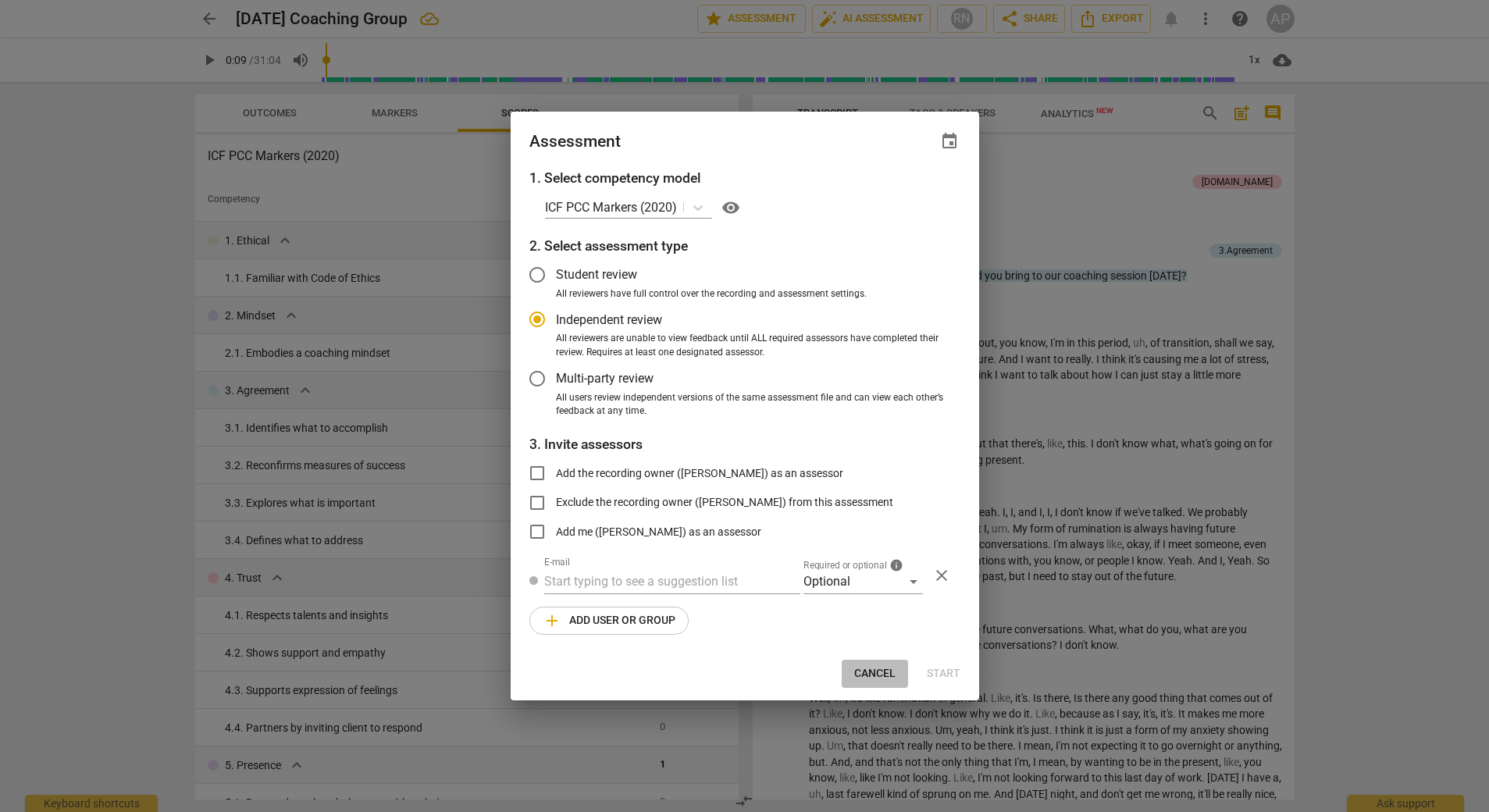 click on "Cancel" at bounding box center (875, 674) 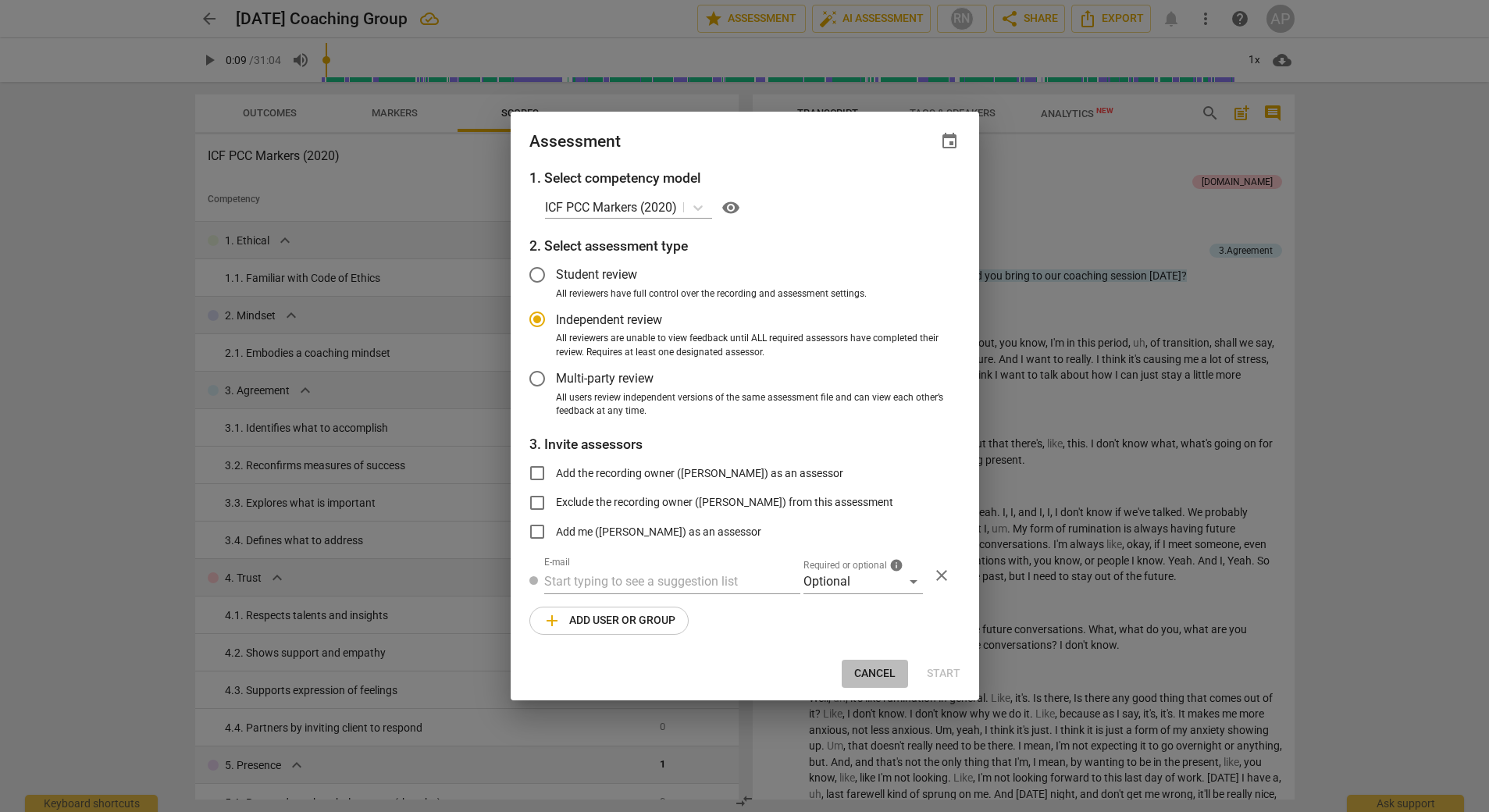 radio on "false" 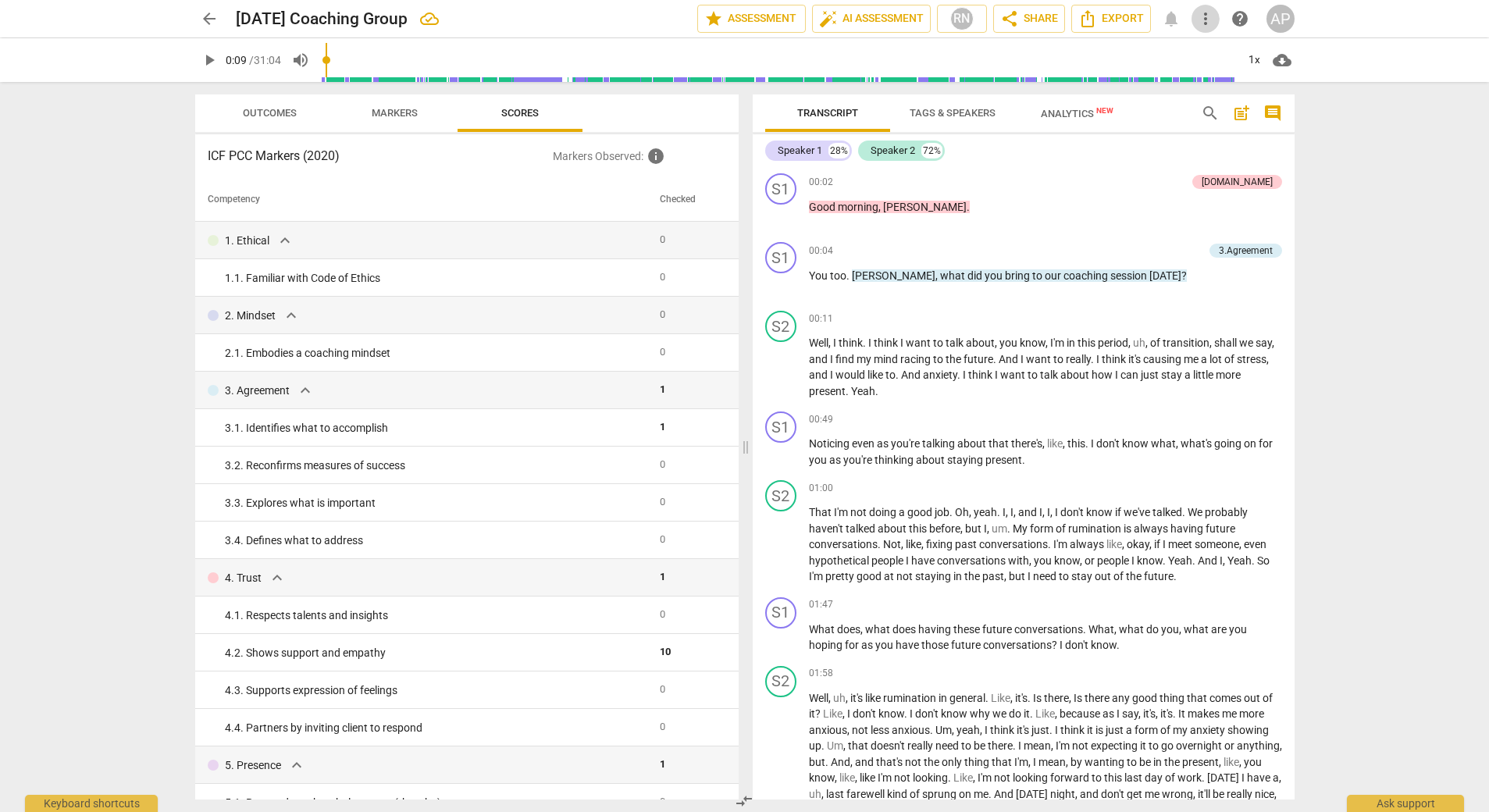 click on "more_vert" at bounding box center [1206, 19] 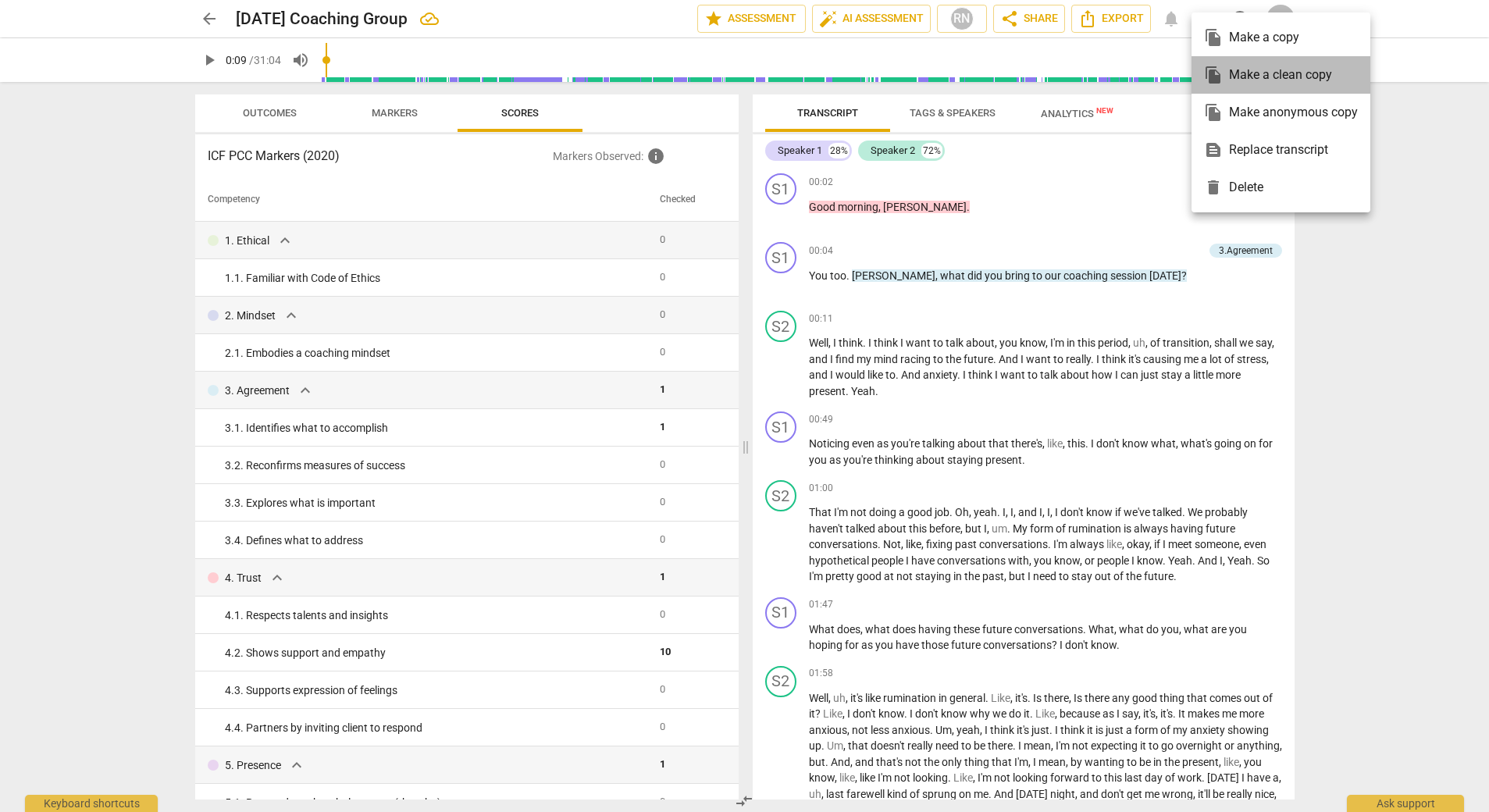 click on "file_copy    Make a clean copy" at bounding box center (1281, 75) 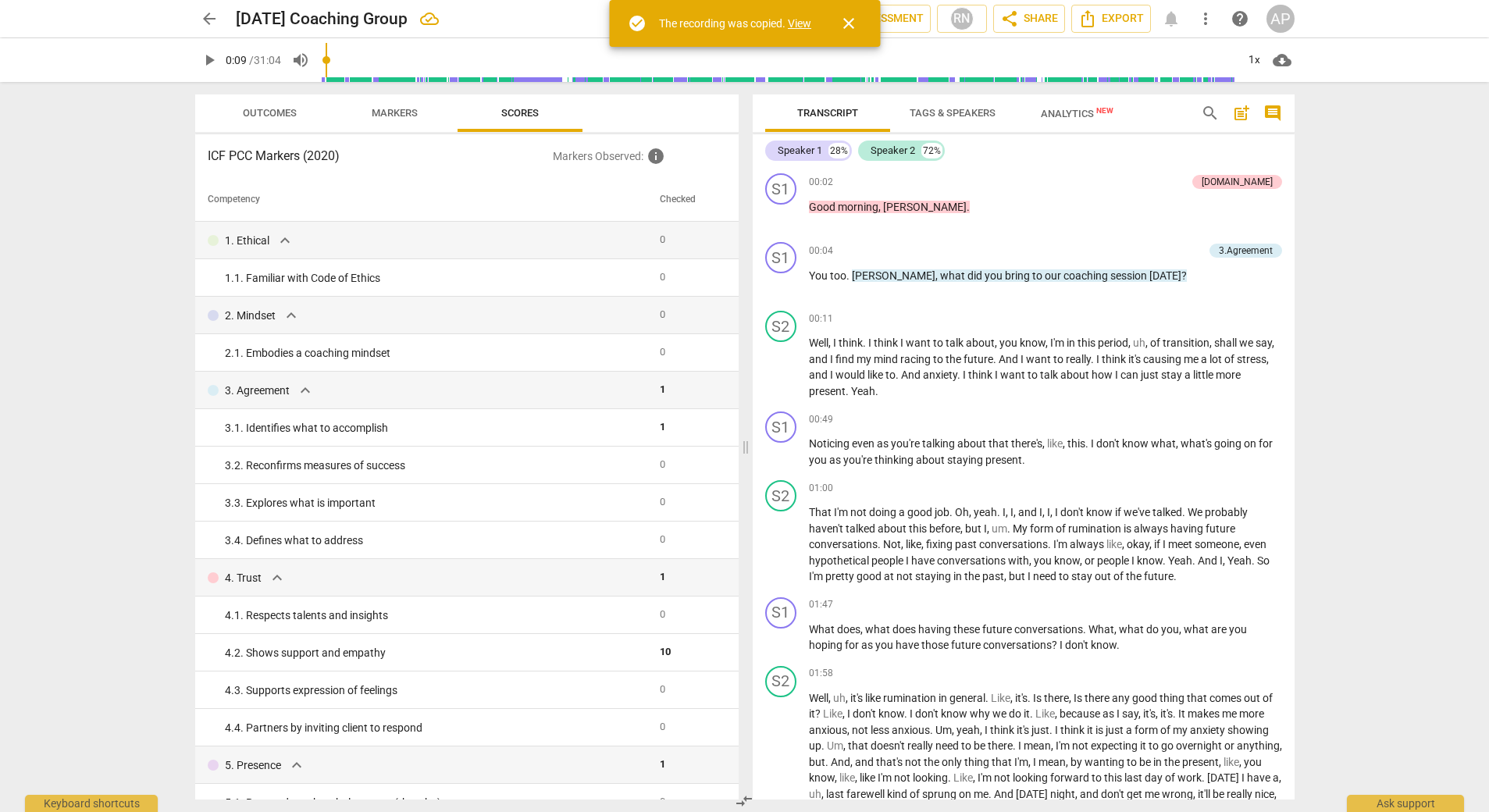 click on "close" at bounding box center [849, 23] 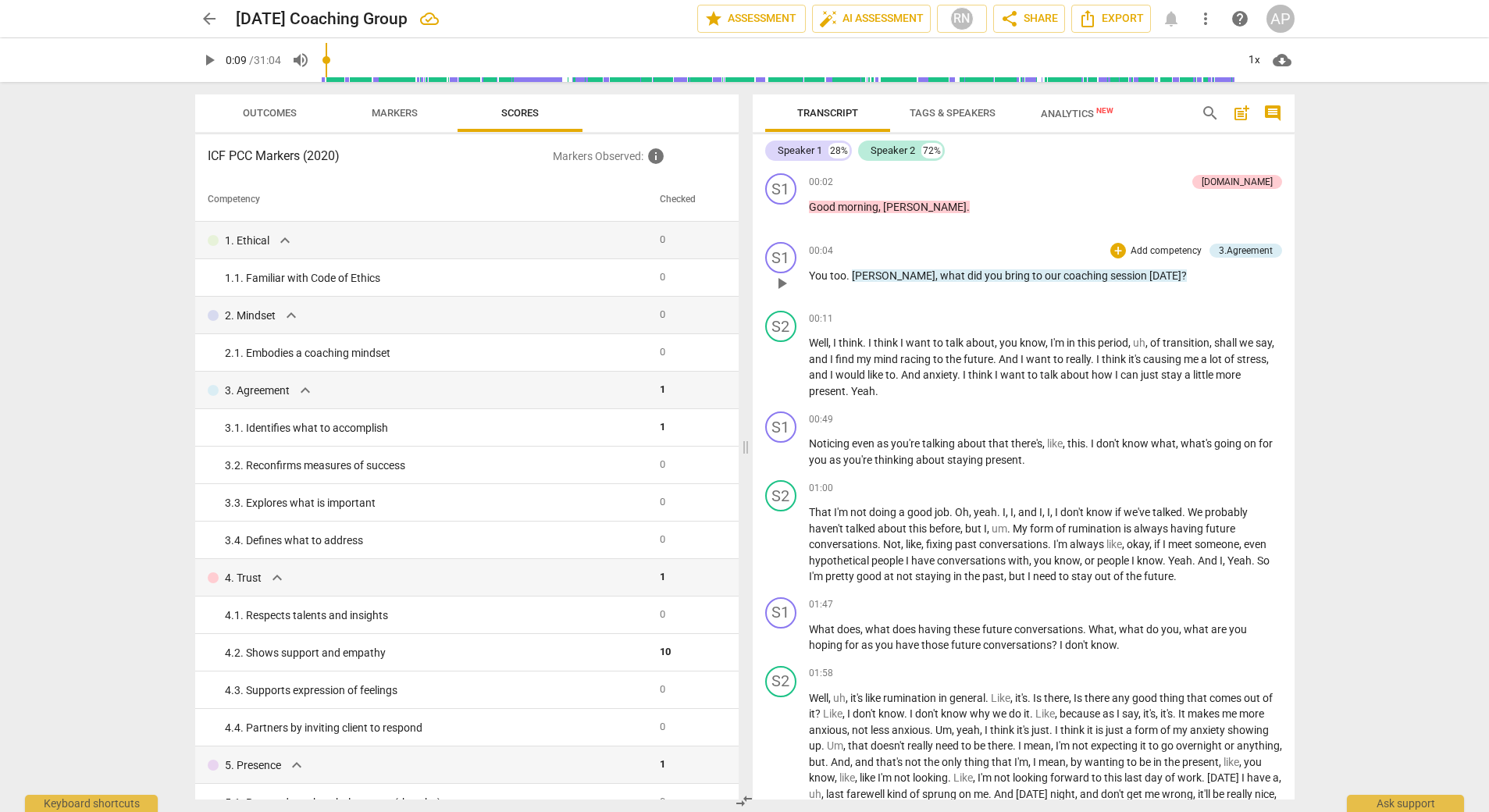 click on "00:04 + Add competency 3.Agreement keyboard_arrow_right You   too .   [PERSON_NAME] ,   what   did   you   bring   to   our   coaching   session   [DATE] ?" at bounding box center (1046, 270) 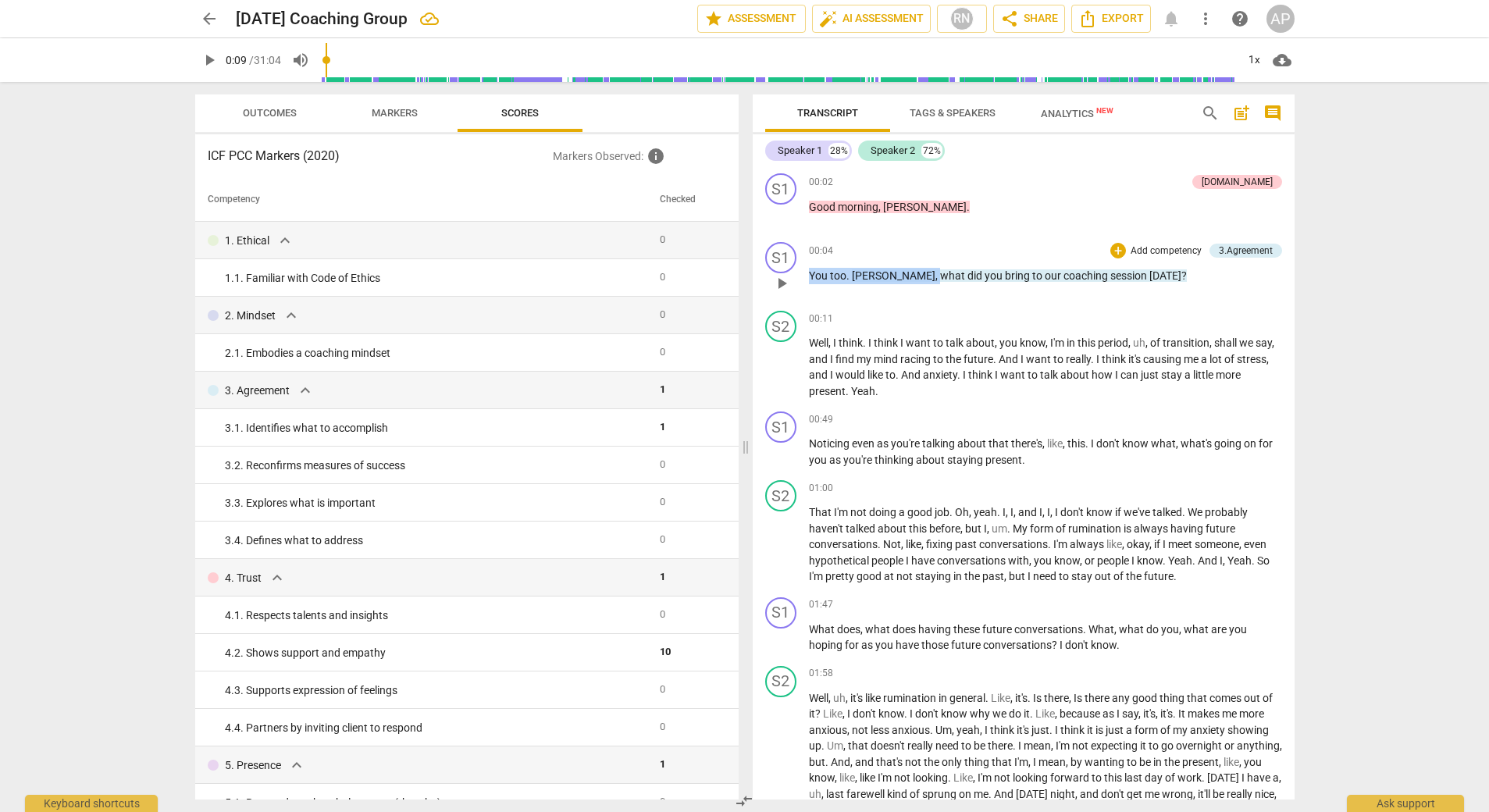 drag, startPoint x: 892, startPoint y: 278, endPoint x: 800, endPoint y: 280, distance: 92.02174 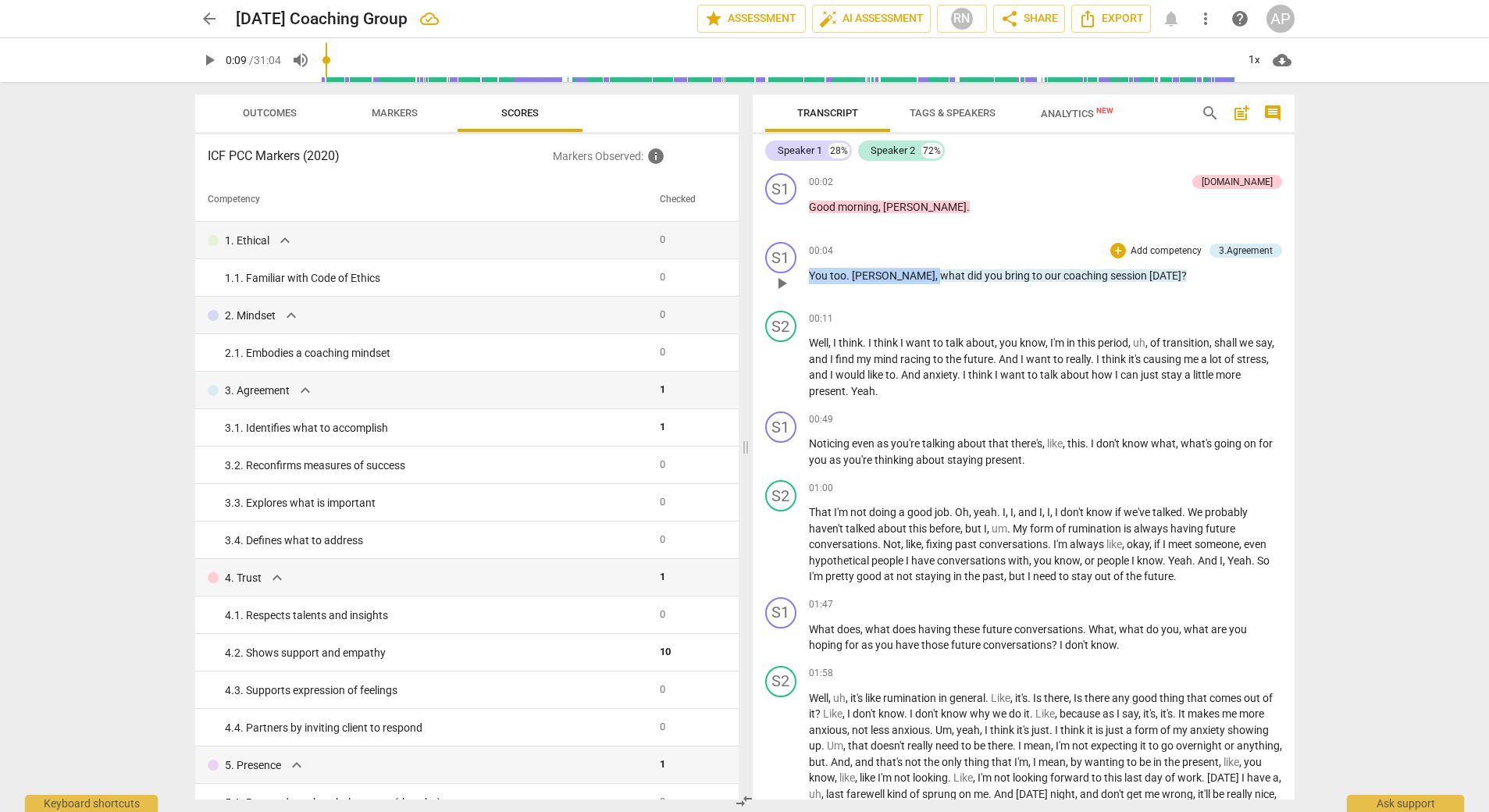 click on "S1 play_arrow pause 00:04 + Add competency 3.Agreement keyboard_arrow_right You   too .   [PERSON_NAME] ,   what   did   you   bring   to   our   coaching   session   [DATE] ? 3.Agreement auto_awesome AI check delete 16:43 [DATE] 1. Identifies what to accomplish" at bounding box center [1024, 270] 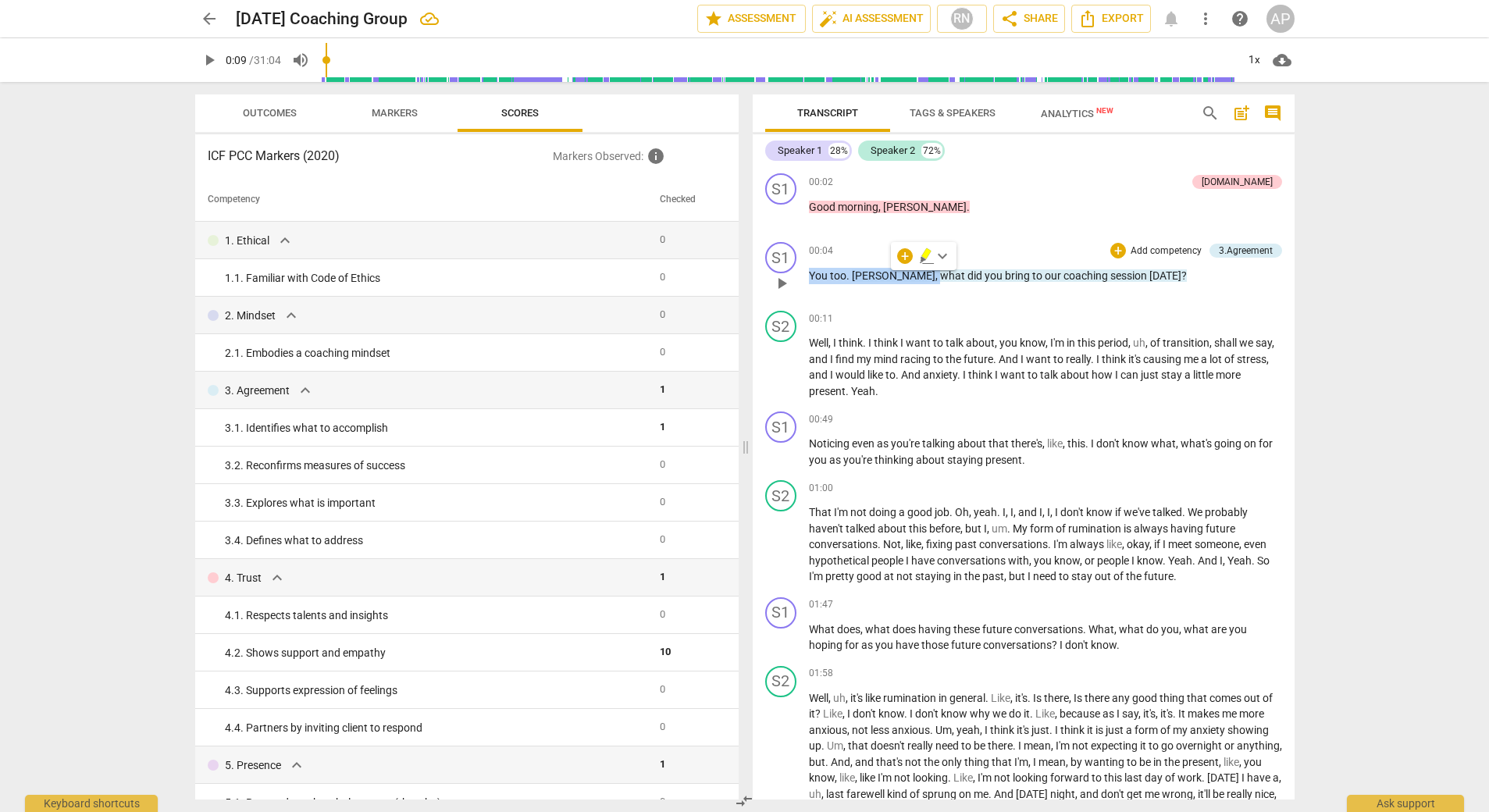 type 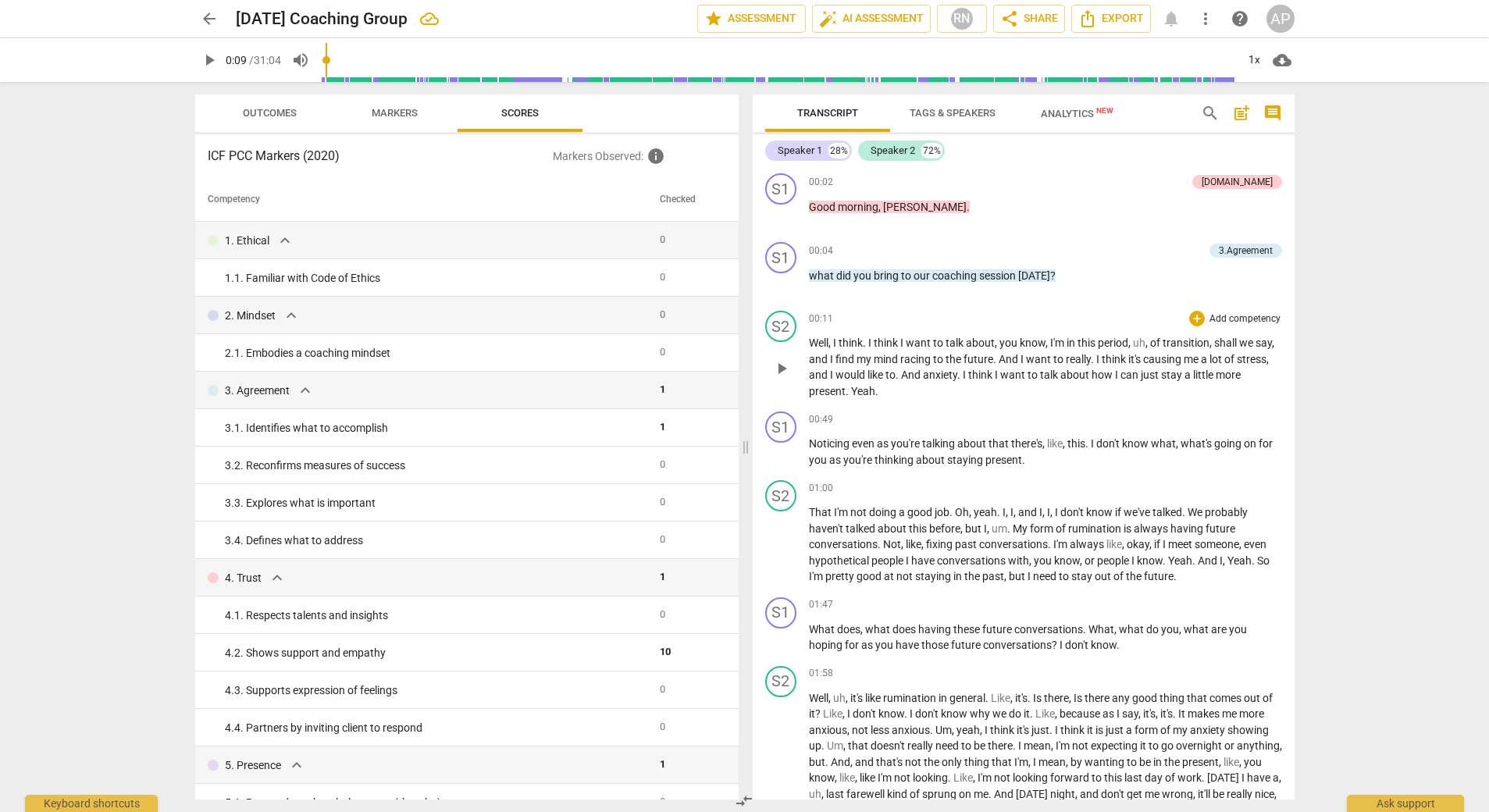 click on "S2 play_arrow pause 00:11 + Add competency keyboard_arrow_right Well ,   I   think .   I   think   I   want   to   talk   about ,   you   know ,   I'm   in   this   period ,   uh ,   of   transition ,   shall   we   say ,   and   I   find   my   mind   racing   to   the   future .   And   I   want   to   really .   I   think   it's   causing   me   a   lot   of   stress ,   and   I   would   like   to .   And   anxiety .   I   think   I   want   to   talk   about   how   I   can   just   stay   a   little   more   present .   Yeah ." at bounding box center (1024, 354) 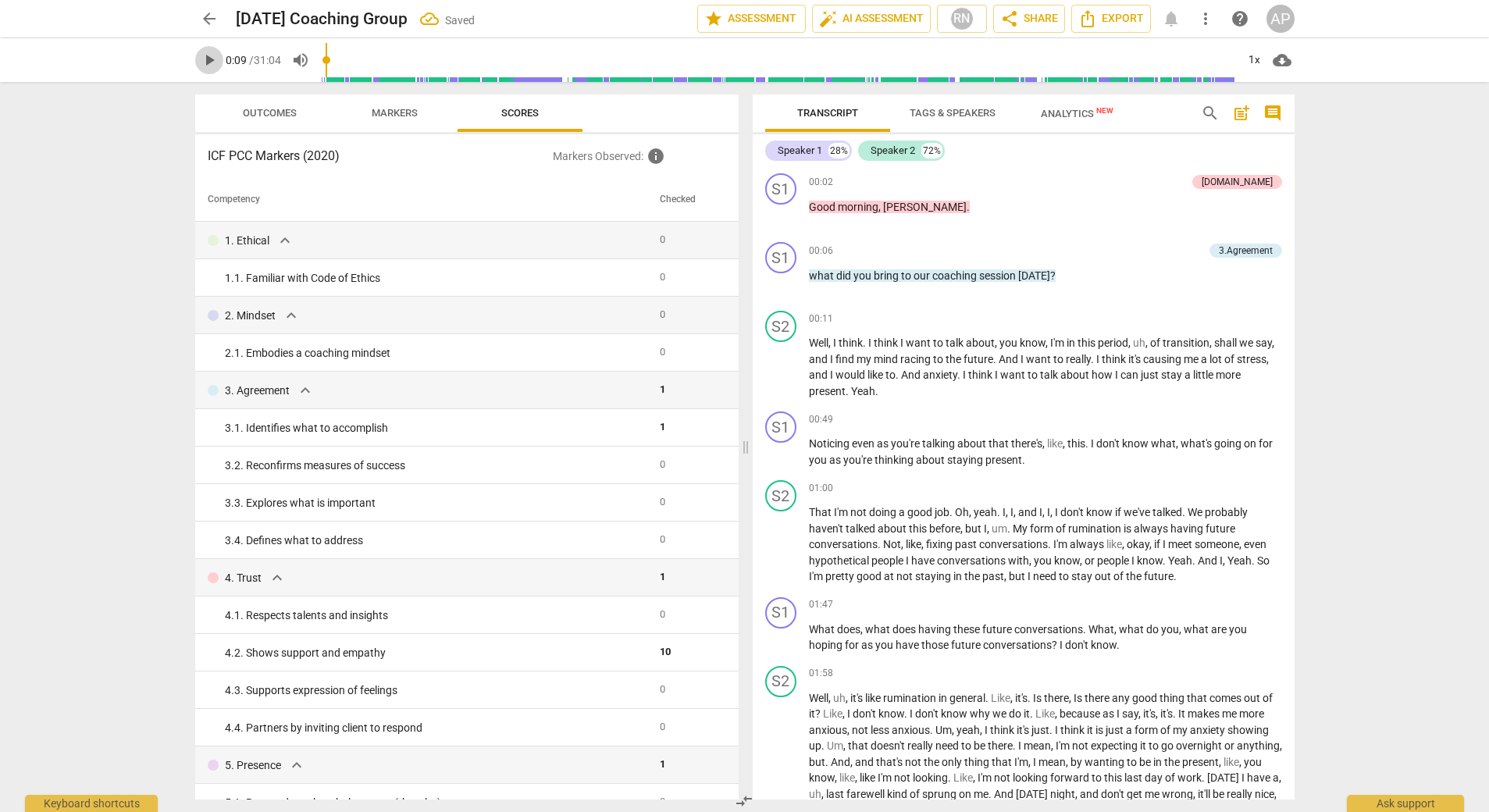click on "play_arrow" at bounding box center [209, 60] 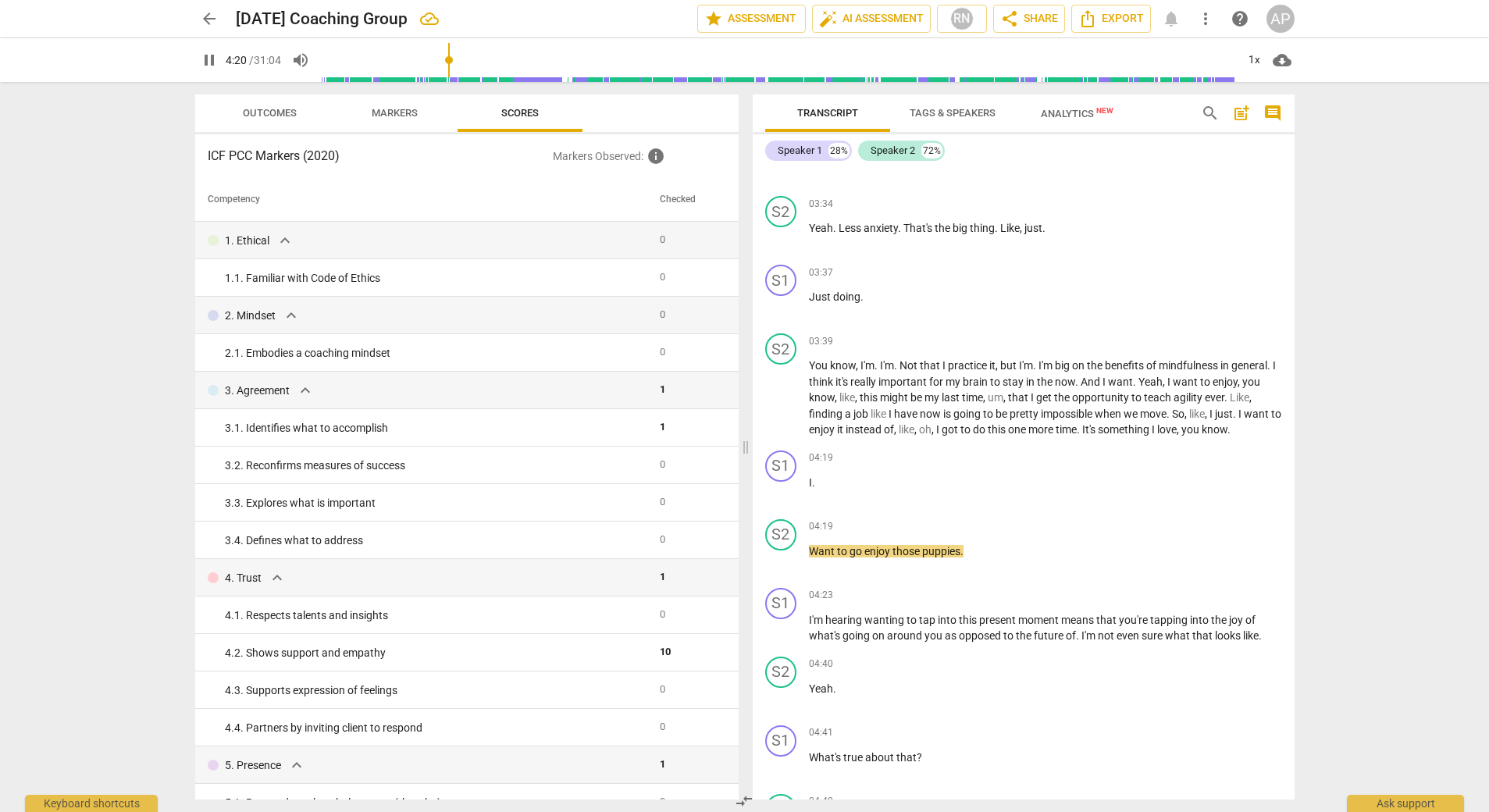 scroll, scrollTop: 1078, scrollLeft: 0, axis: vertical 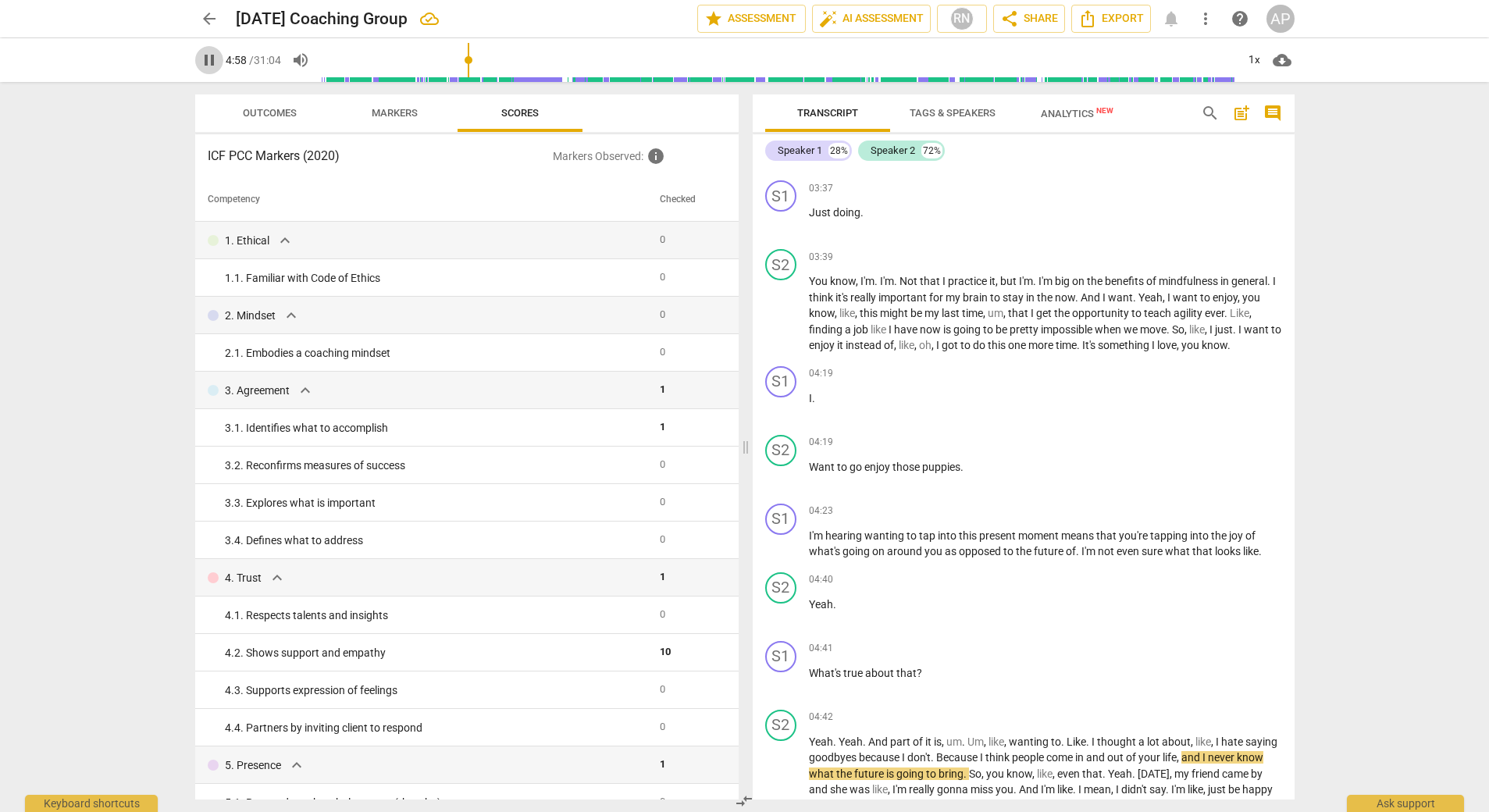 click on "pause" at bounding box center (209, 60) 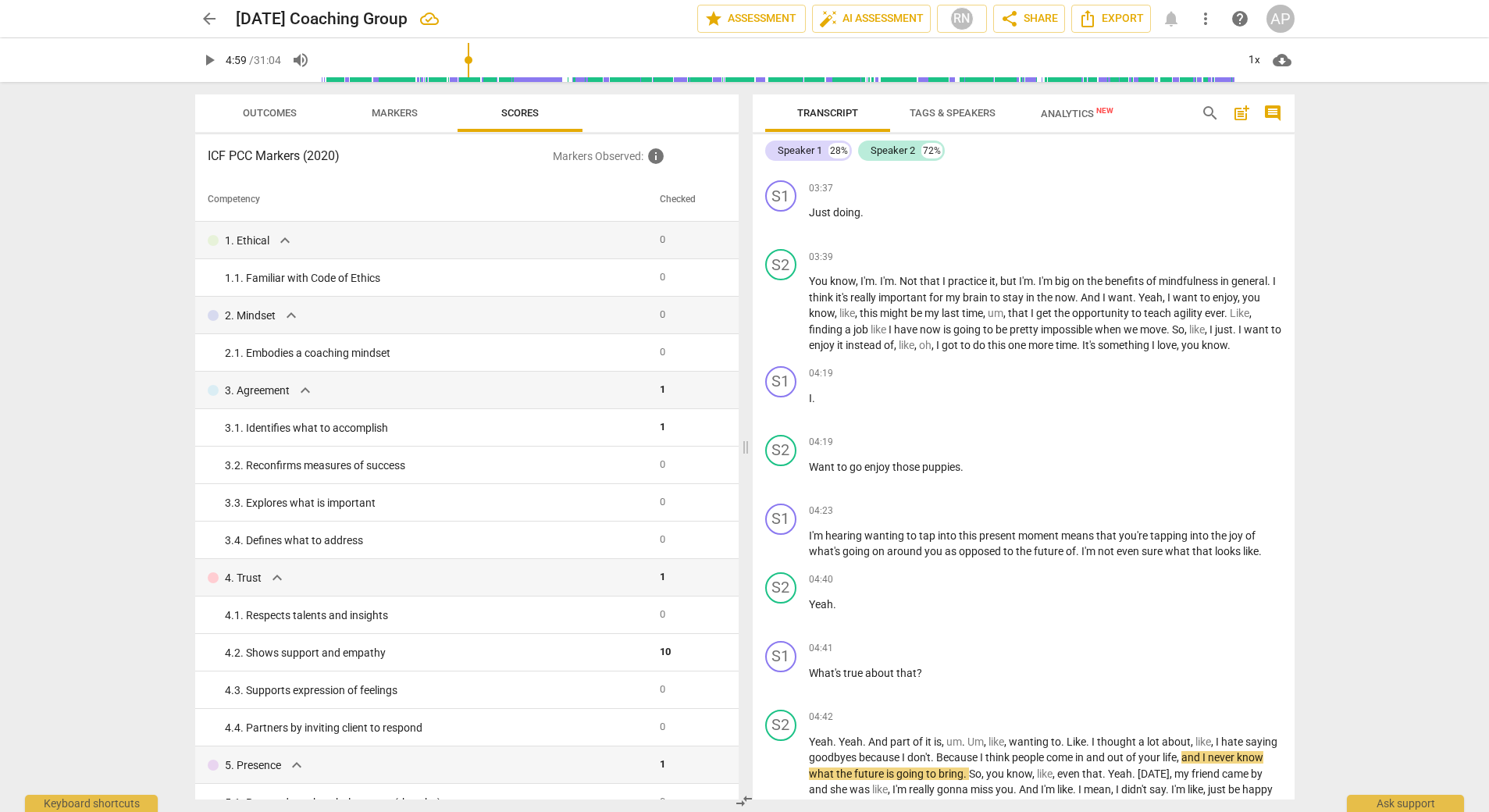 type on "299" 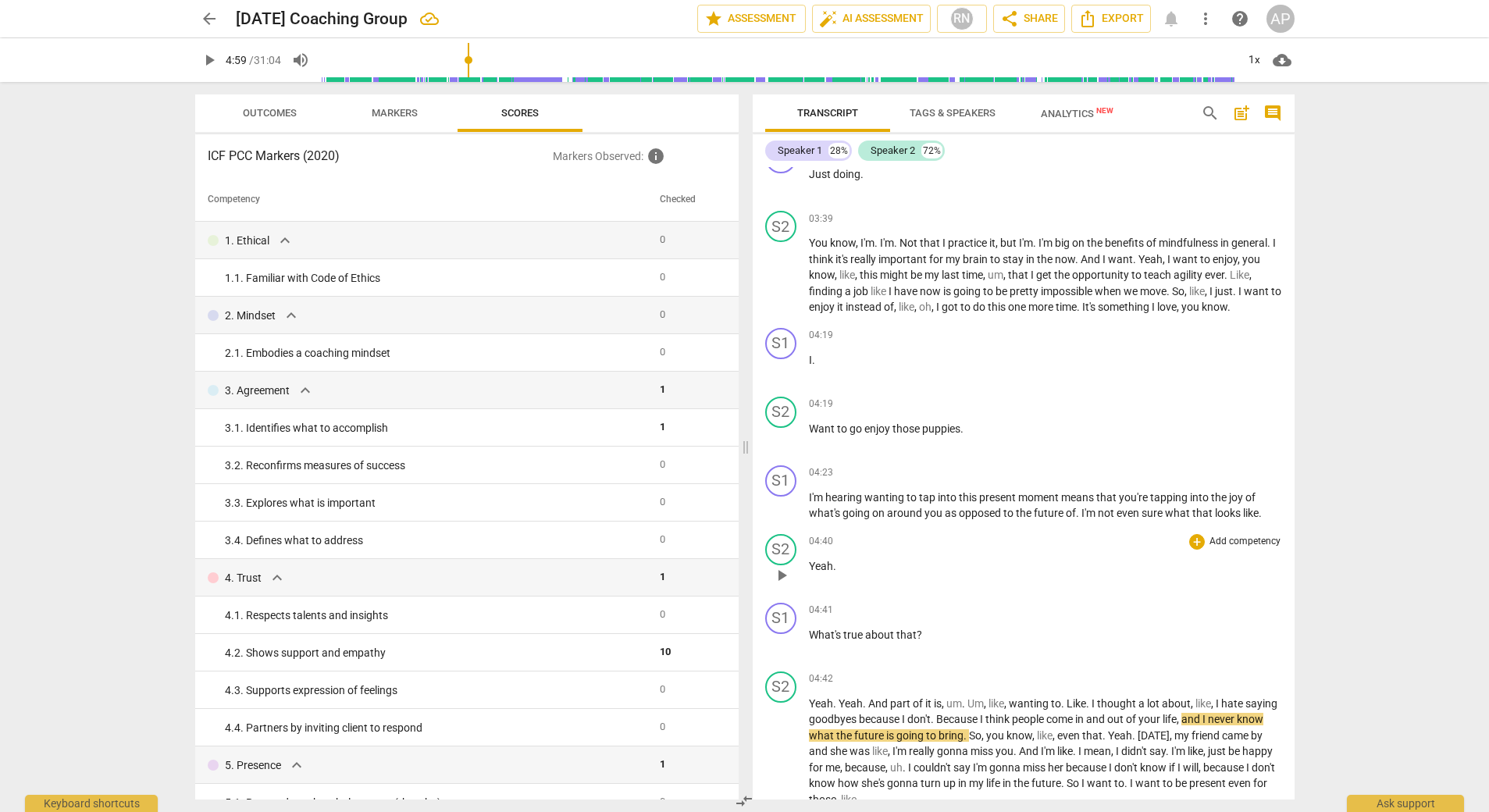 scroll, scrollTop: 1223, scrollLeft: 0, axis: vertical 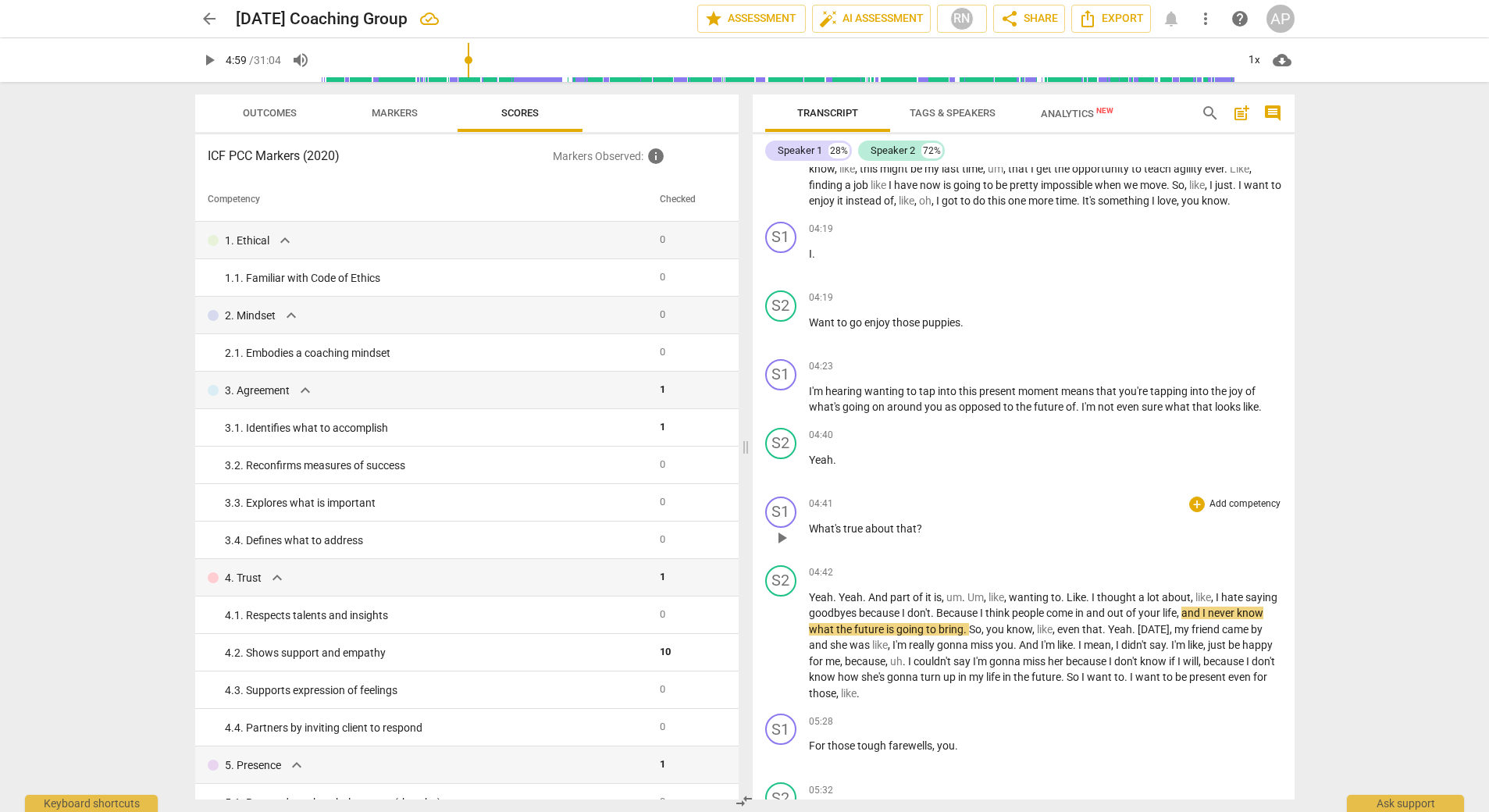 click on "Add competency" at bounding box center [1245, 504] 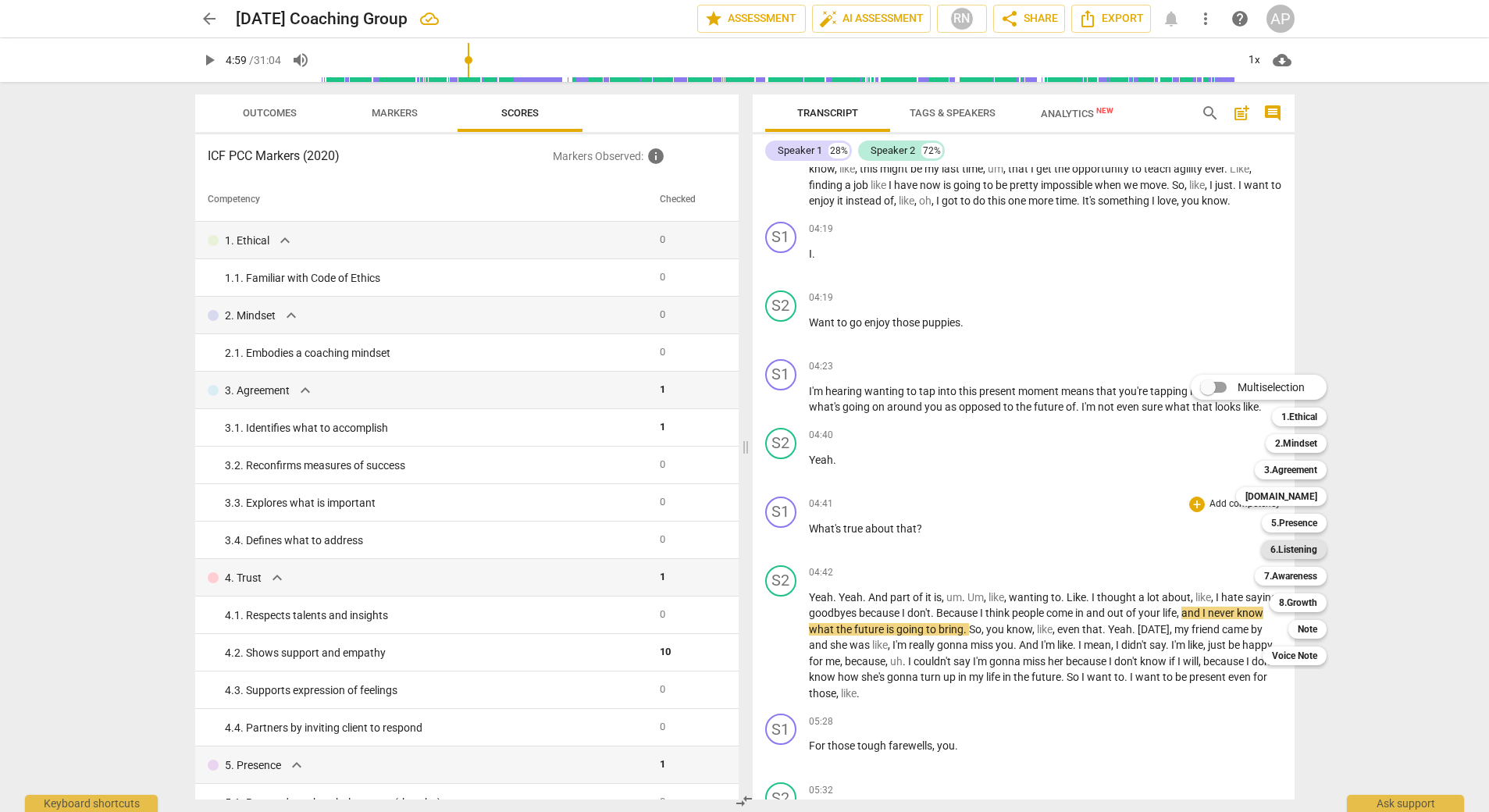 click on "6.Listening" at bounding box center [1294, 550] 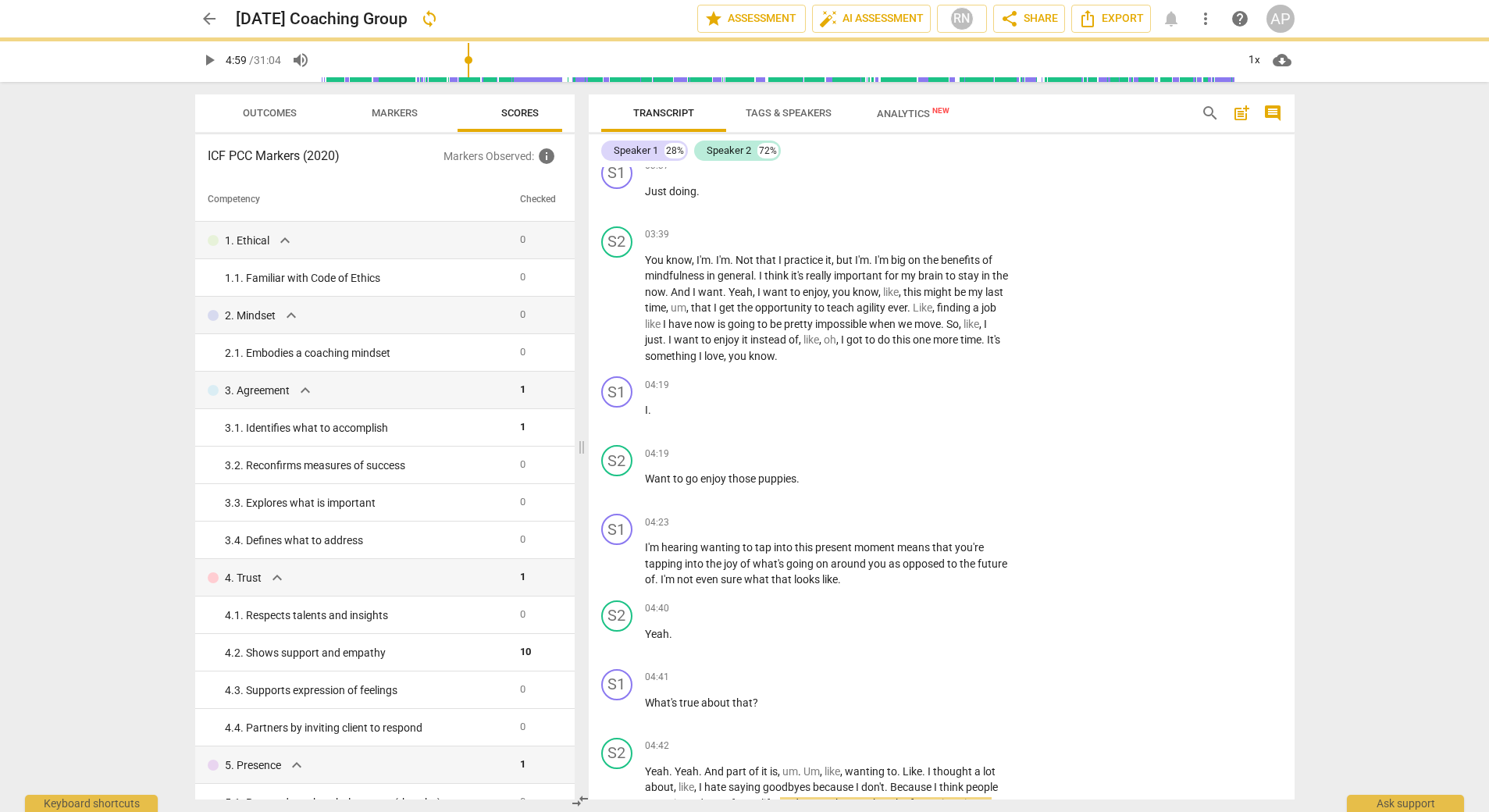 scroll, scrollTop: 1344, scrollLeft: 0, axis: vertical 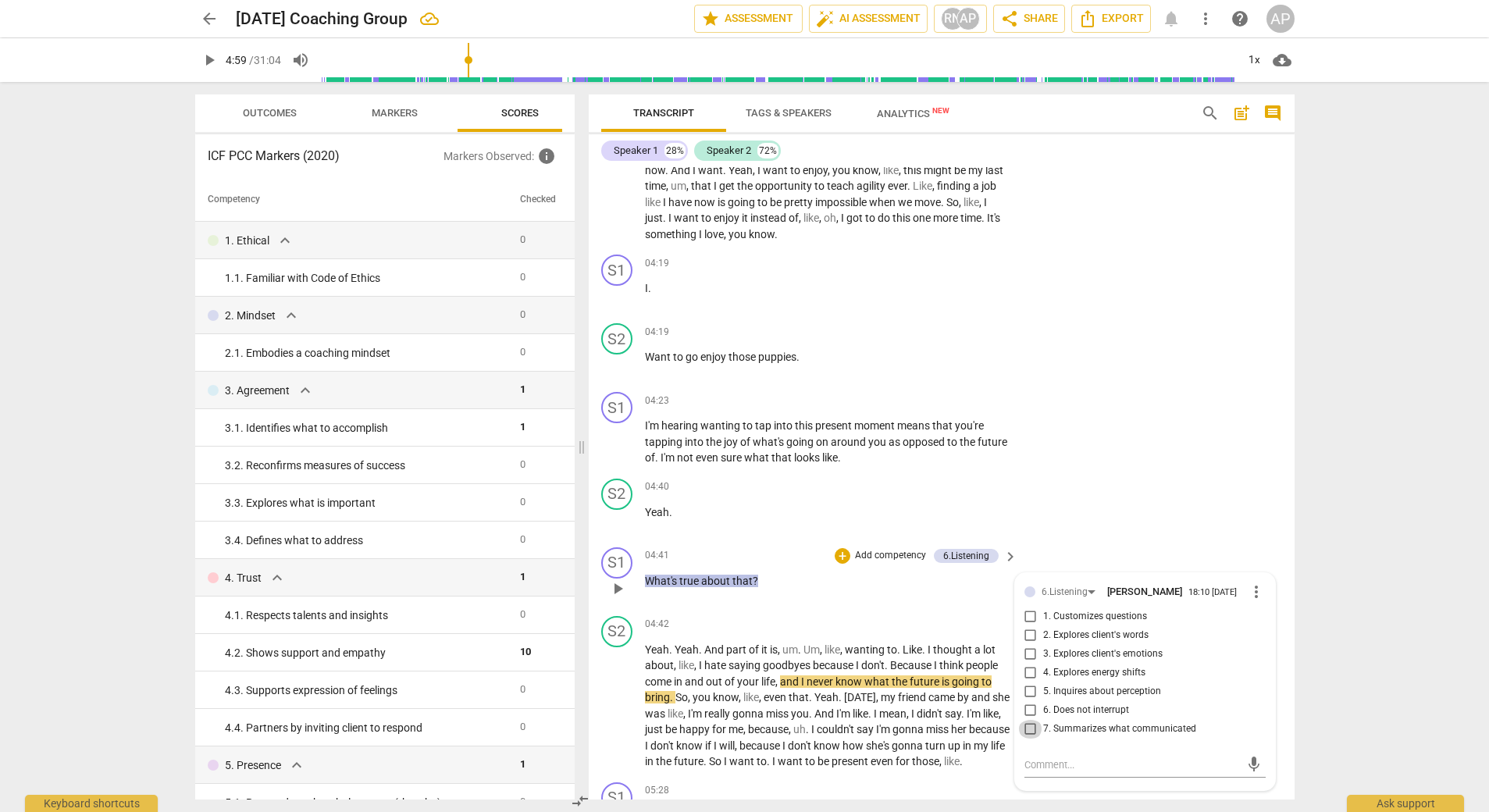 click on "7. Summarizes what communicated" at bounding box center (1031, 729) 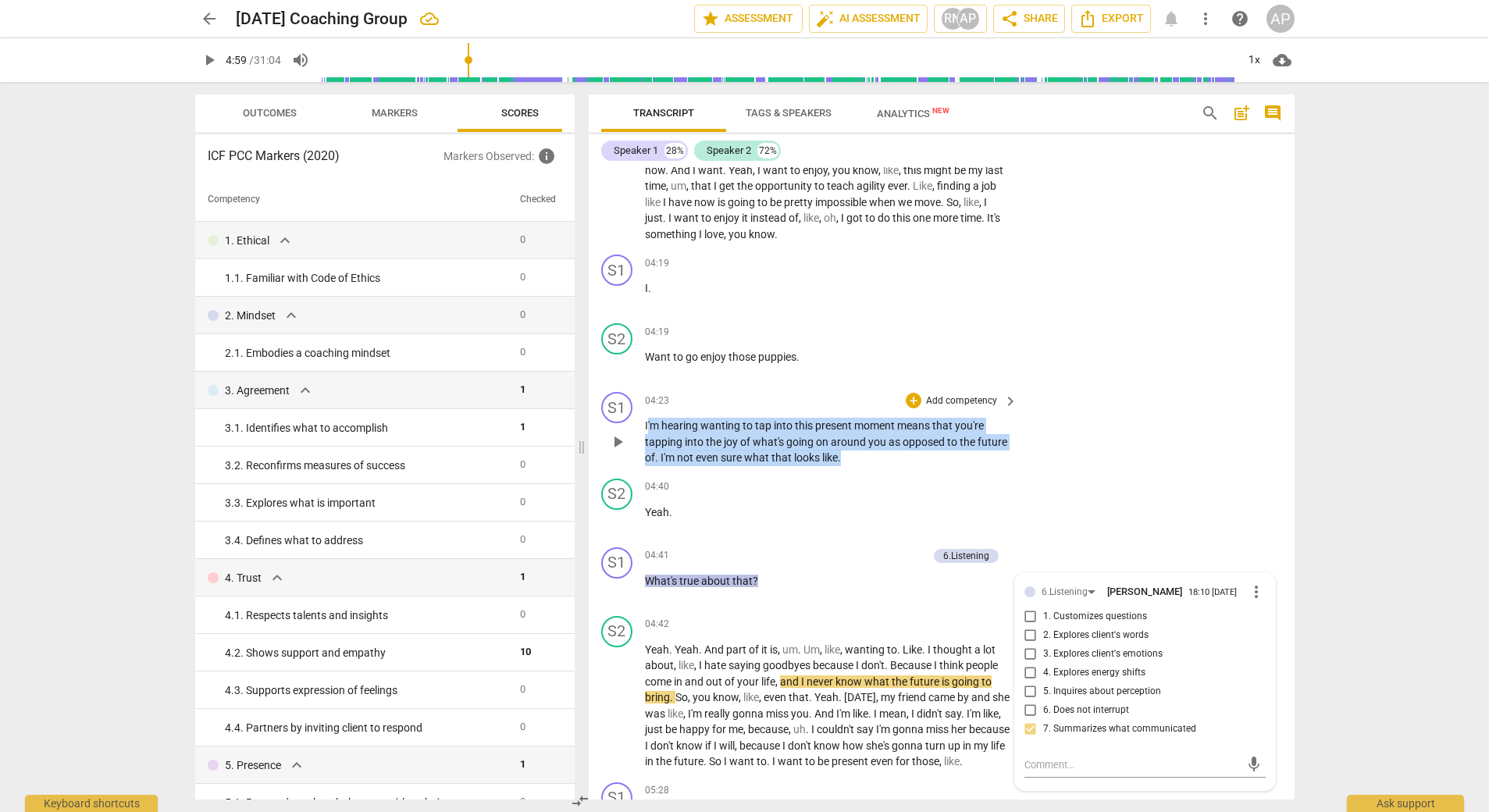 drag, startPoint x: 646, startPoint y: 425, endPoint x: 887, endPoint y: 463, distance: 243.977 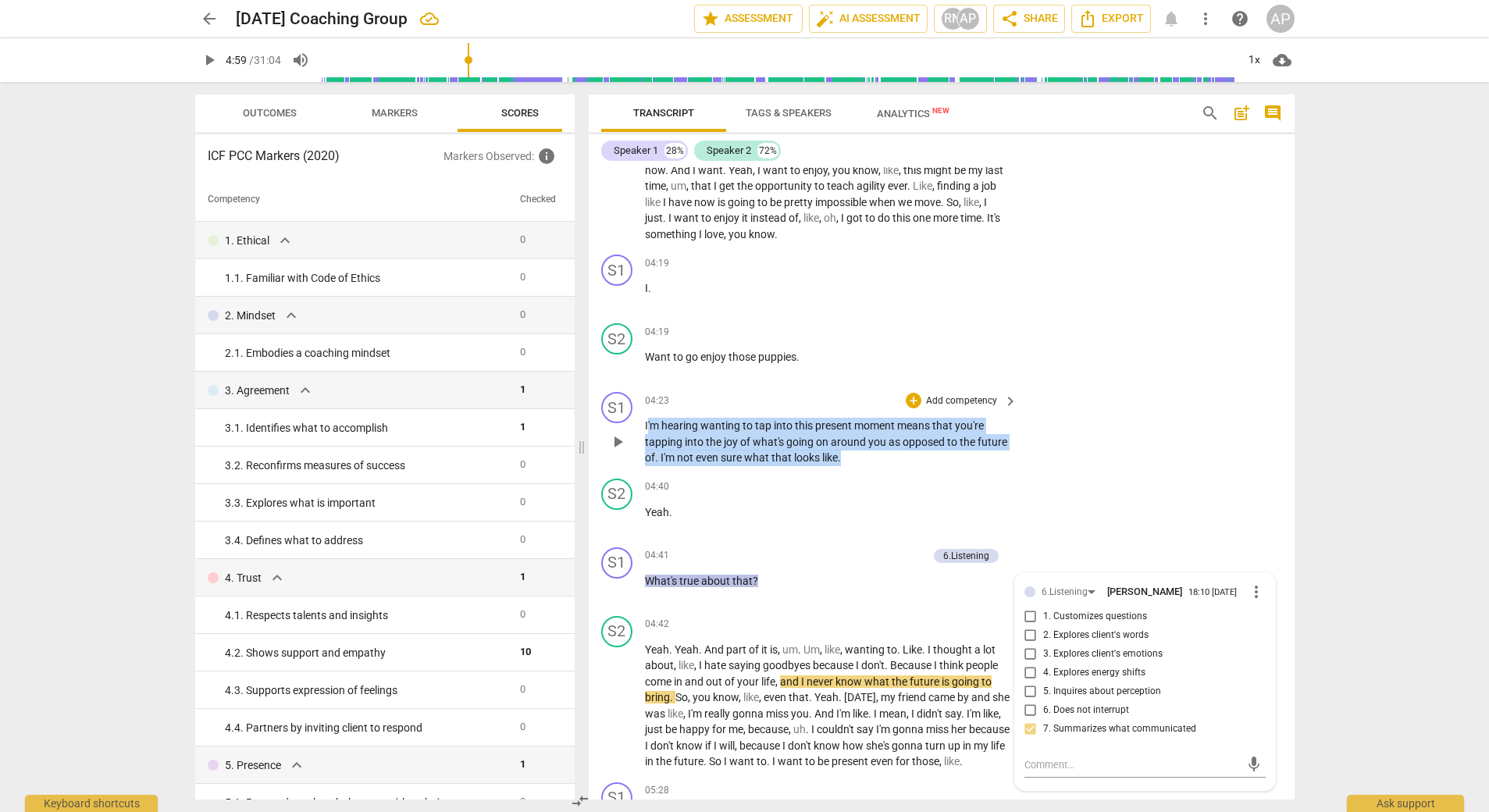 click on "I'm   hearing   wanting   to   tap   into   this   present   moment   means   that   you're   tapping   into   the   joy   of   what's   going   on   around   you   as   opposed   to   the   future   of .   I'm   not   even   sure   what   that   looks   like ." at bounding box center [828, 442] 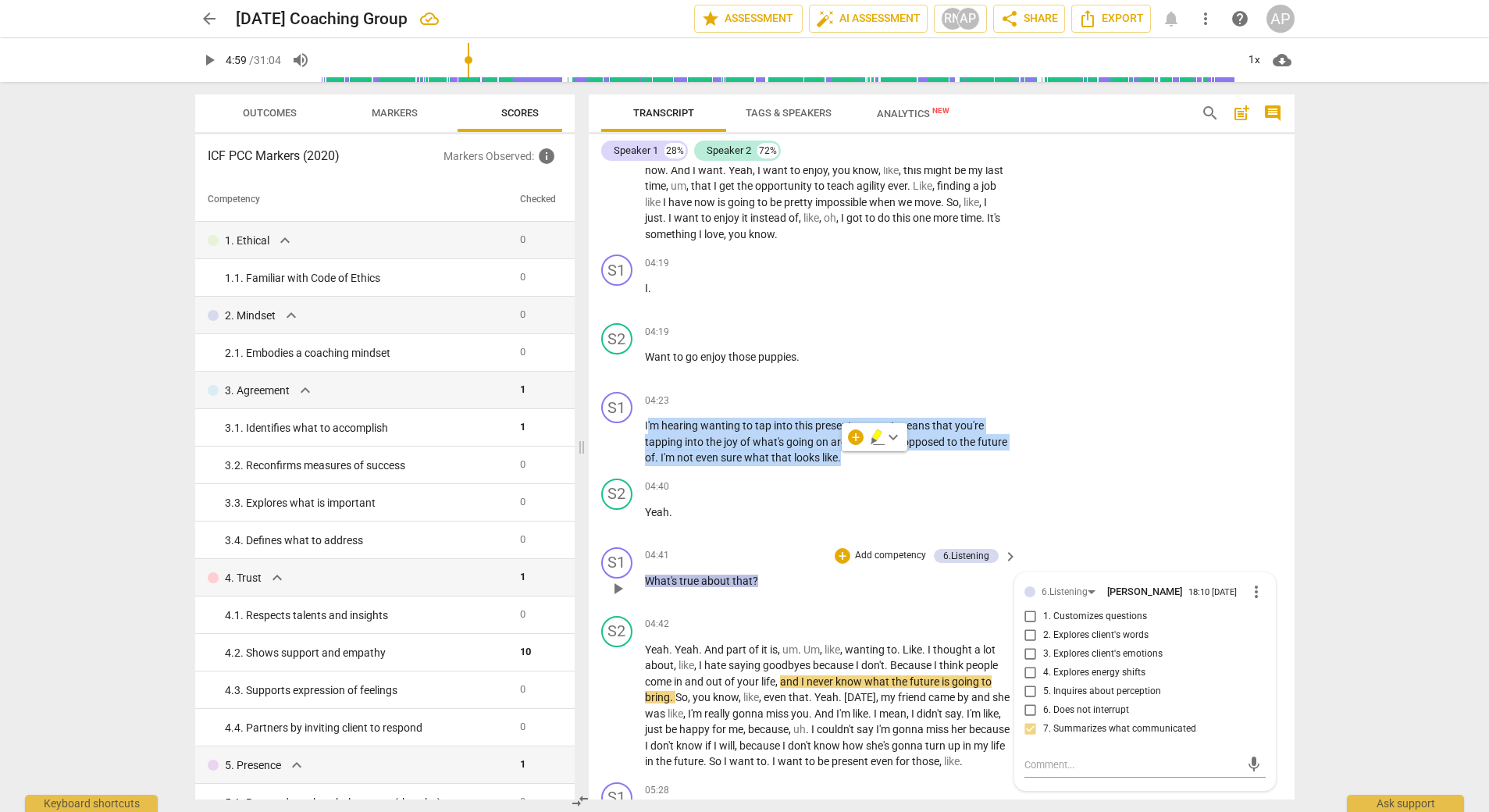 click on "7. Summarizes what communicated" at bounding box center (1031, 729) 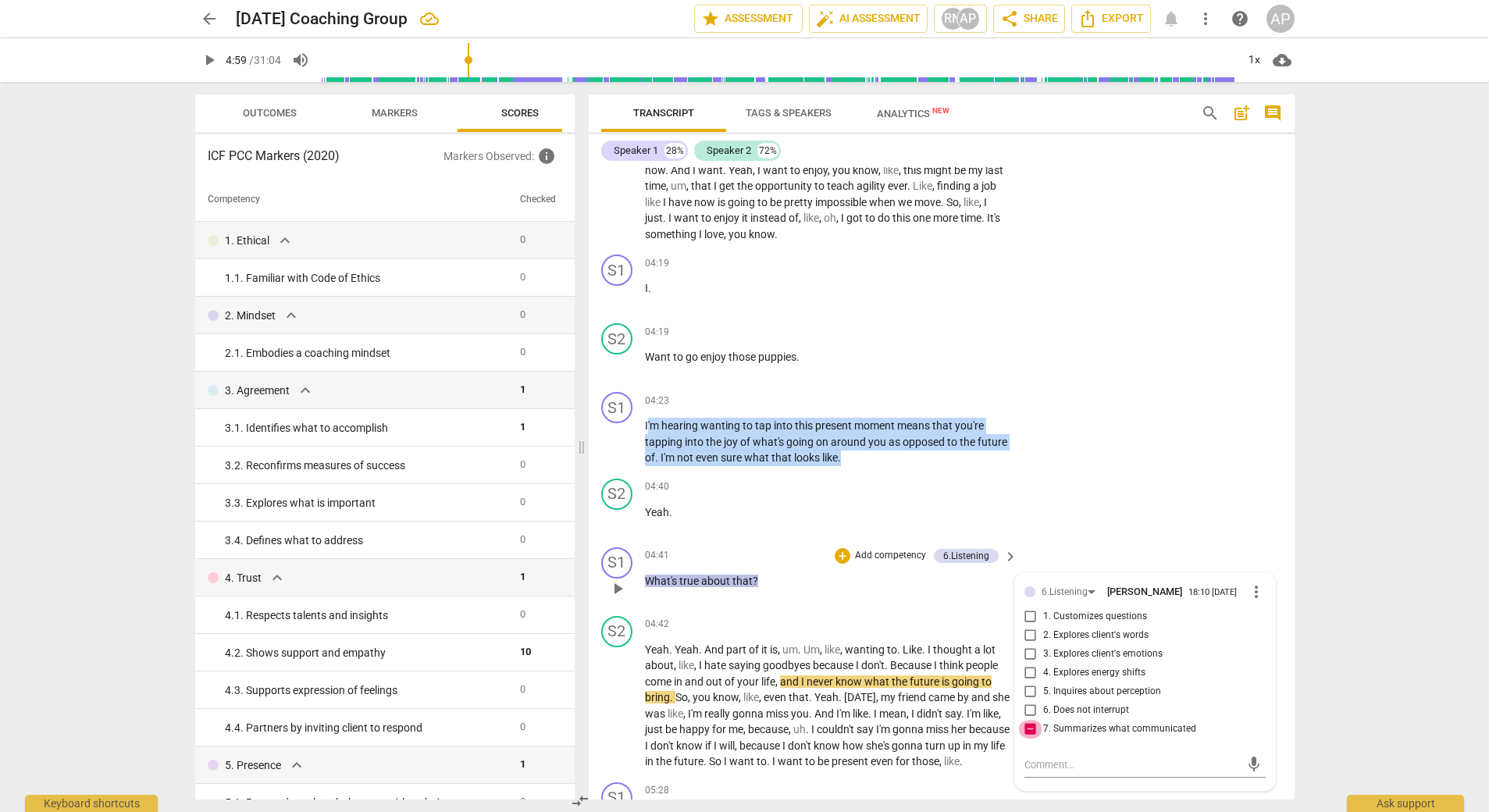 click on "7. Summarizes what communicated" at bounding box center [1031, 729] 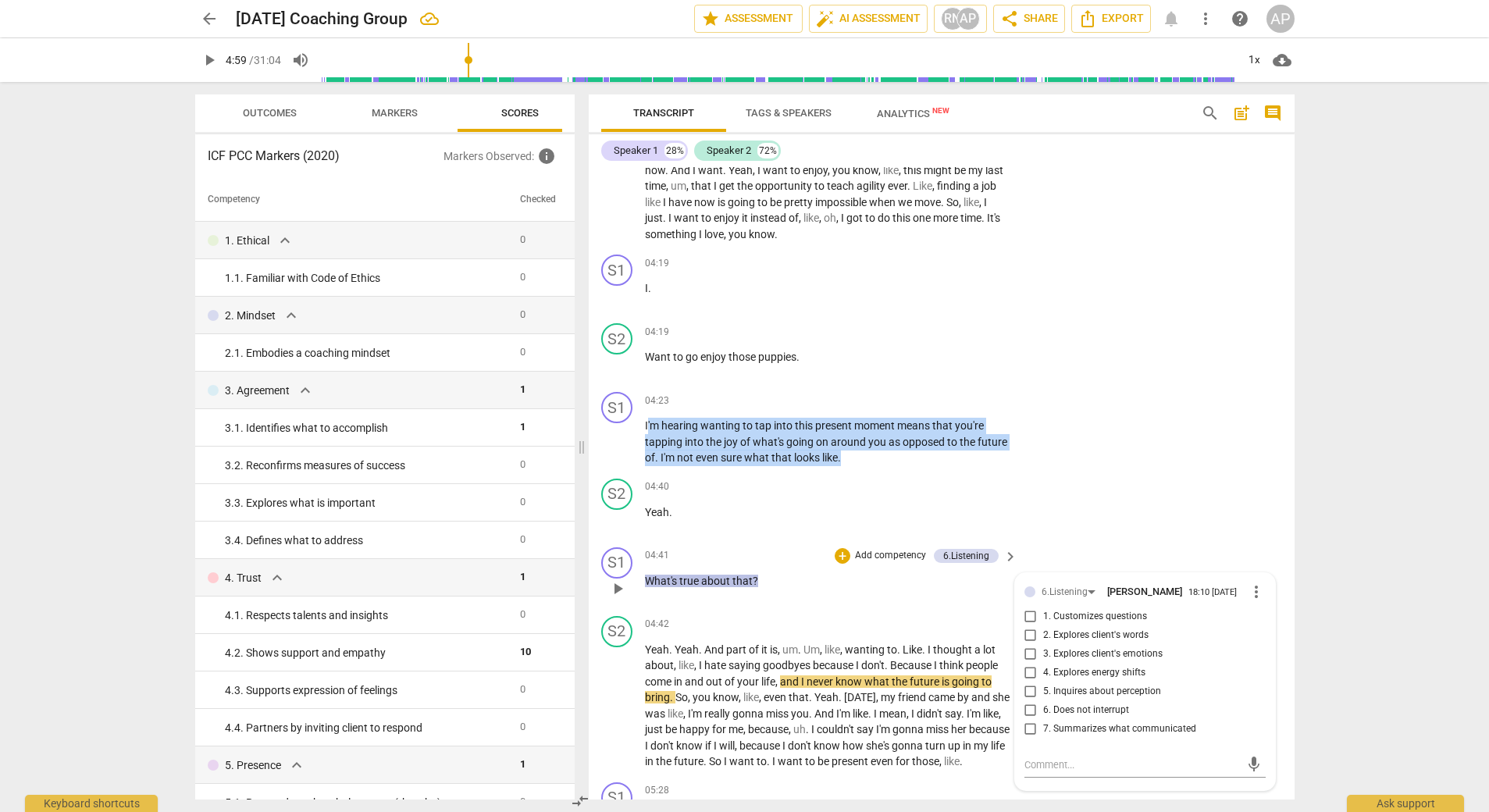 click on "7. Summarizes what communicated" at bounding box center [1031, 729] 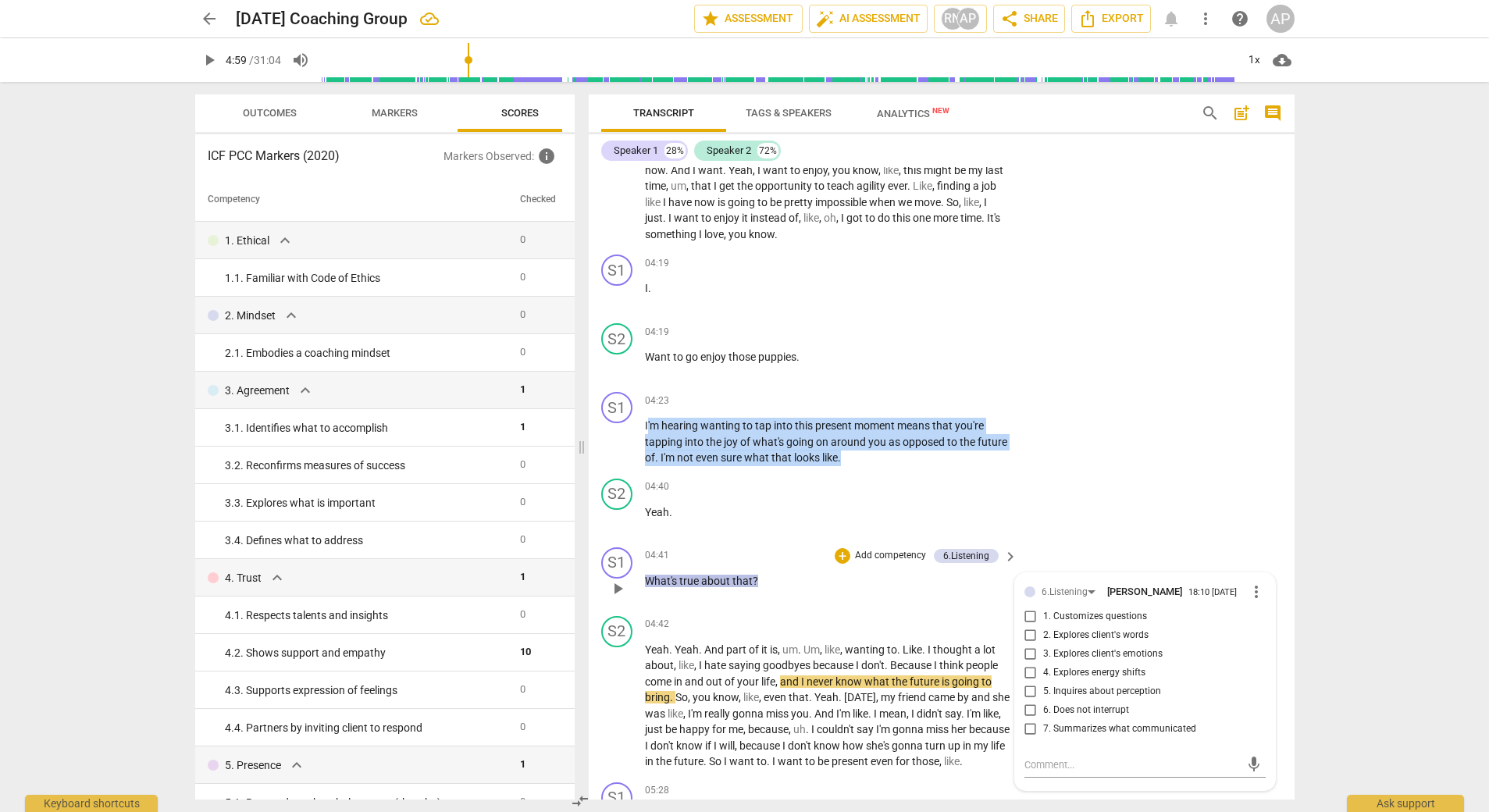 checkbox on "true" 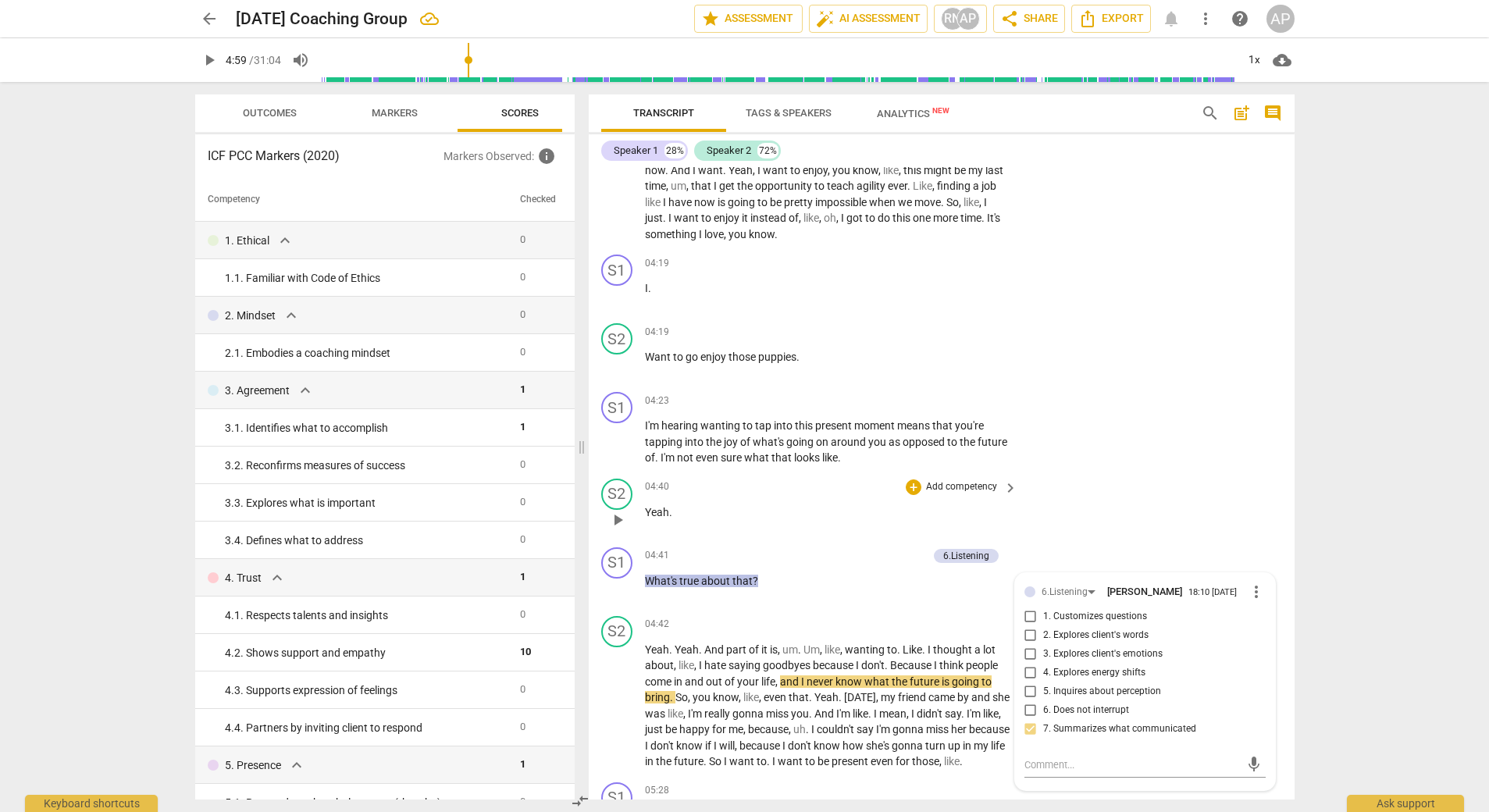 click on "04:40 + Add competency keyboard_arrow_right Yeah ." at bounding box center (832, 507) 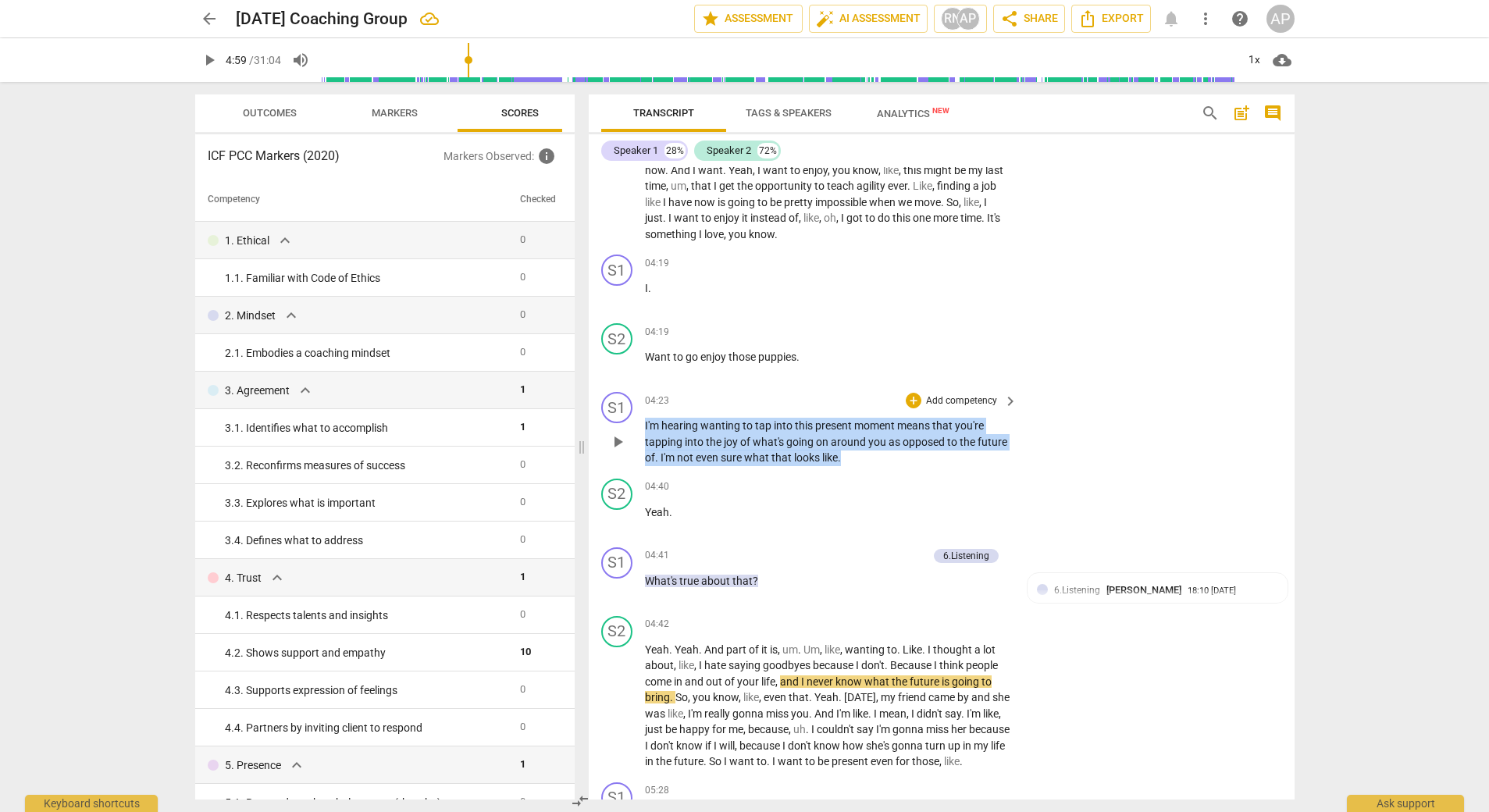 drag, startPoint x: 645, startPoint y: 422, endPoint x: 854, endPoint y: 460, distance: 212.42646 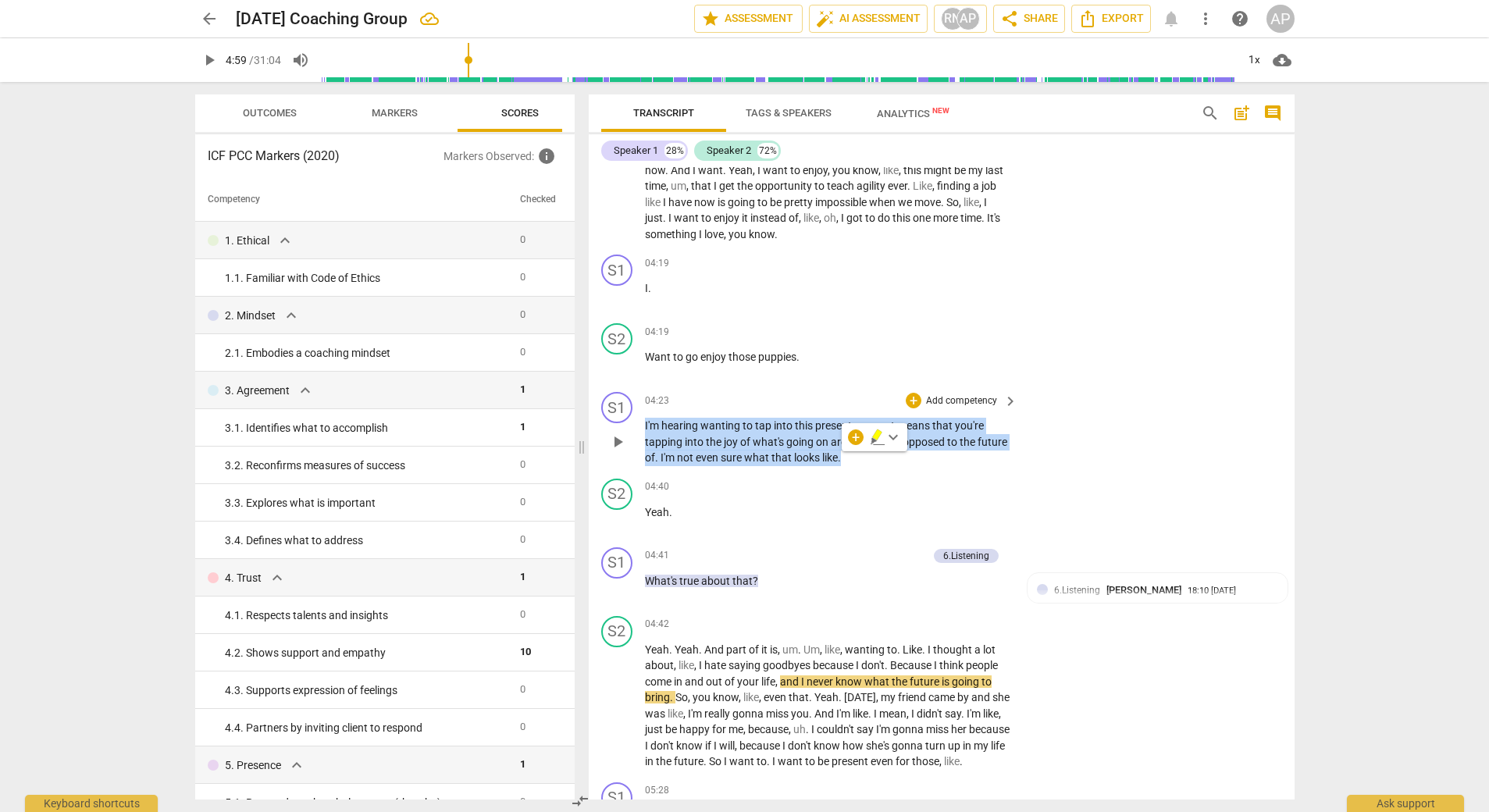 click on "Add competency" at bounding box center [961, 401] 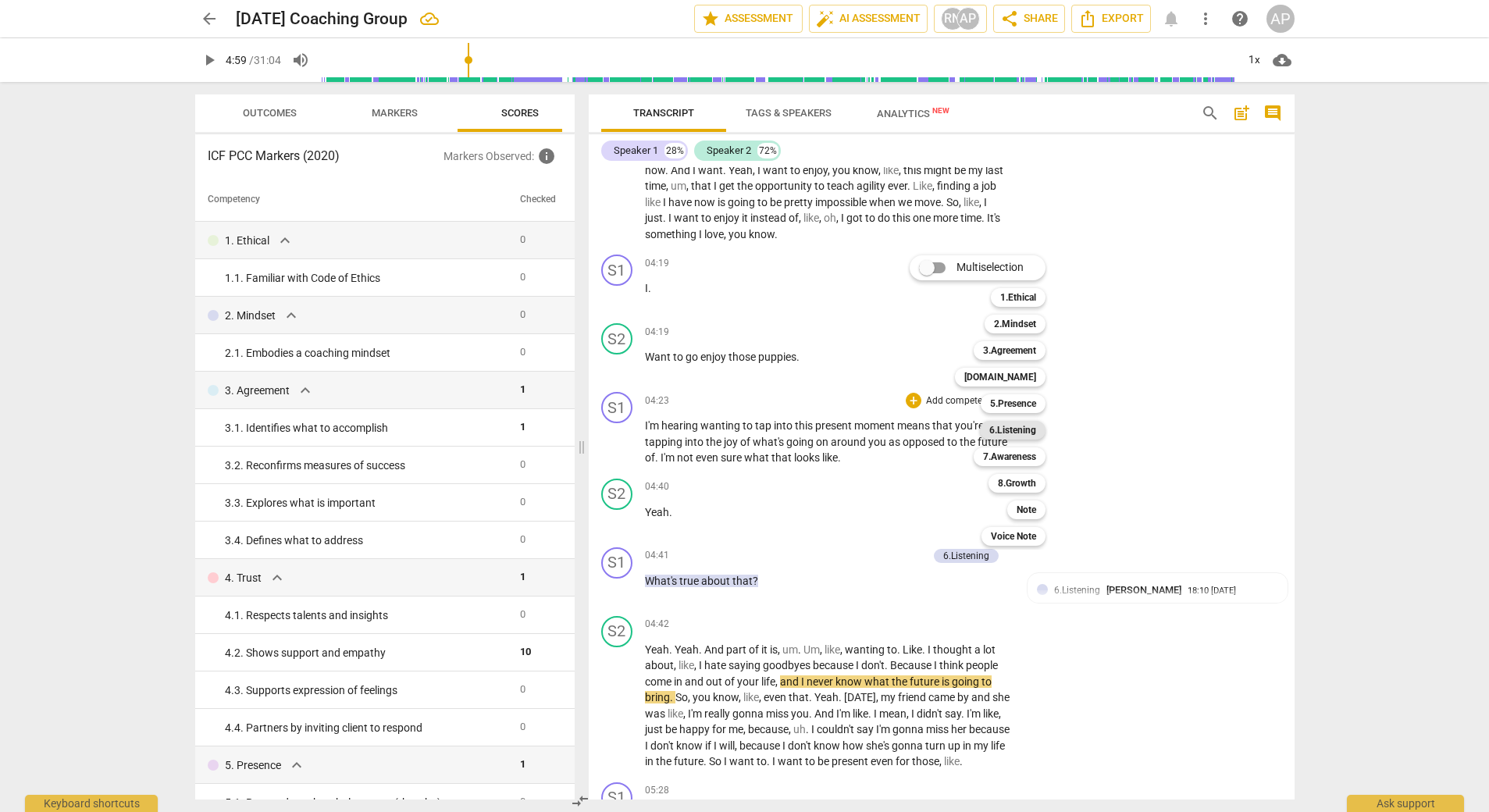 click on "6.Listening" at bounding box center [1013, 430] 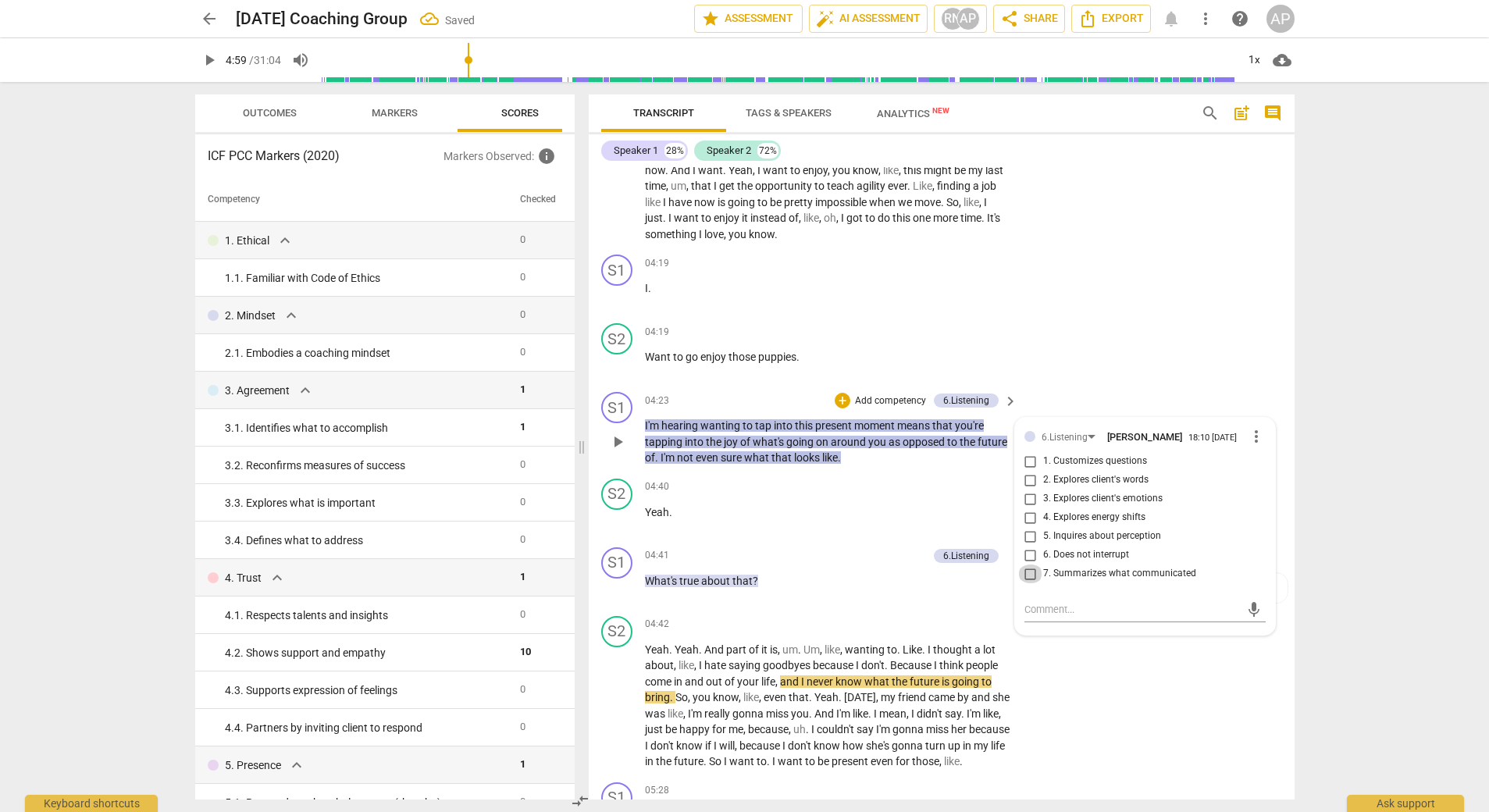 click on "7. Summarizes what communicated" at bounding box center (1031, 574) 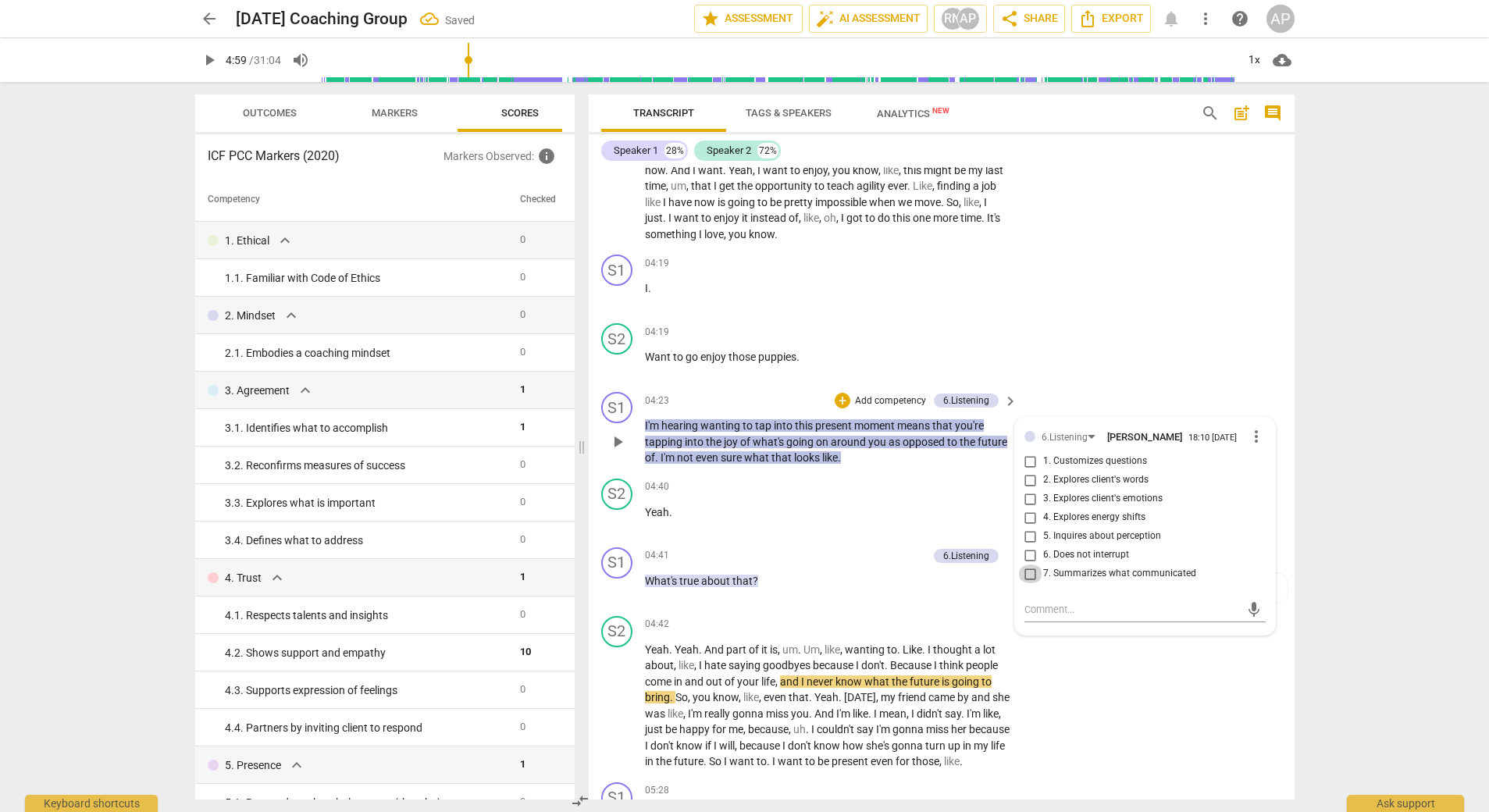 checkbox on "true" 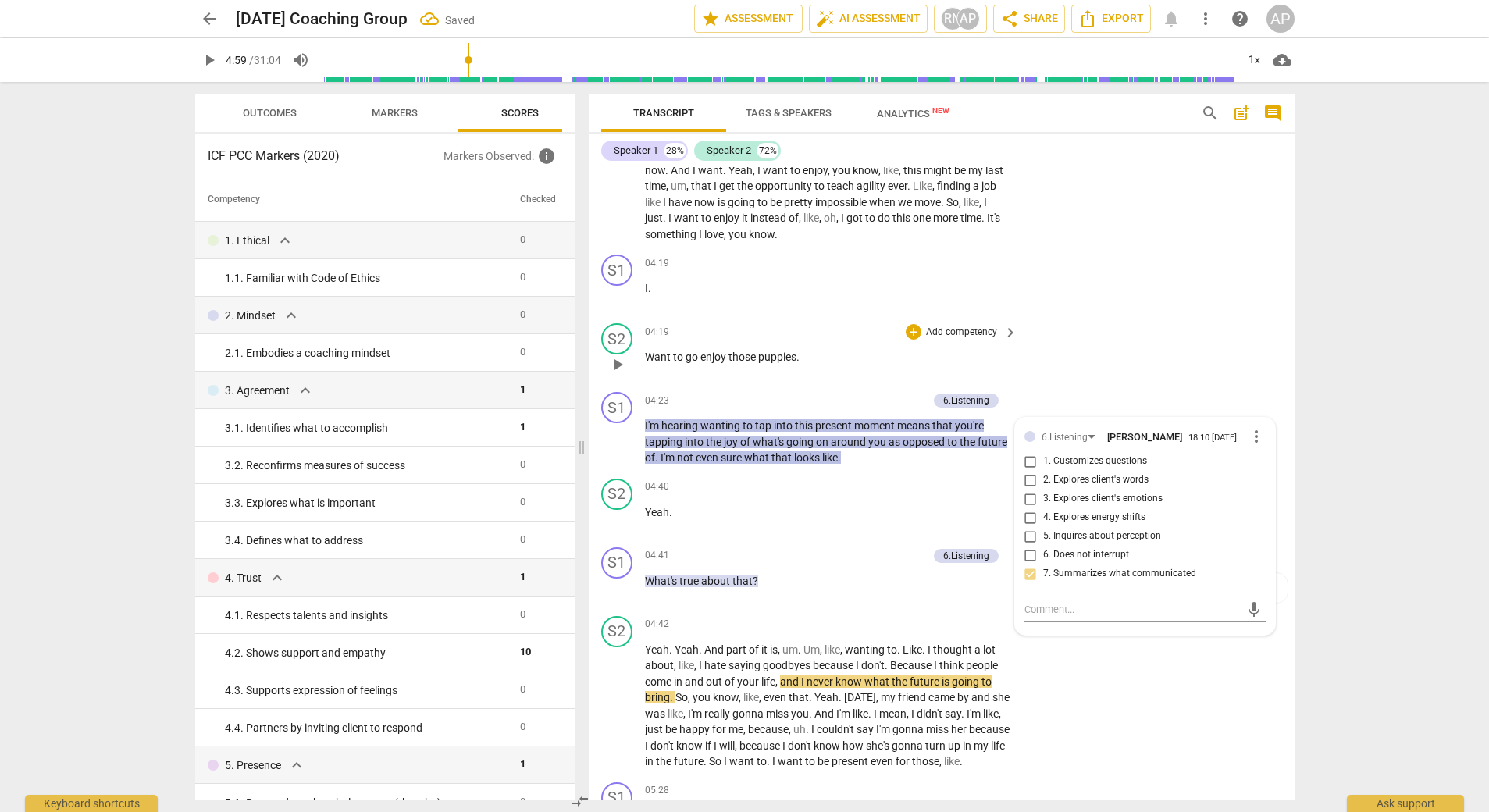 click on "S2 play_arrow pause 04:19 + Add competency keyboard_arrow_right Want   to   go   enjoy   those   puppies ." at bounding box center [942, 351] 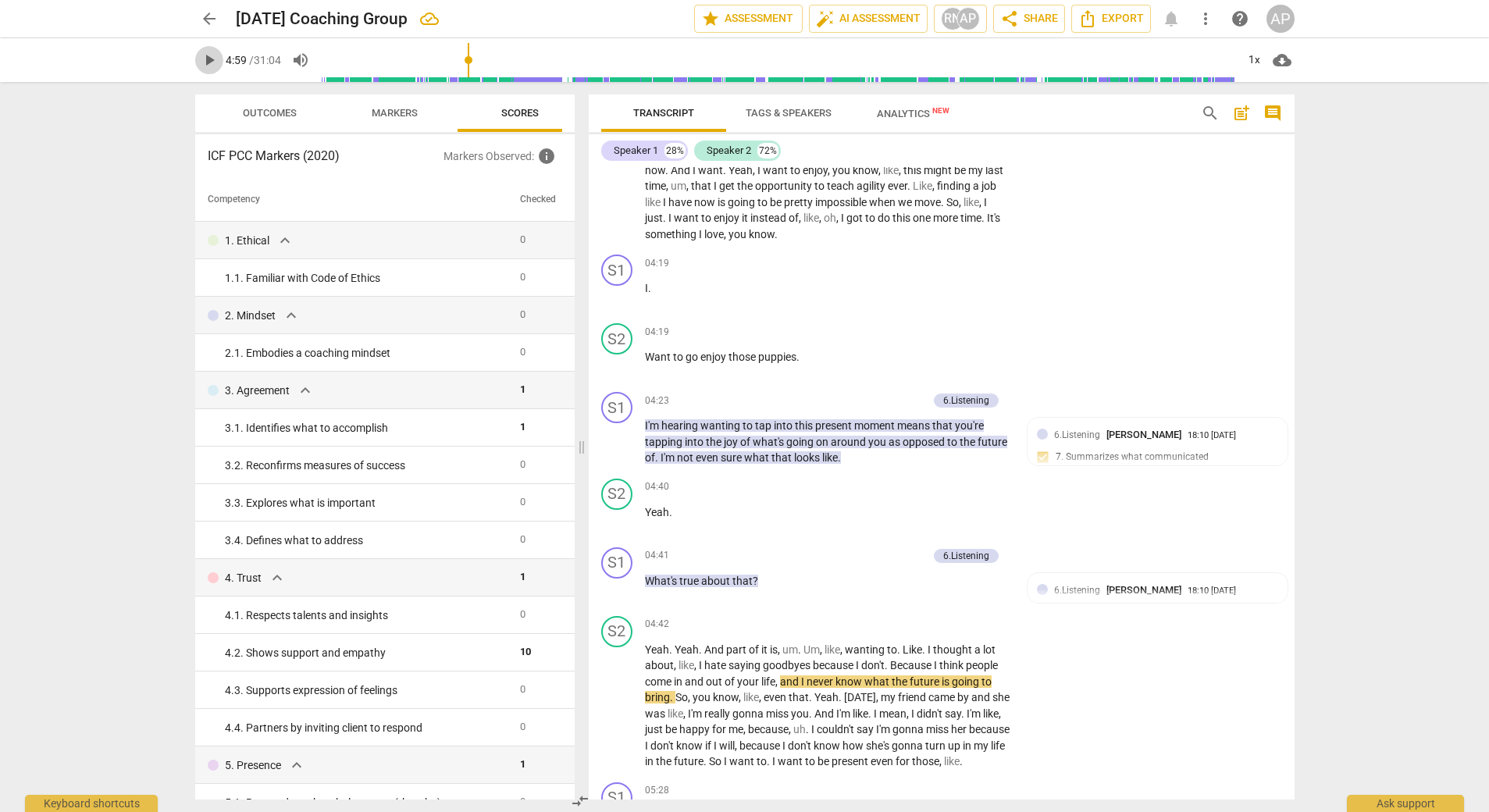 click on "play_arrow" at bounding box center (209, 60) 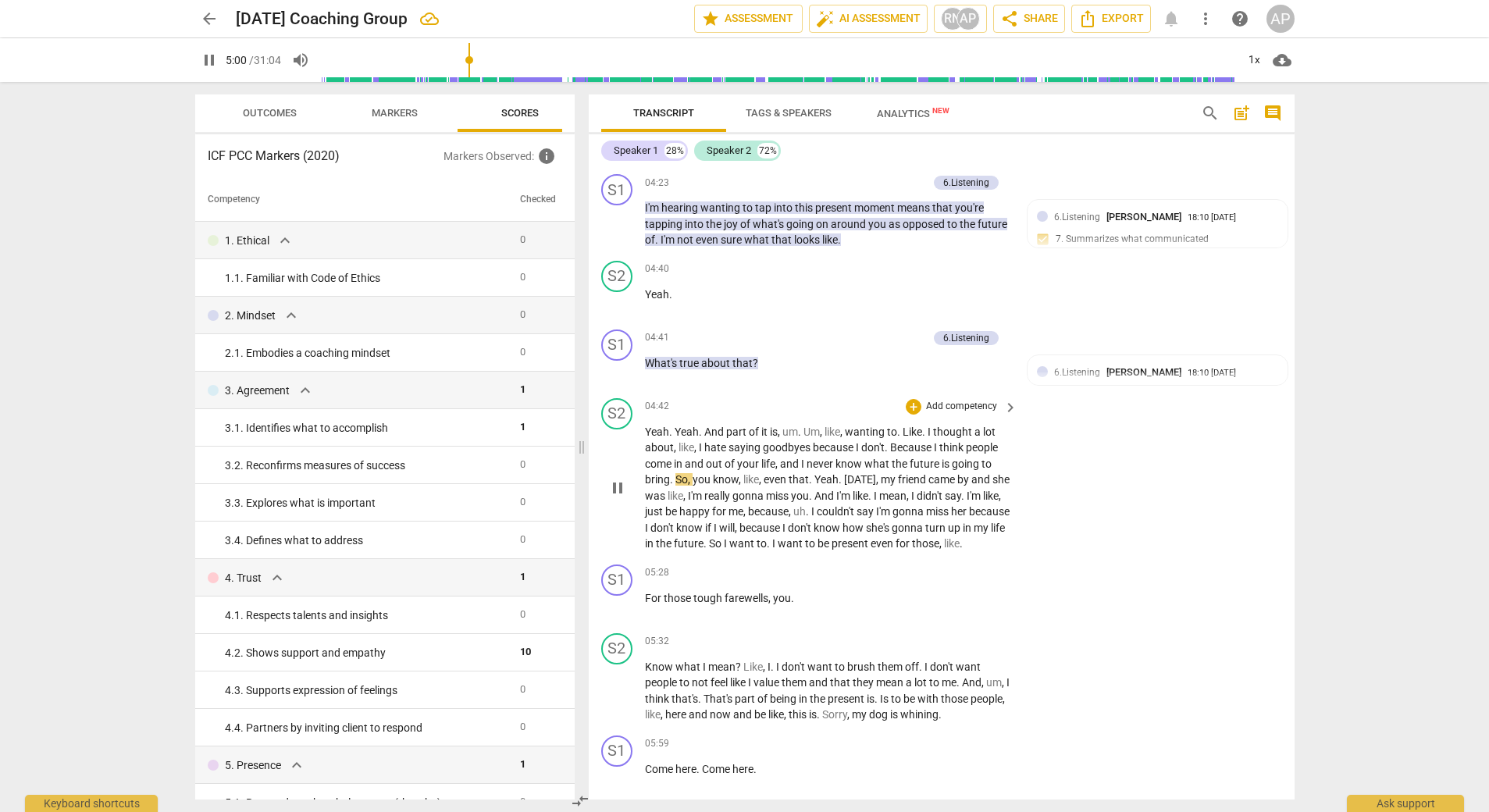 scroll, scrollTop: 1693, scrollLeft: 0, axis: vertical 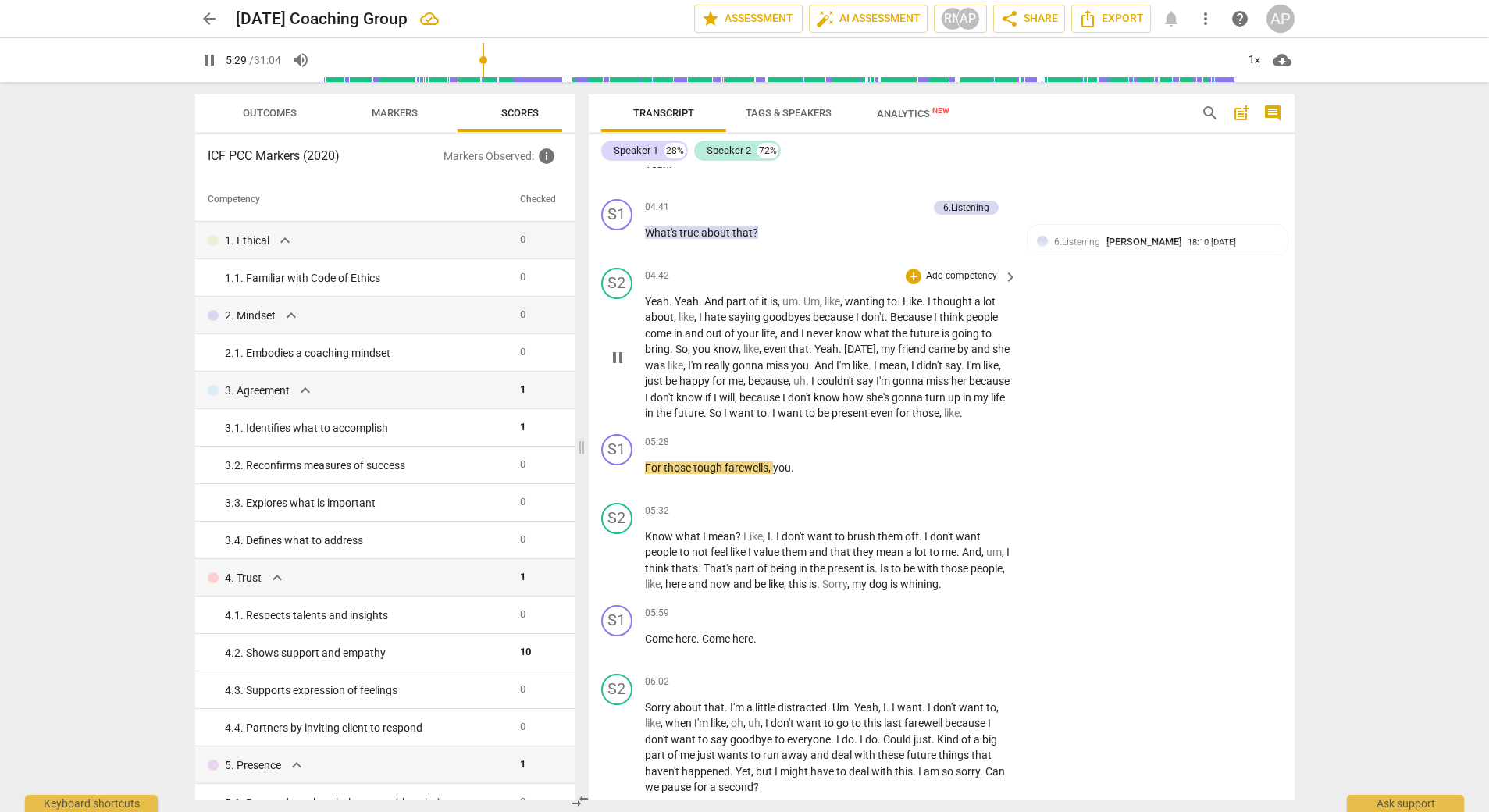 click on "Yeah .   Yeah .   And   part   of   it   is ,   um .   Um ,   like ,   wanting   to .   Like .   I   thought   a   lot   about ,   like ,   I   hate   saying   goodbyes   because   I   don't .   Because   I   think   people   come   in   and   out   of   your   life ,   and   I   never   know   what   the   future   is   going   to   bring .   So ,   you   know ,   like ,   even   that .   Yeah .   [DATE] ,   my   friend   came   by   and   she   was   like ,   I'm   really   gonna   miss   you .   And   I'm   like .   I   mean ,   I   didn't   say .   I'm   like ,   just   be   happy   for   me ,   because ,   uh .   I   couldn't   say   I'm   gonna   miss   her   because   I   don't   know   if   I   will ,   because   I   don't   know   how   she's   gonna   turn   up   in   my   life   in   the   future .   So   I   want   to .   I   want   to   be   present   even   for   those ,   like ." at bounding box center [828, 358] 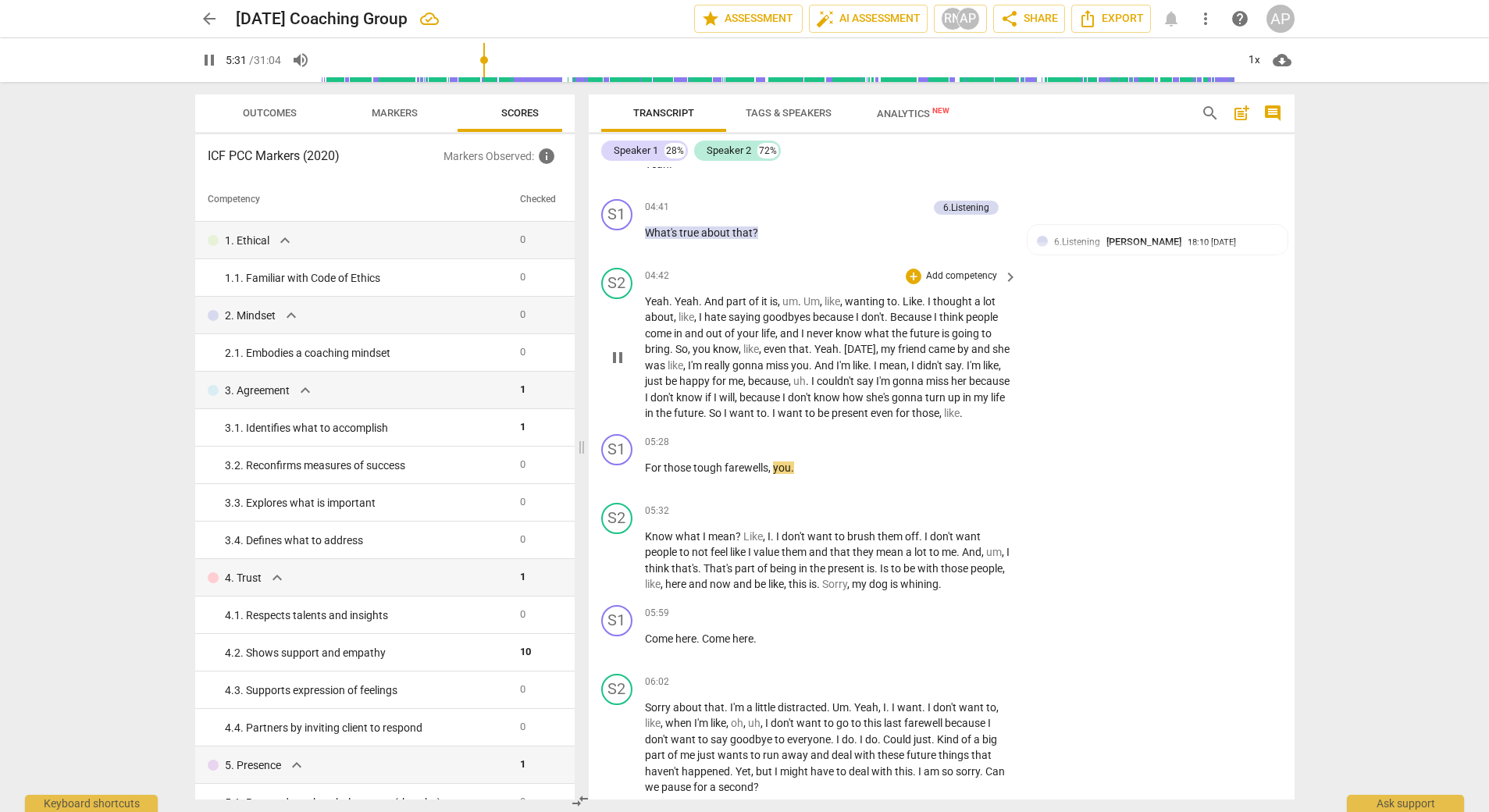 type on "331" 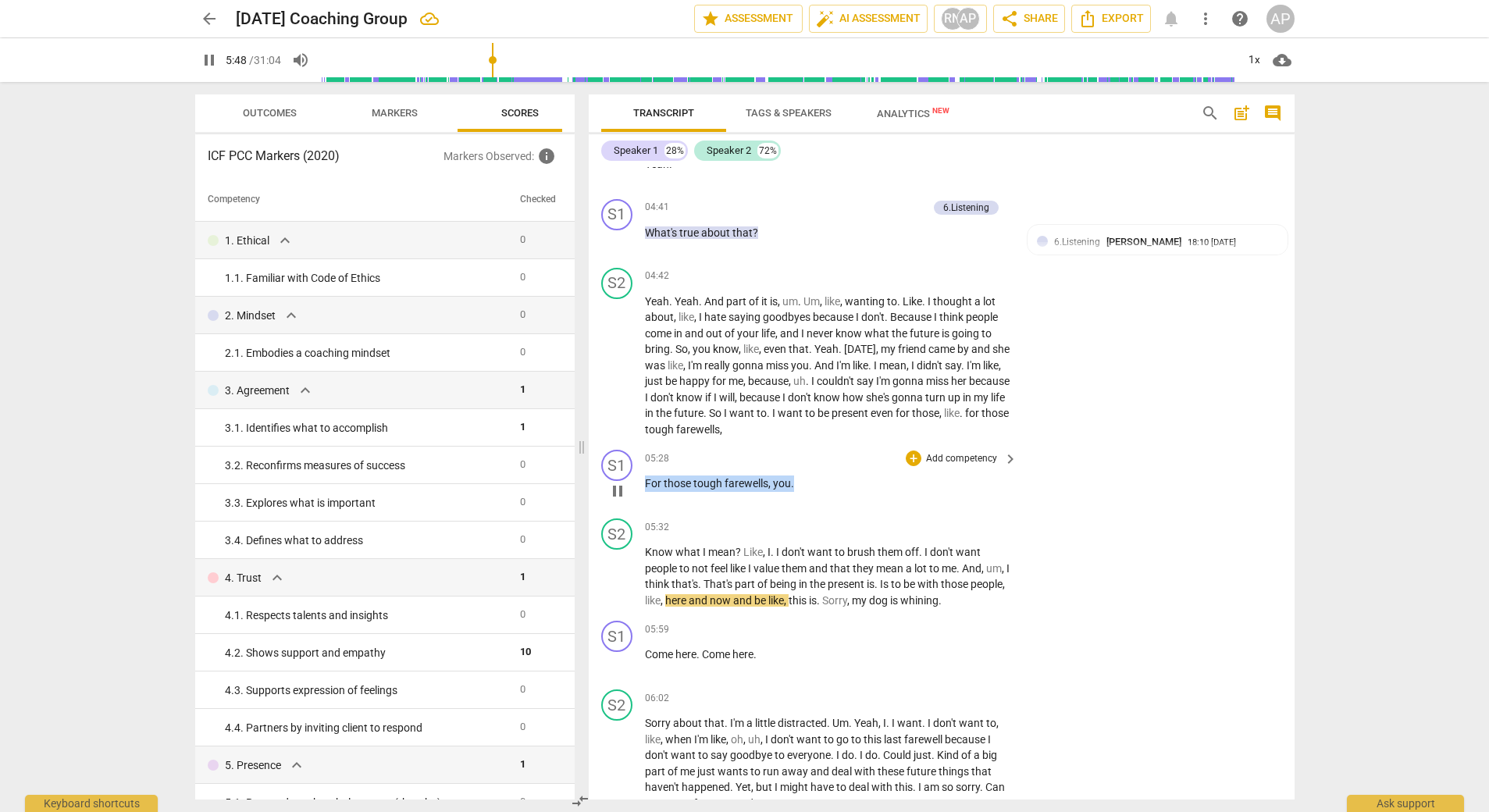 drag, startPoint x: 796, startPoint y: 486, endPoint x: 639, endPoint y: 480, distance: 157.11461 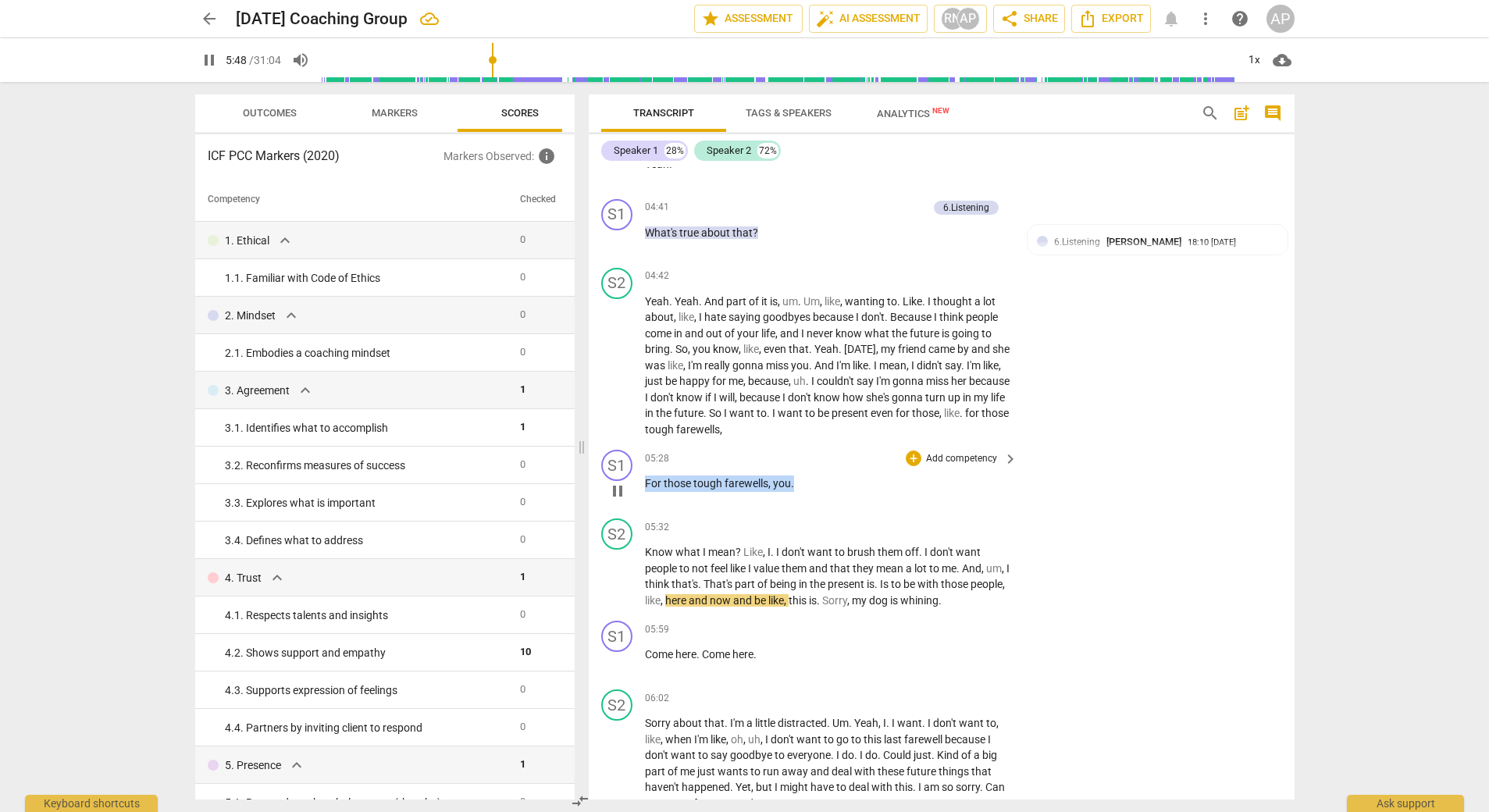 click on "S1 play_arrow pause 05:28 + Add competency keyboard_arrow_right For   those   tough   farewells ,   you ." at bounding box center [942, 478] 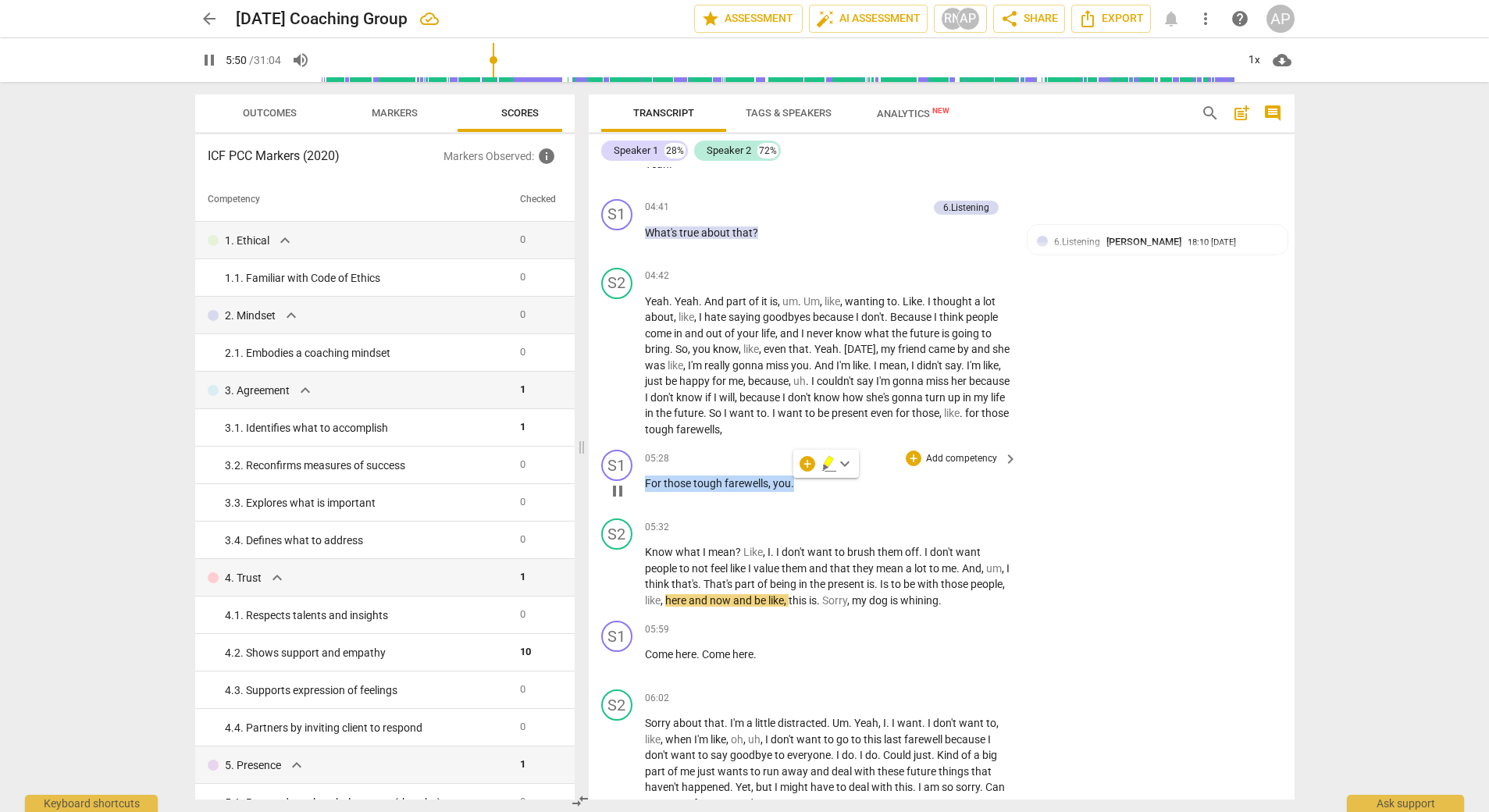 type on "351" 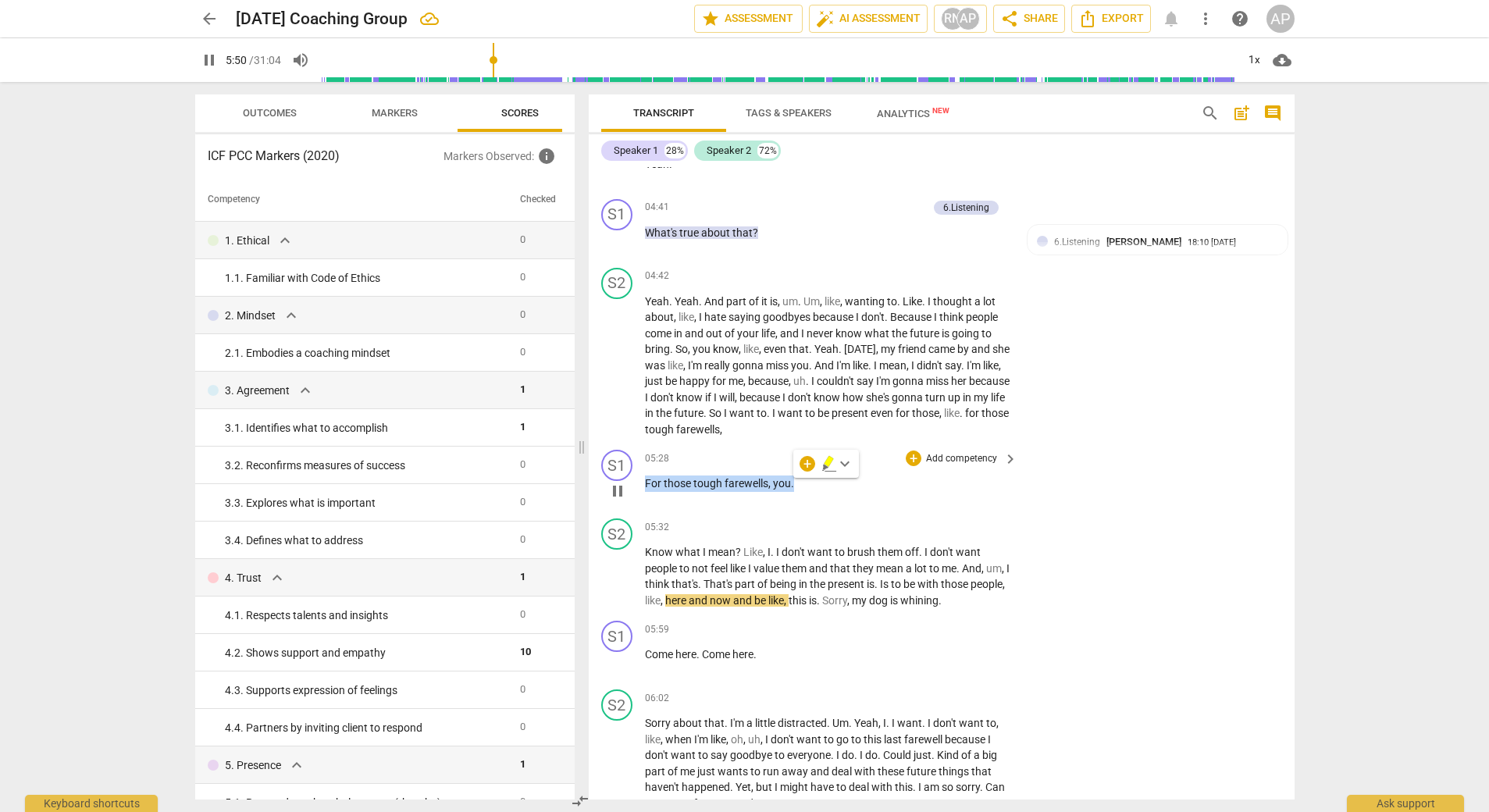 type 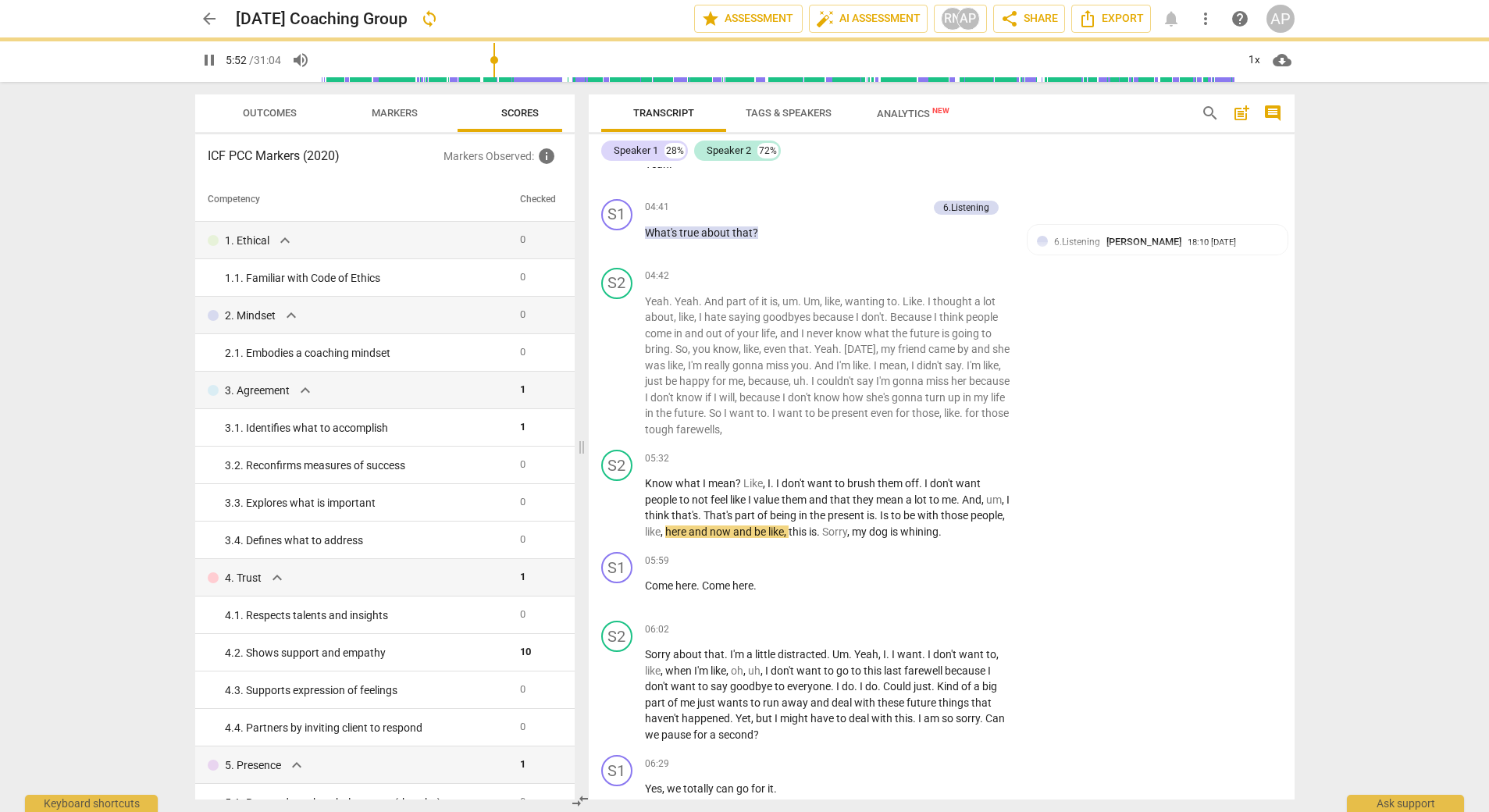 click on "arrow_back [DATE] Coaching Group sync edit star    Assessment   auto_fix_high    AI Assessment RN AP share    Share    Export notifications more_vert help AP pause 5:52   /  31:04 volume_up 1x cloud_download Outcomes Markers Scores ICF PCC Markers (2020) Markers Observed : info Competency Checked 1. Ethical expand_more 0     1. 1. Familiar with Code of Ethics 0     2. Mindset expand_more 0     2. 1. Embodies a coaching mindset 0     3. Agreement expand_more 1     3. 1. Identifies what to accomplish 1     3. 2. Reconfirms measures of success 0     3. 3. Explores what is important 0     3. 4. Defines what to address 0     4. Trust expand_more 1     4. 1. Respects talents and insights 0     4. 2. Shows support and empathy 10     4. 3. Supports expression of feelings 0     4. 4. Partners by inviting client to respond 0     5. Presence expand_more 1     5. 1. Responds to the whole person (the who) 0     5. 2. Responds to what to accomplish (the what) 0     5. 3. Supports client to choose what happens 1" at bounding box center (744, 406) 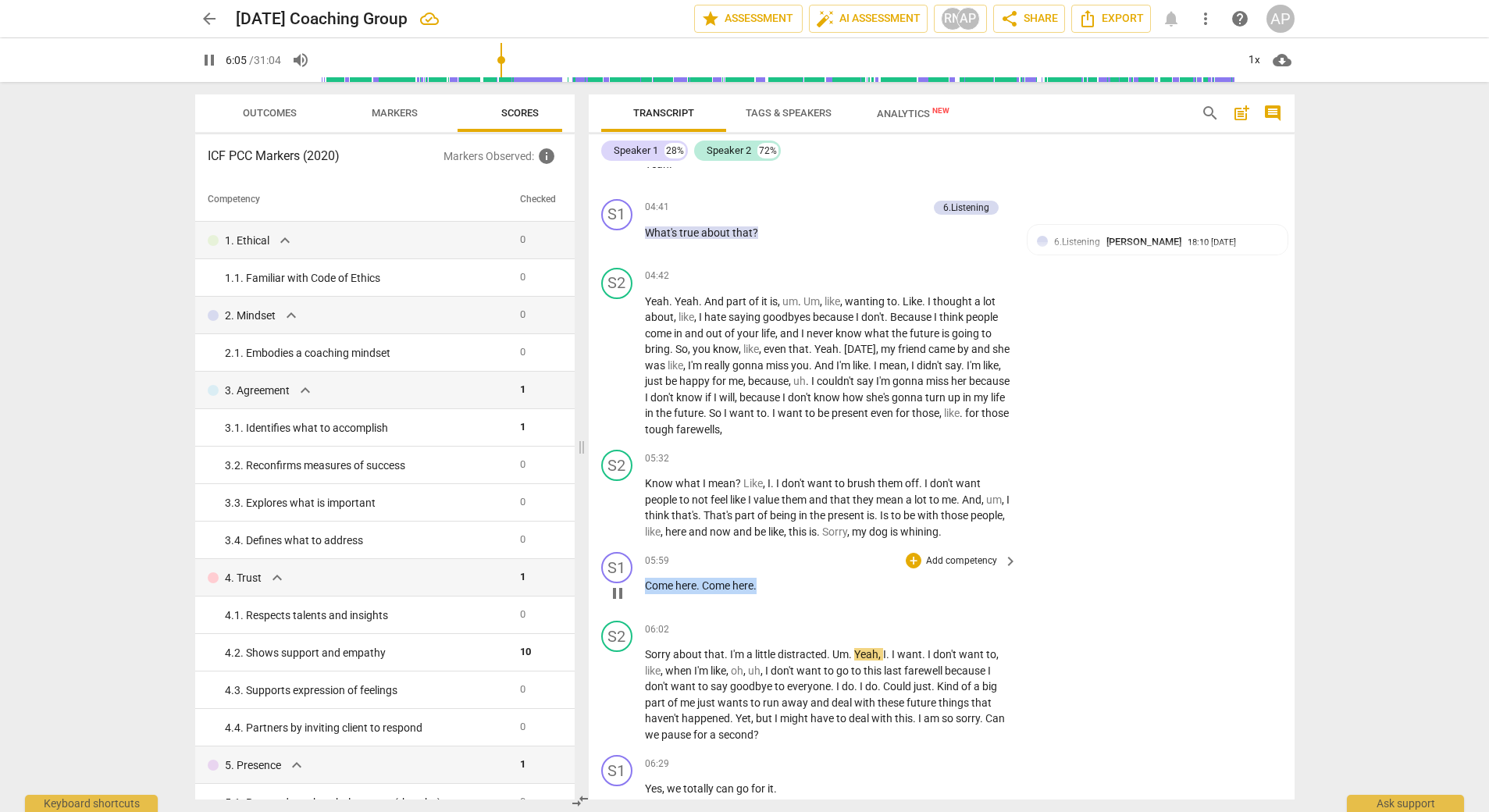 drag, startPoint x: 760, startPoint y: 586, endPoint x: 639, endPoint y: 582, distance: 121.0661 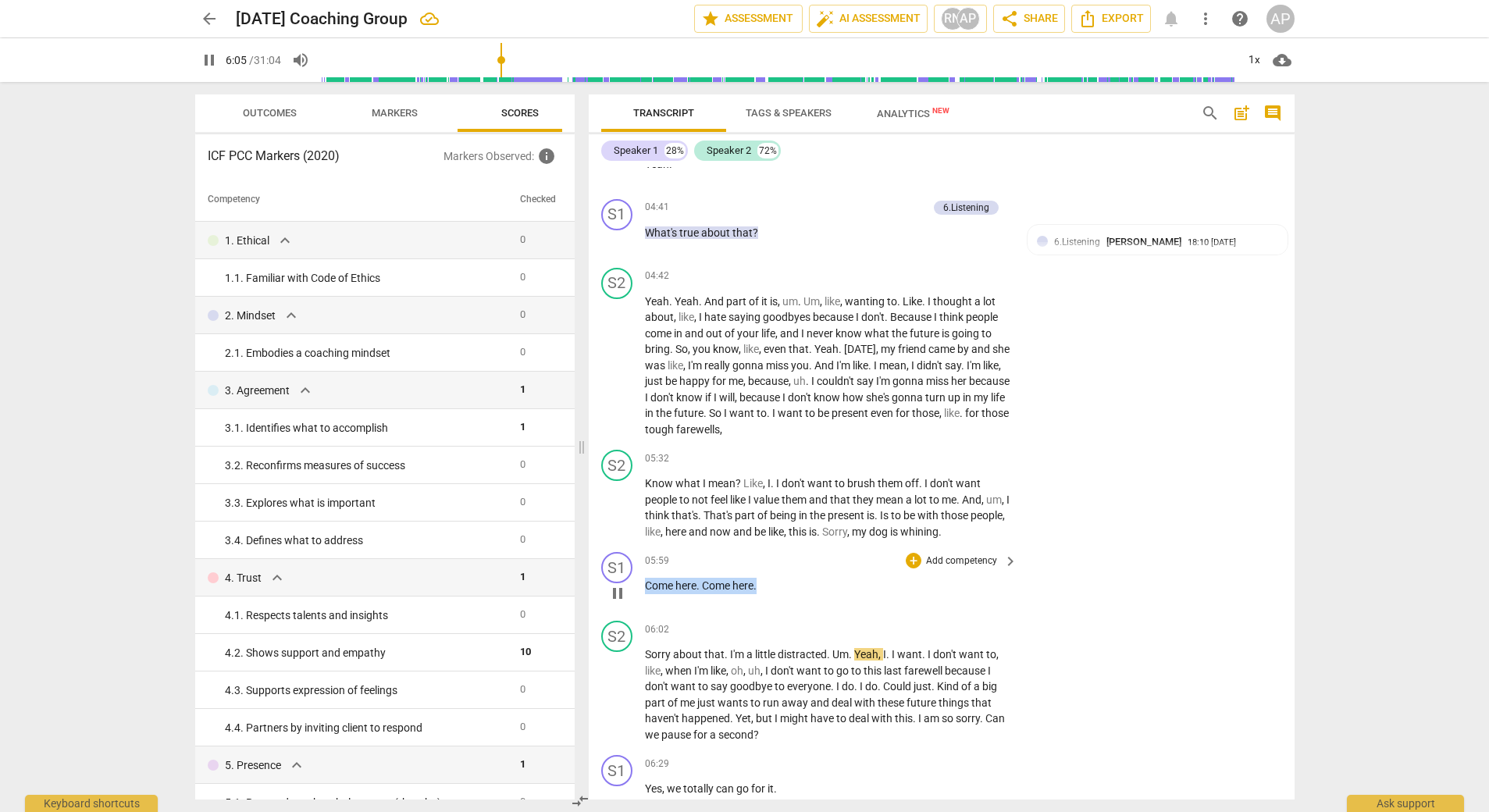 click on "S1 play_arrow pause 05:59 + Add competency keyboard_arrow_right Come   here .   Come   here ." at bounding box center [942, 580] 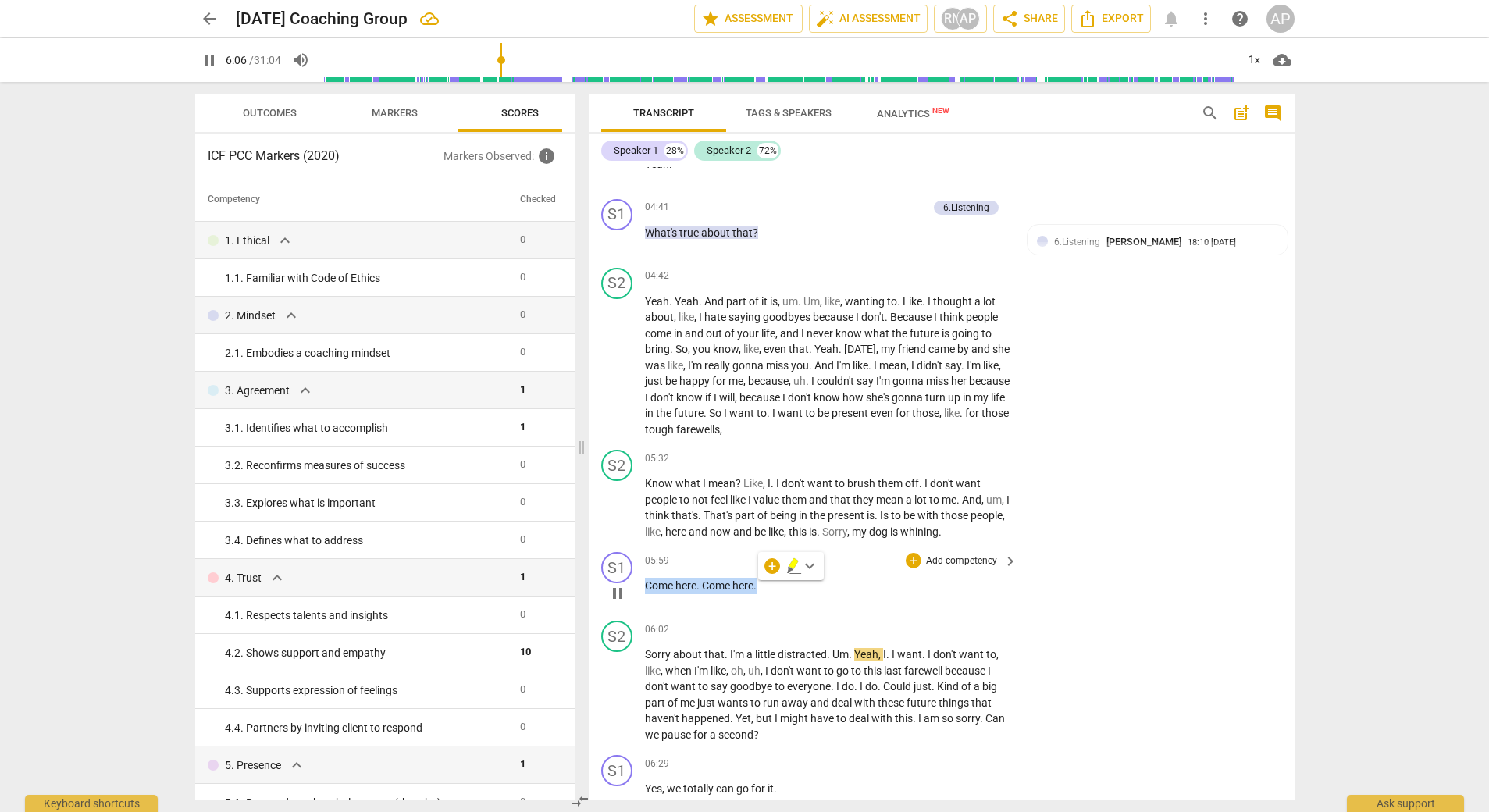 type on "367" 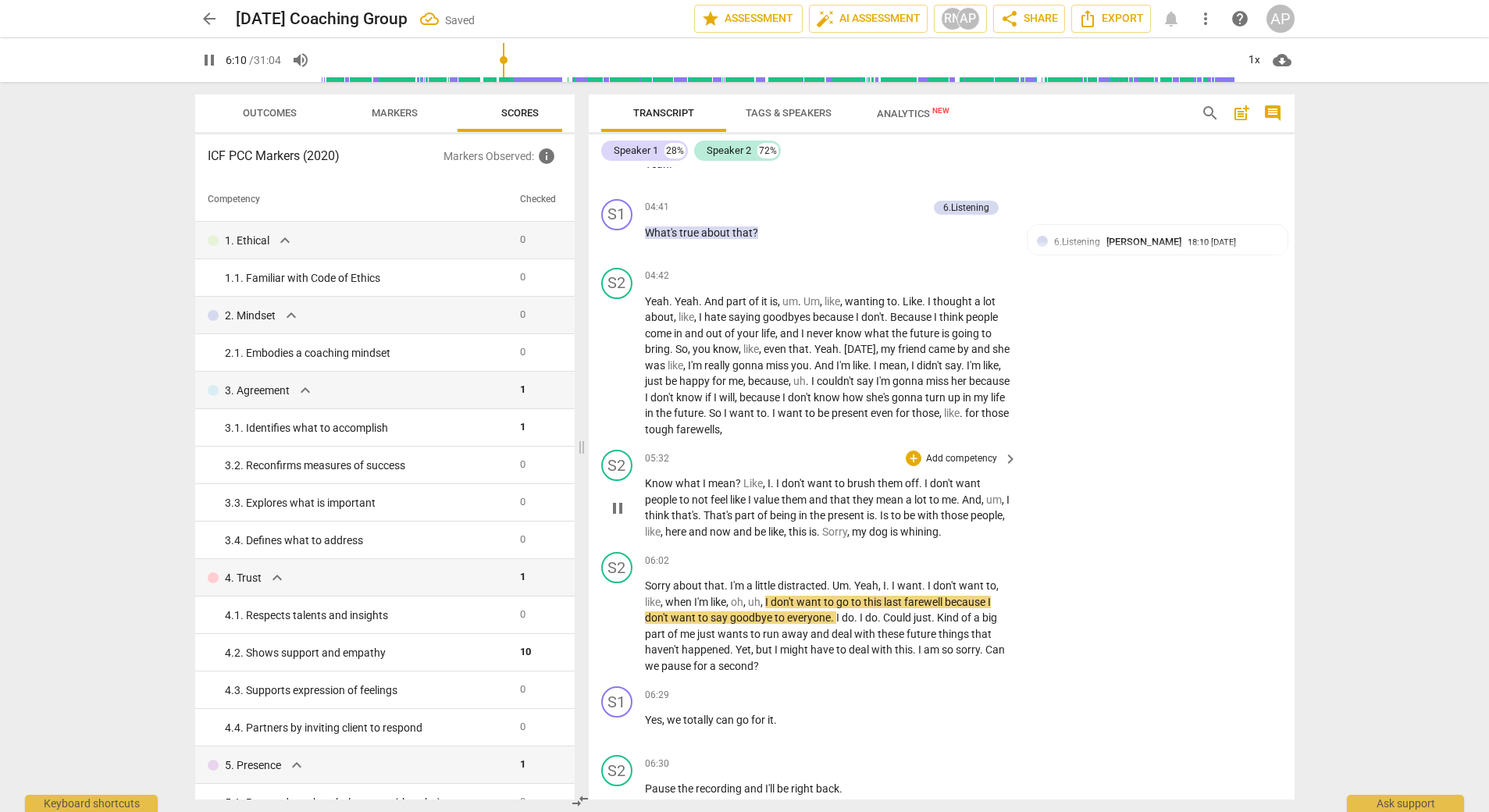 click on "Know   what   I   mean ?   Like ,   I .   I   don't   want   to   brush   them   off .   I   don't   want   people   to   not   feel   like   I   value   them   and   that   they   mean   a   lot   to   me .   And ,   um ,   I   think   that's .   That's   part   of   being   in   the   present   is .   Is   to   be   with   those   people ,   like ,   here   and   now   and   be   like ,   this   is .   Sorry ,   my   dog   is   whining ." at bounding box center [828, 508] 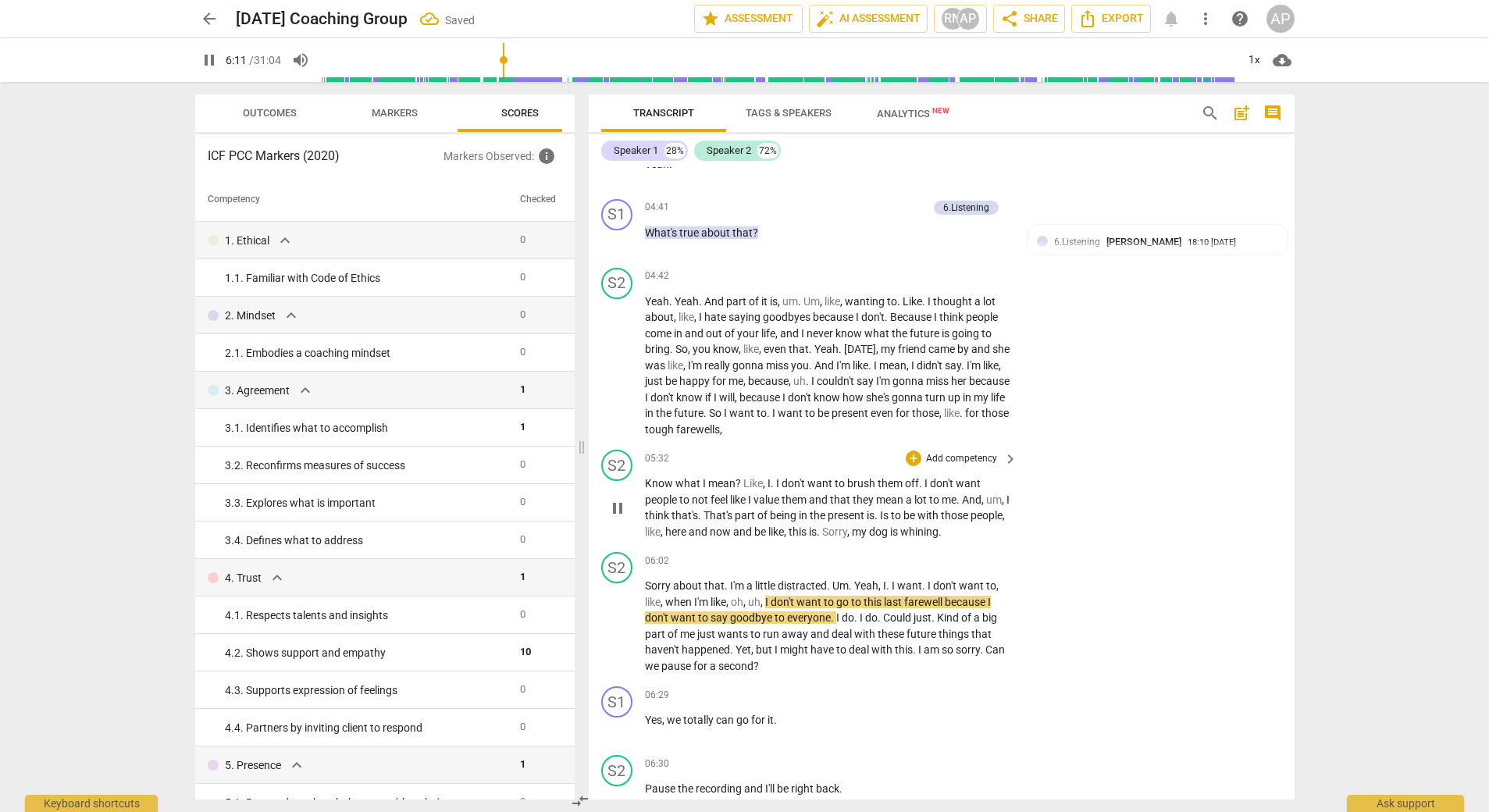 type on "372" 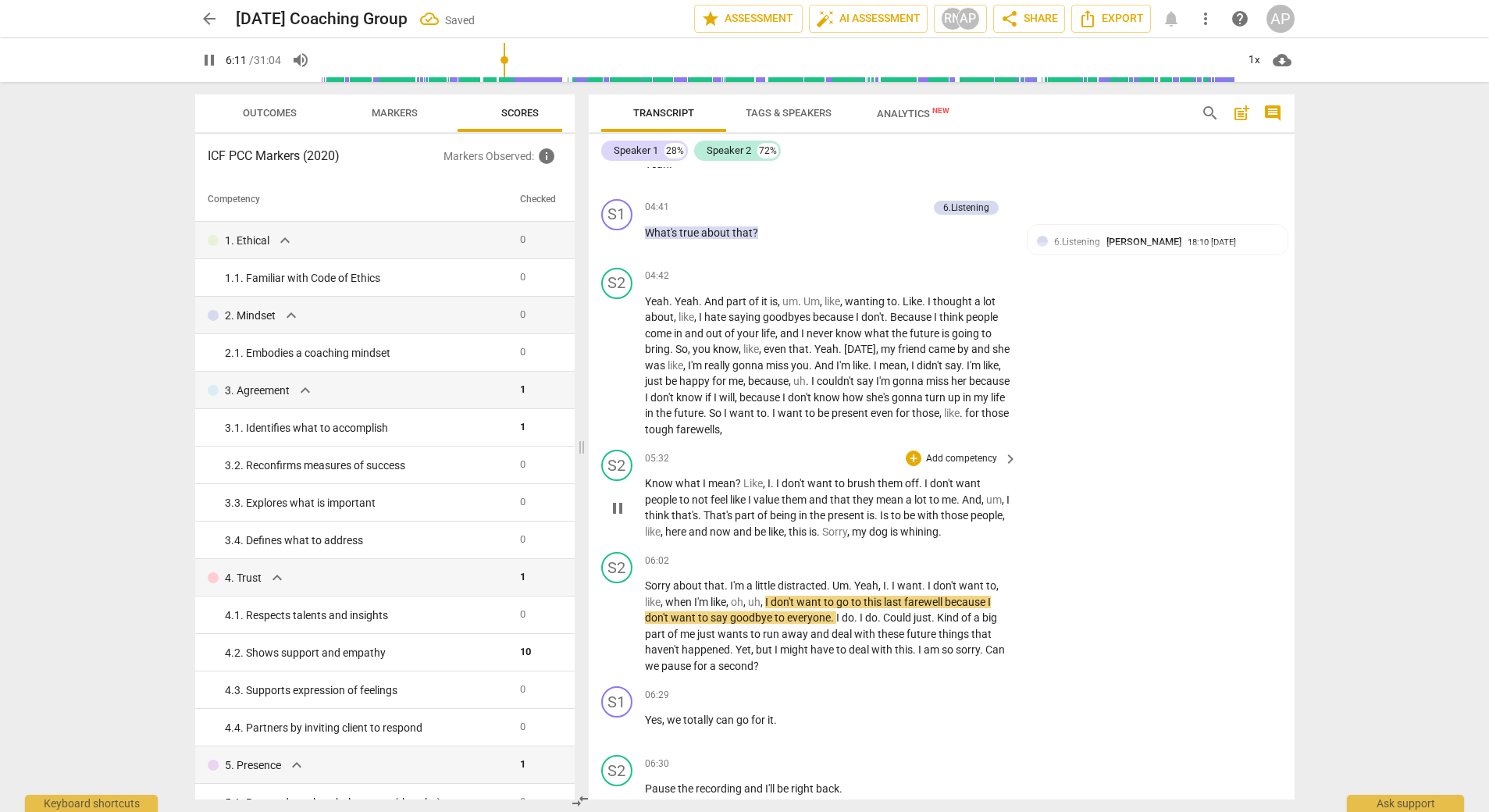 type 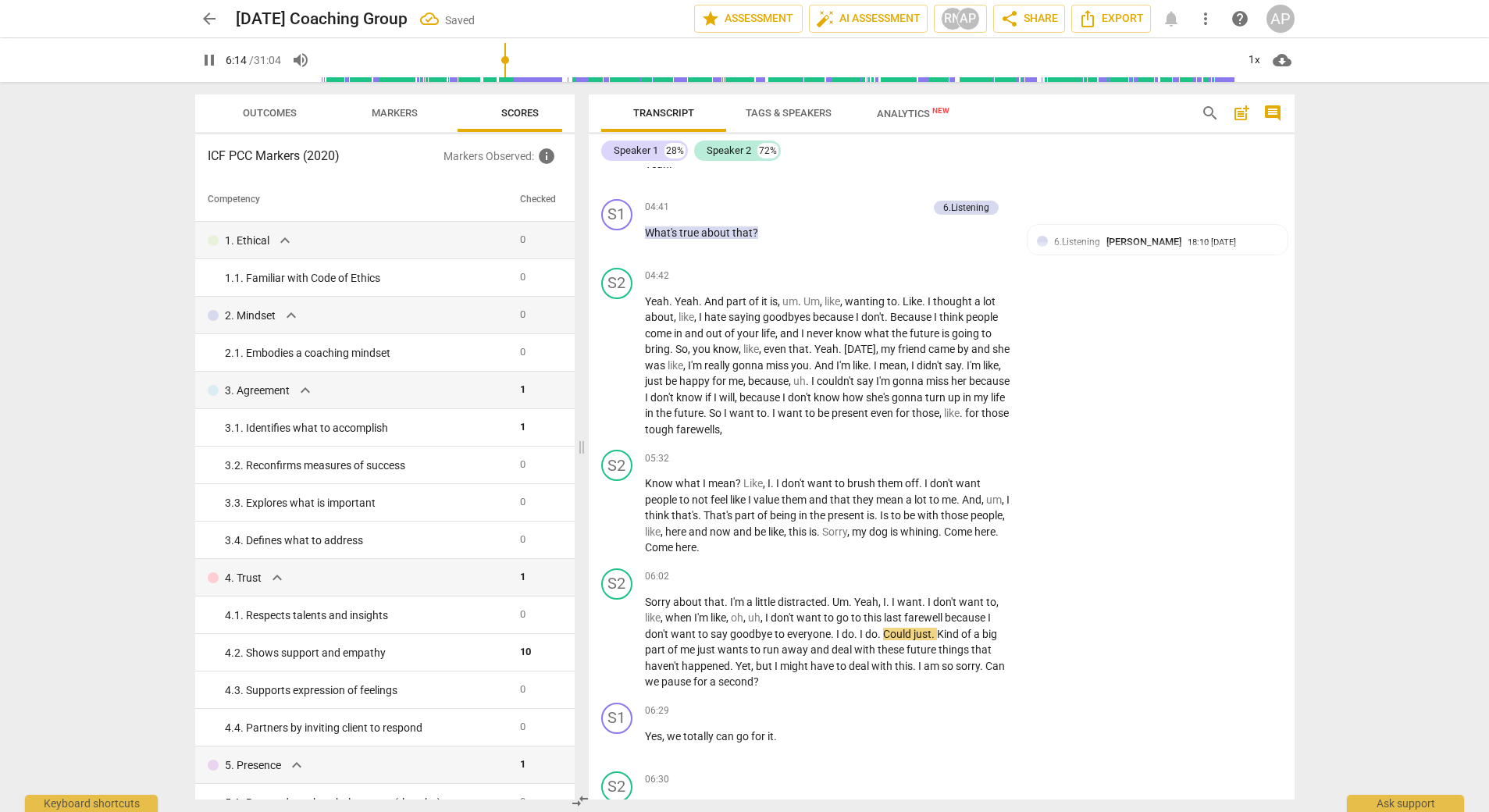 click on "arrow_back [DATE] Coaching Group Saved edit star    Assessment   auto_fix_high    AI Assessment RN AP share    Share    Export notifications more_vert help AP pause 6:14   /  31:04 volume_up 1x cloud_download Outcomes Markers Scores ICF PCC Markers (2020) Markers Observed : info Competency Checked 1. Ethical expand_more 0     1. 1. Familiar with Code of Ethics 0     2. Mindset expand_more 0     2. 1. Embodies a coaching mindset 0     3. Agreement expand_more 1     3. 1. Identifies what to accomplish 1     3. 2. Reconfirms measures of success 0     3. 3. Explores what is important 0     3. 4. Defines what to address 0     4. Trust expand_more 1     4. 1. Respects talents and insights 0     4. 2. Shows support and empathy 10     4. 3. Supports expression of feelings 0     4. 4. Partners by inviting client to respond 0     5. Presence expand_more 1     5. 1. Responds to the whole person (the who) 0     5. 2. Responds to what to accomplish (the what) 0     5. 3. Supports client to choose what happens" at bounding box center [744, 406] 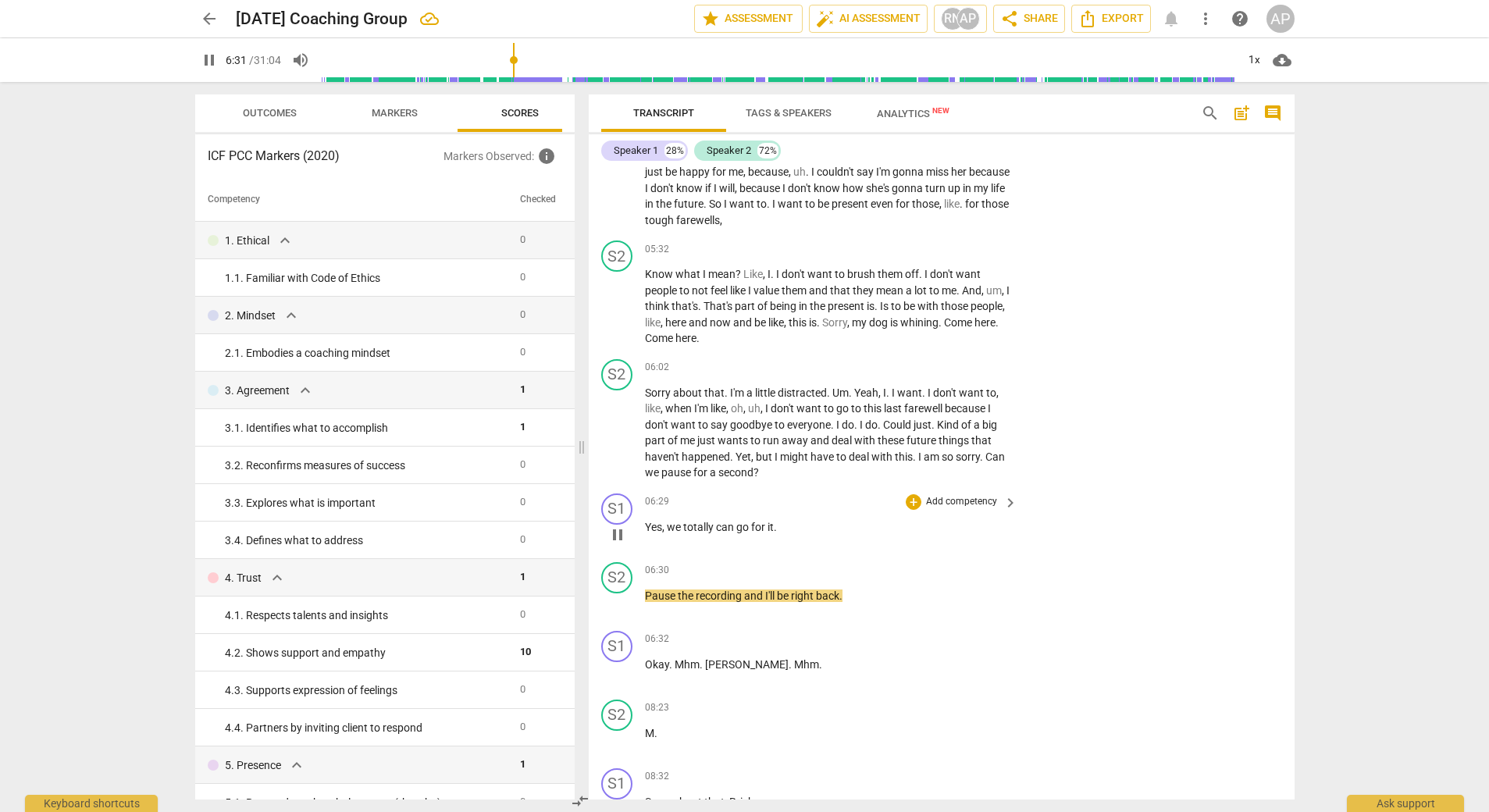 scroll, scrollTop: 1906, scrollLeft: 0, axis: vertical 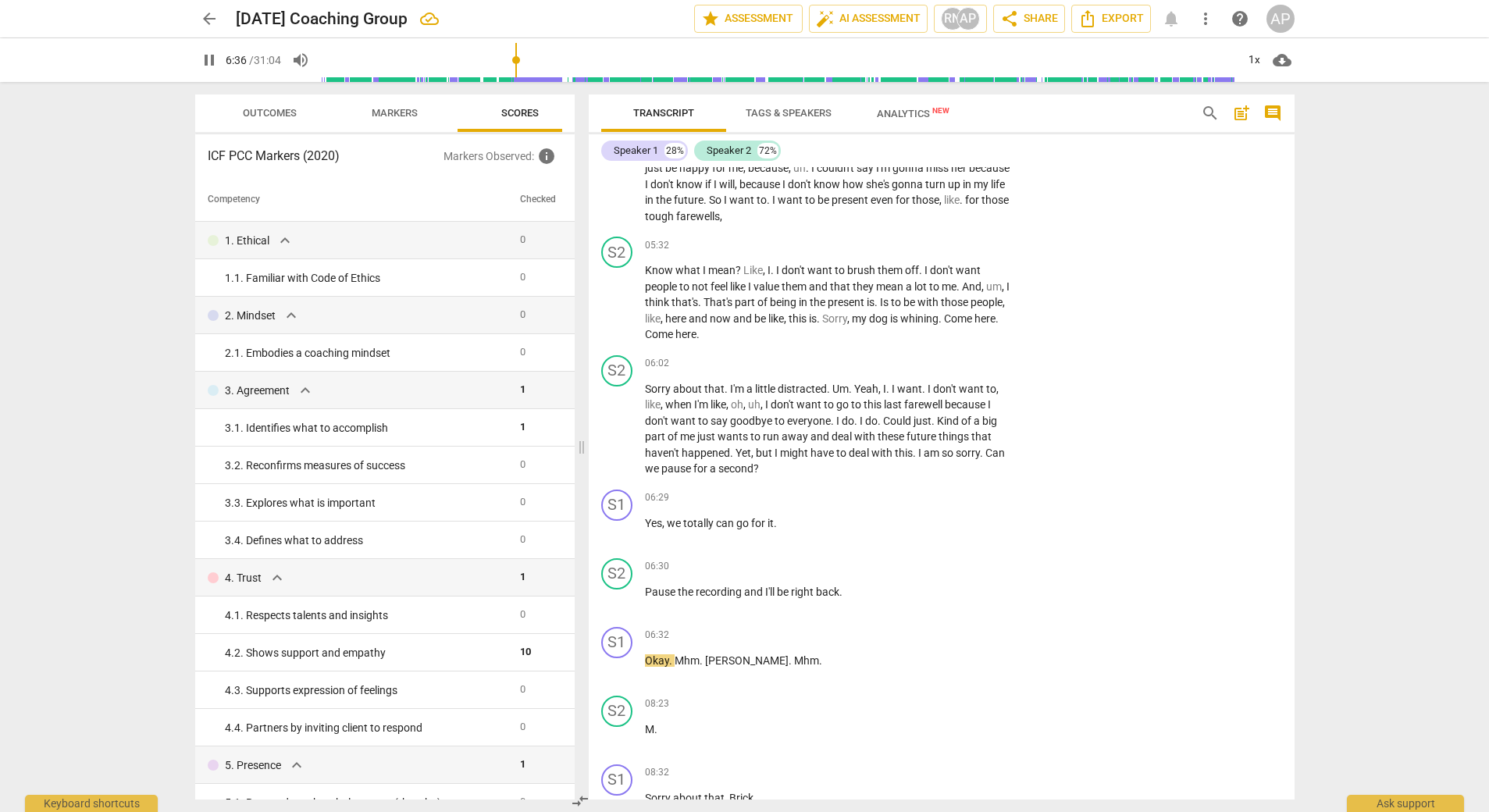 click on "pause" at bounding box center (209, 60) 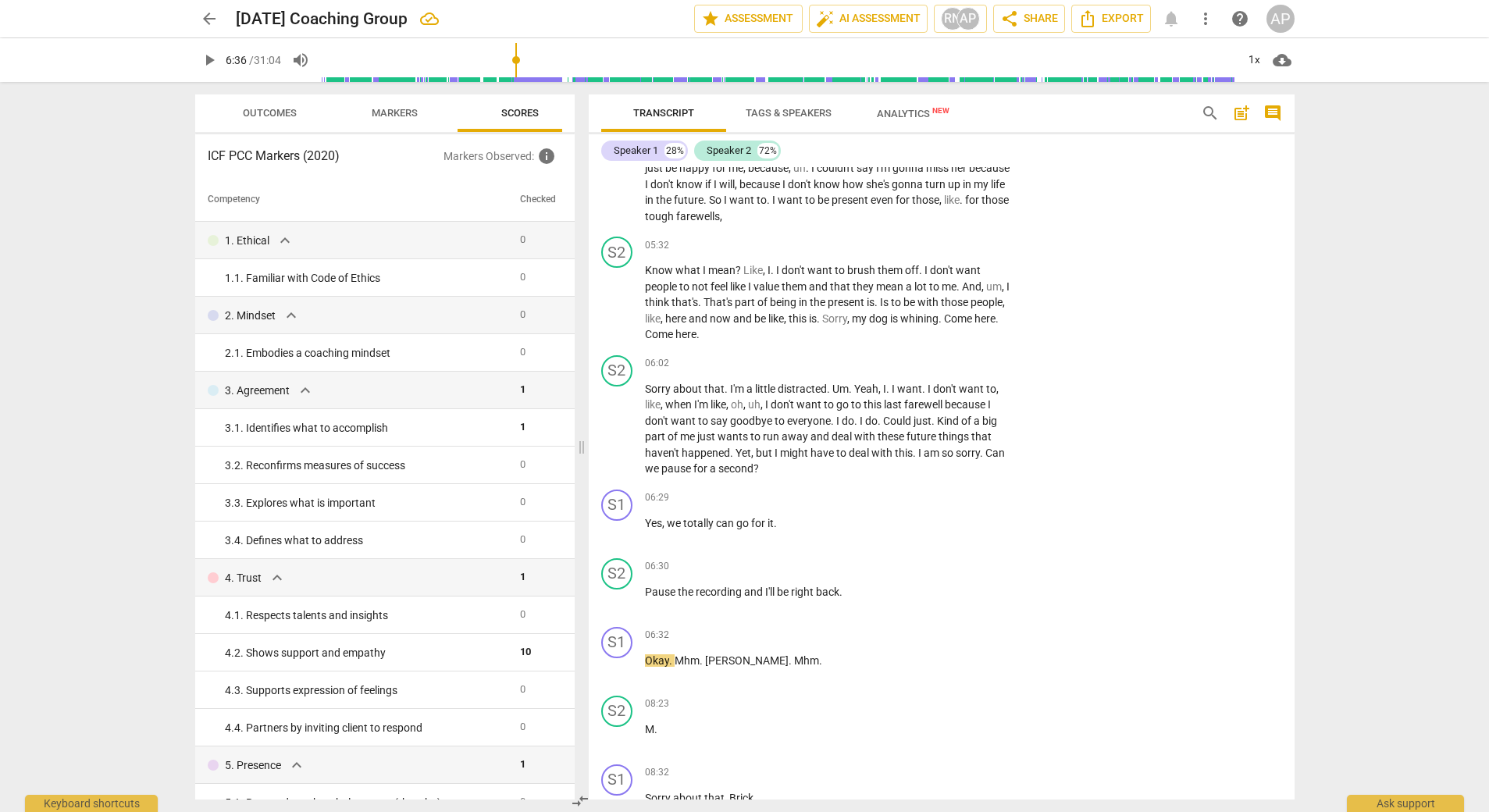 type on "397" 